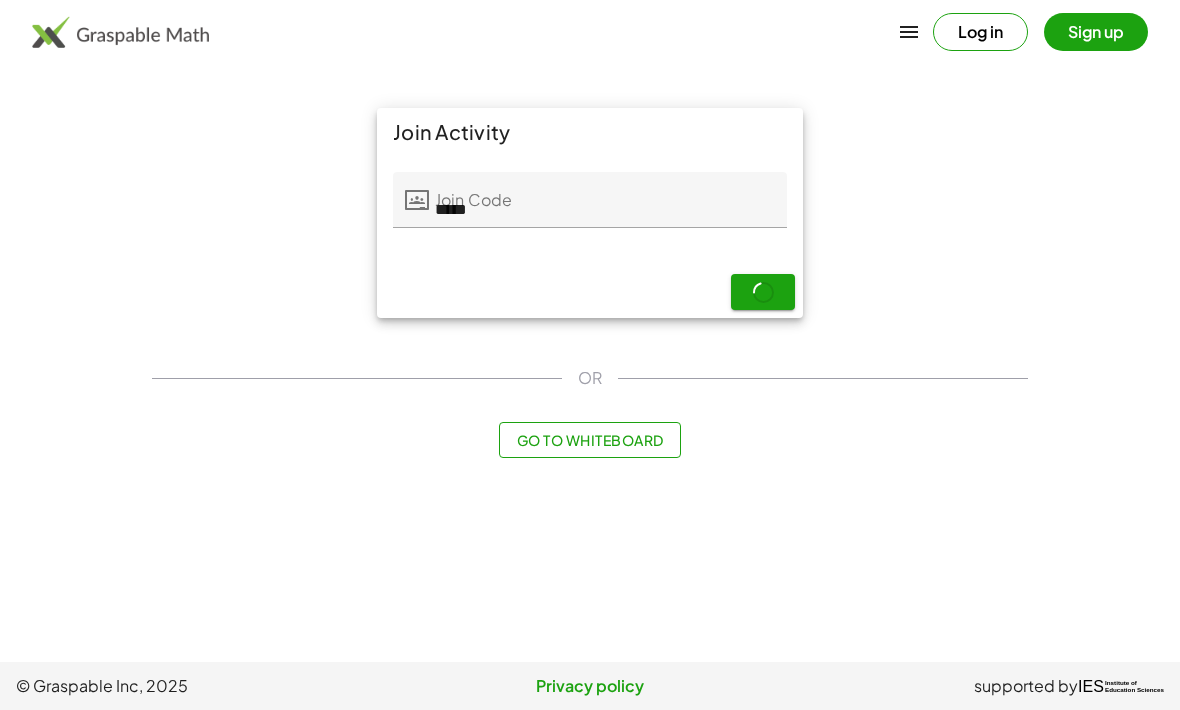 scroll, scrollTop: 0, scrollLeft: 0, axis: both 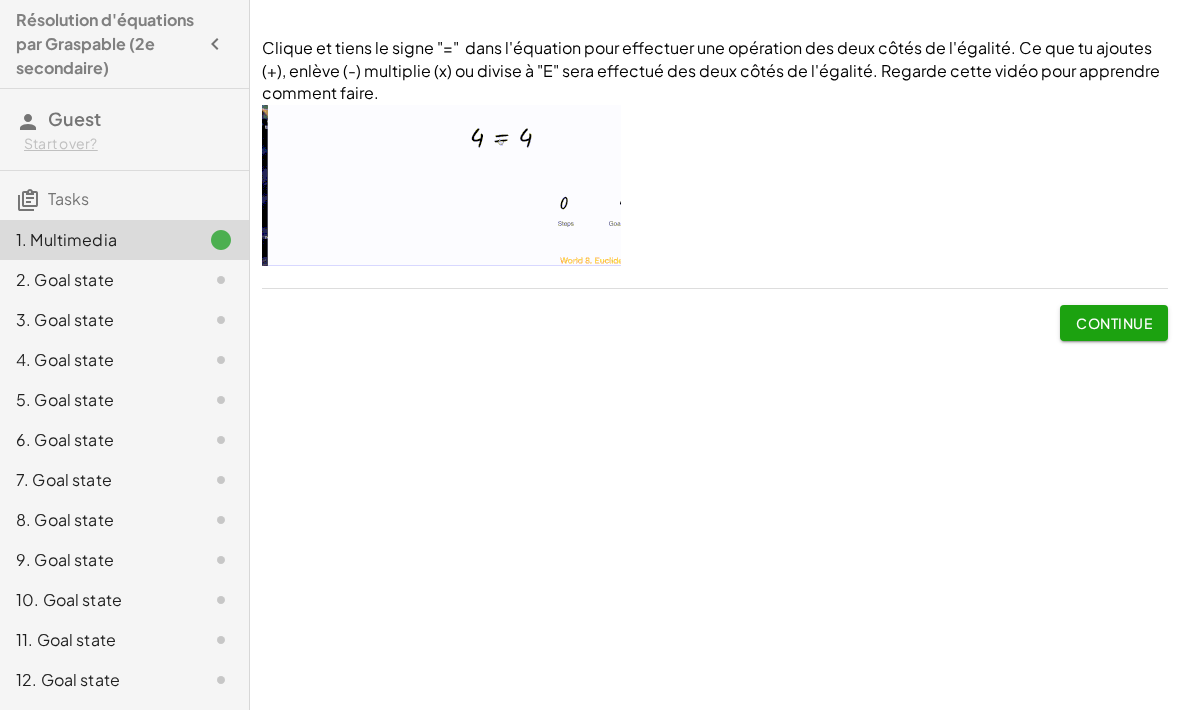 click 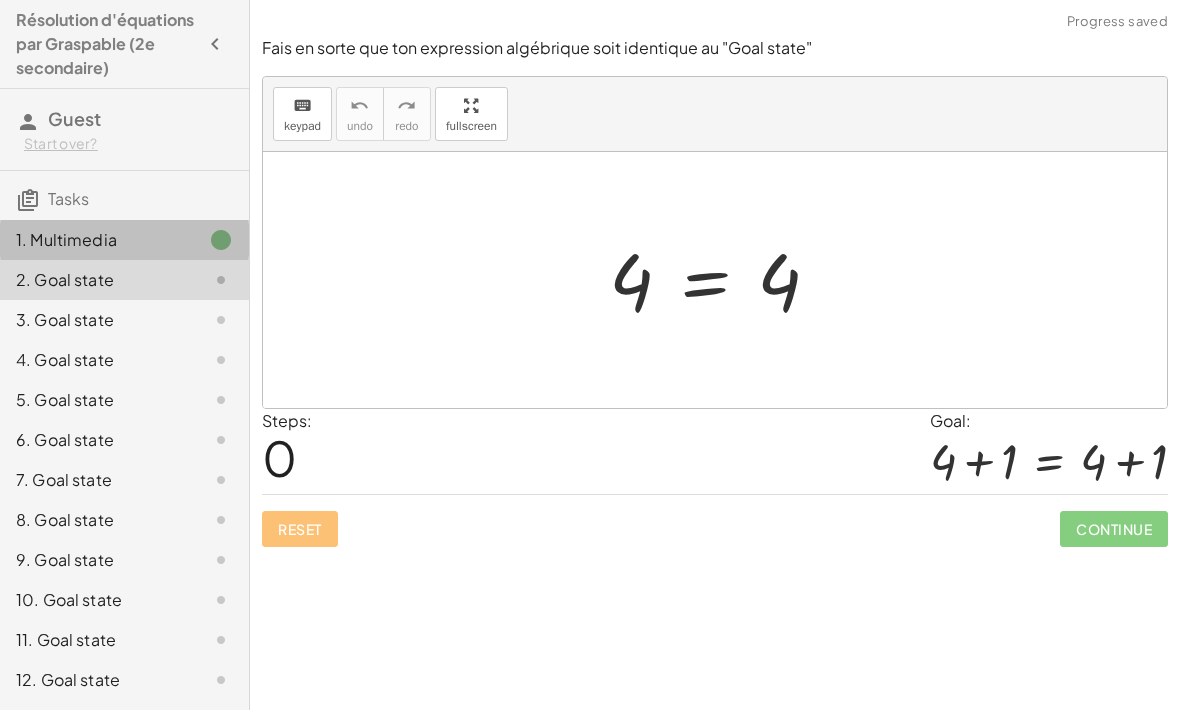 click on "1. Multimedia" 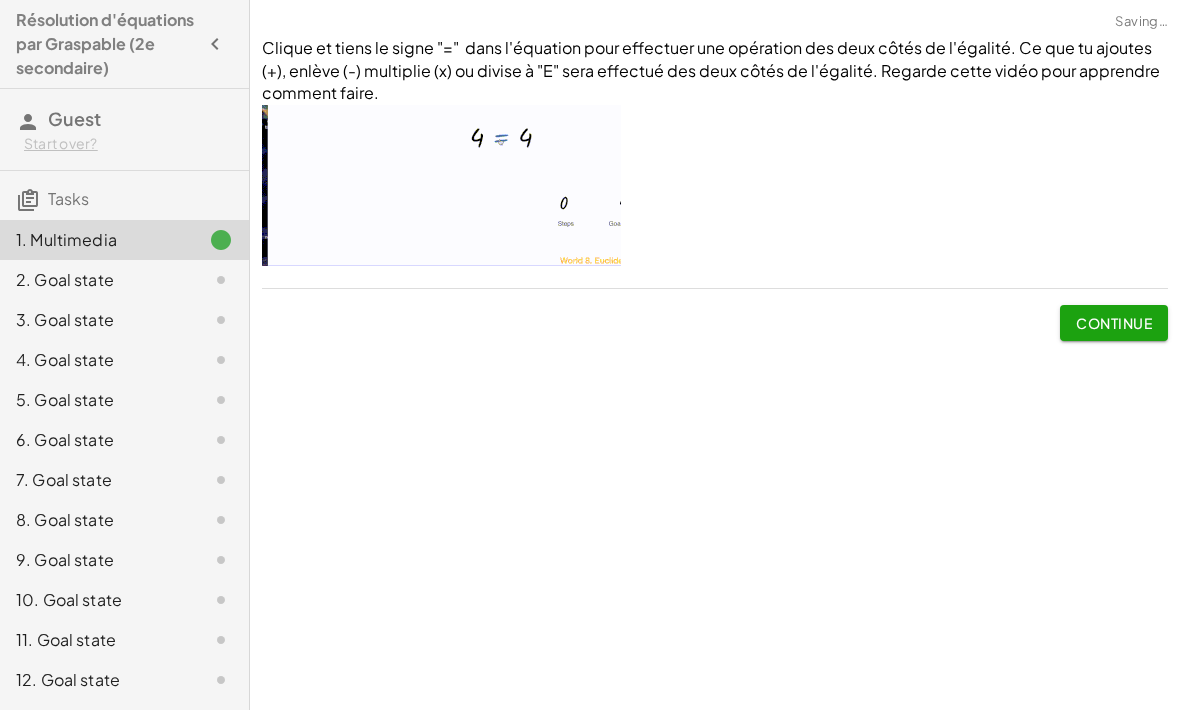 scroll, scrollTop: 4, scrollLeft: 0, axis: vertical 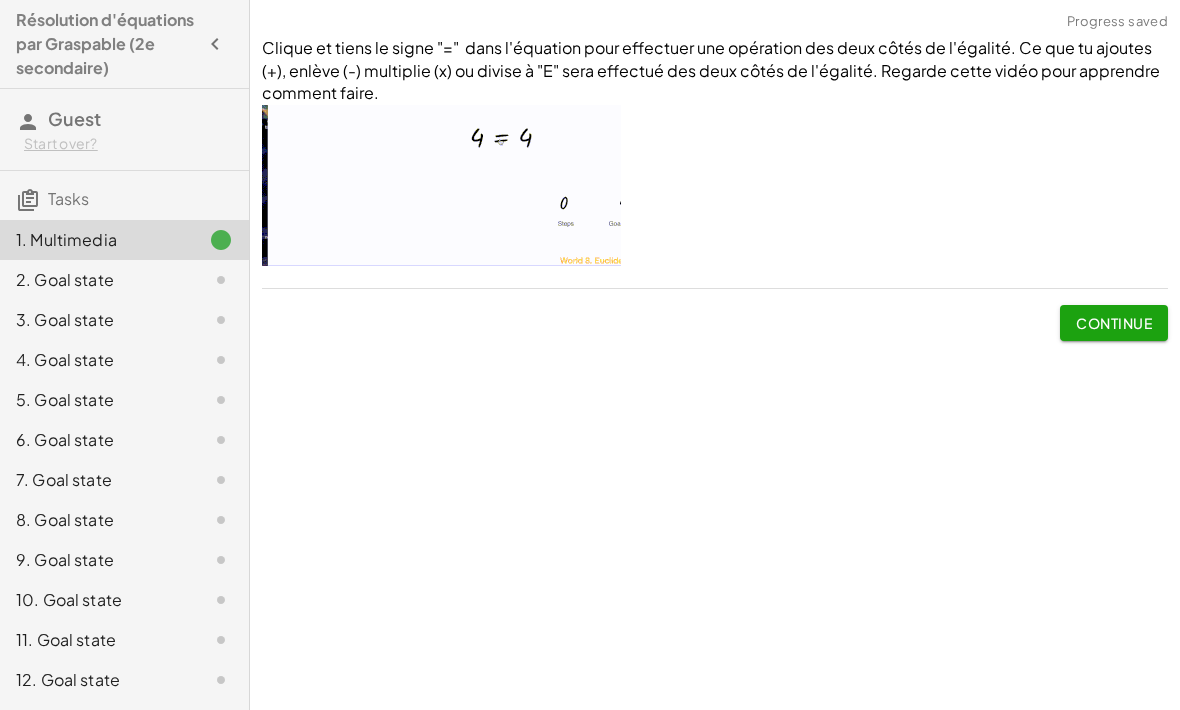 click on "Continue" 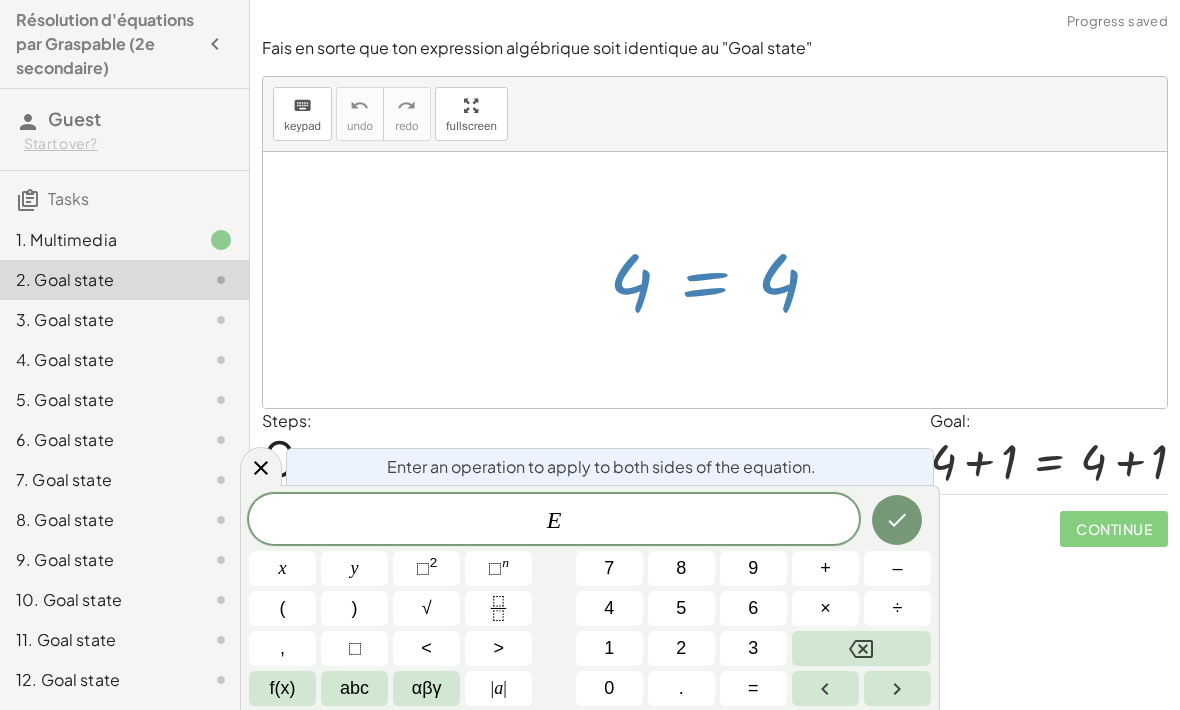 click on "+" at bounding box center [825, 568] 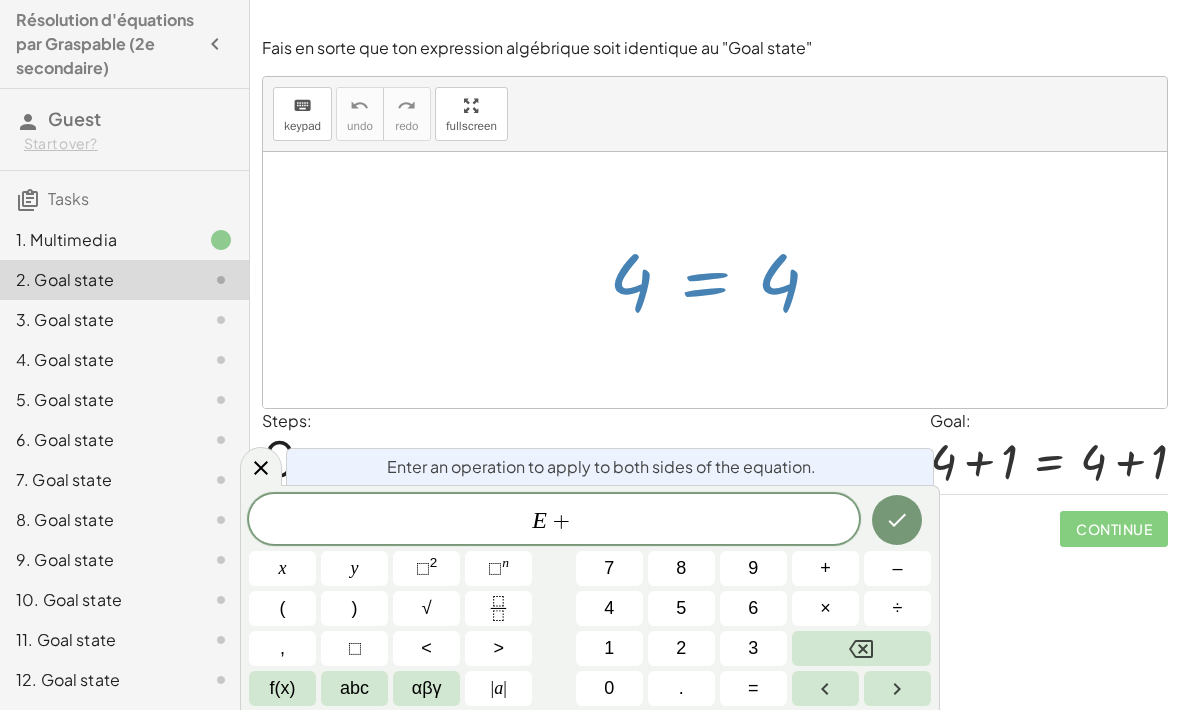 click on "1" at bounding box center [609, 648] 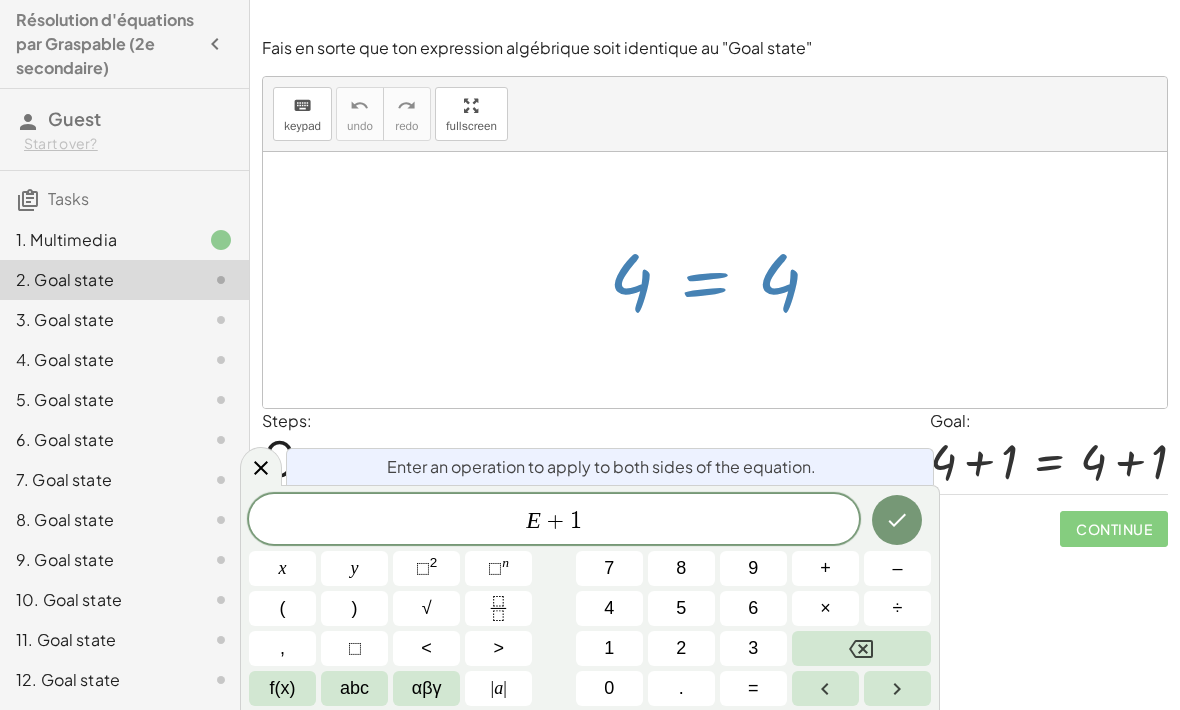 click 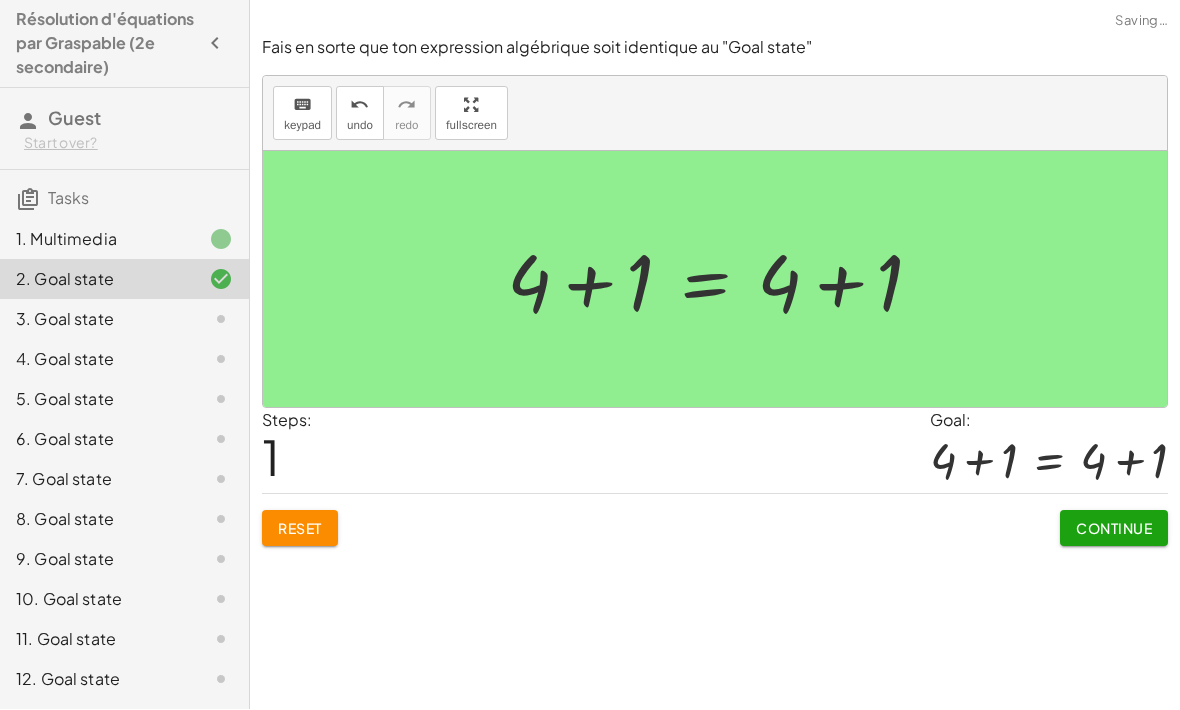 scroll, scrollTop: 6, scrollLeft: 0, axis: vertical 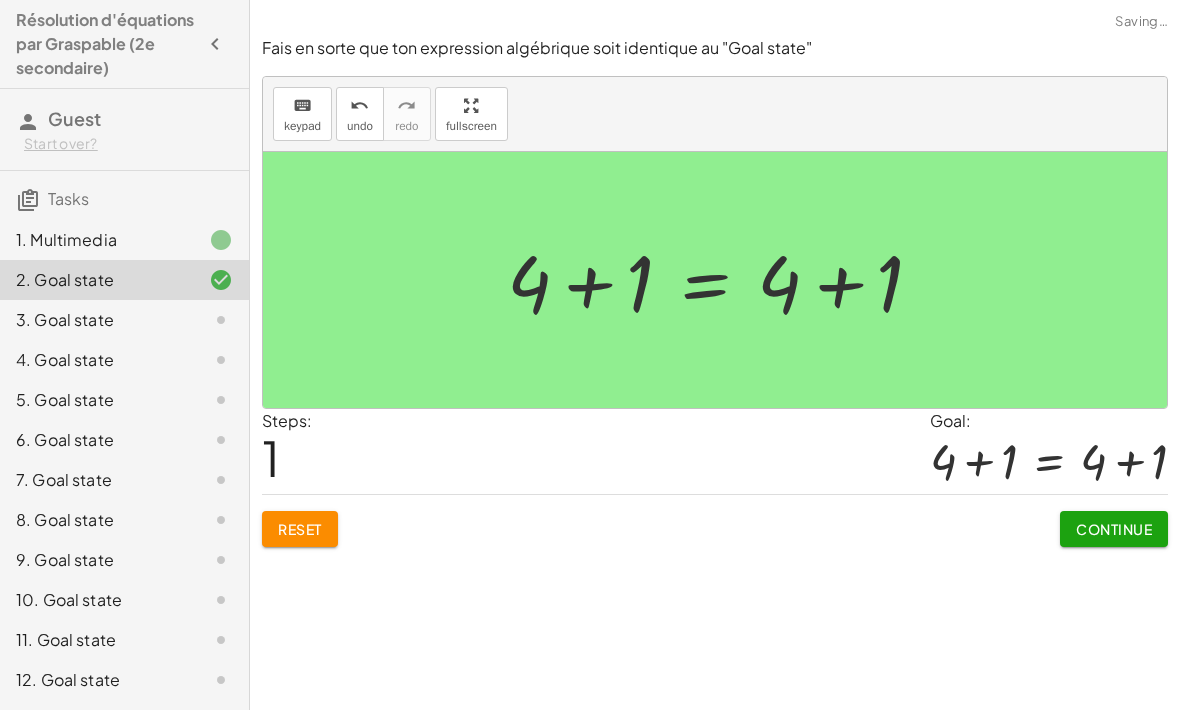 click on "Continue" 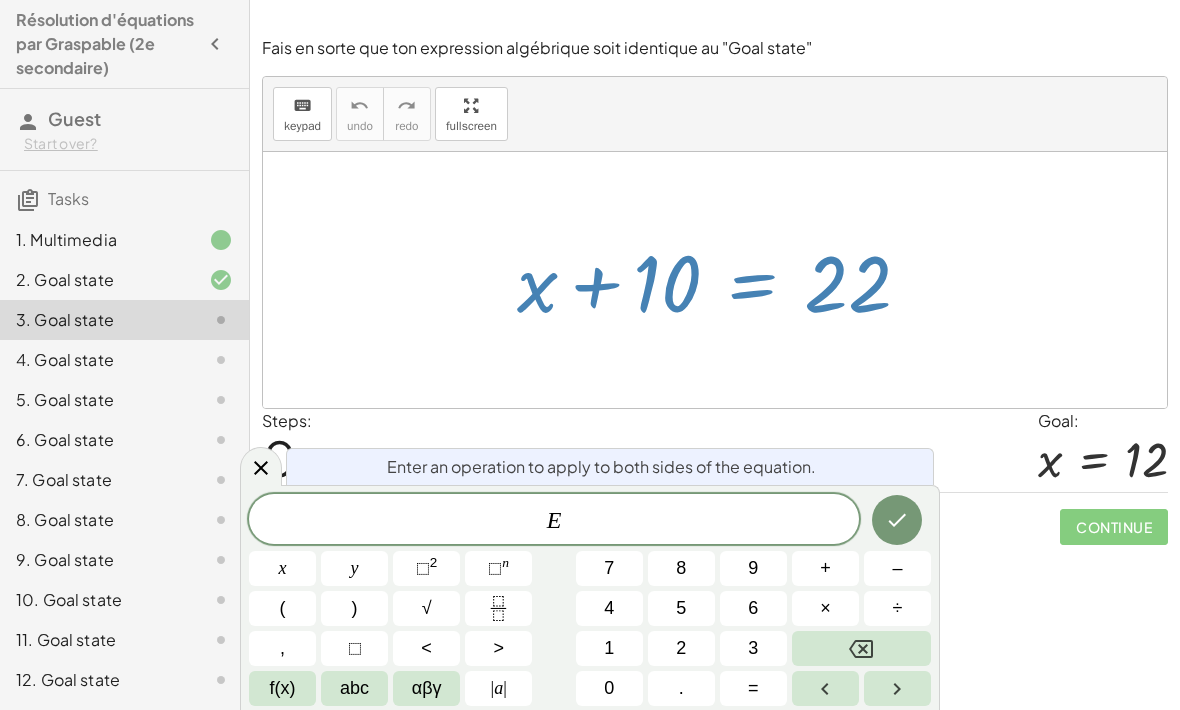 click on "E" at bounding box center (554, 521) 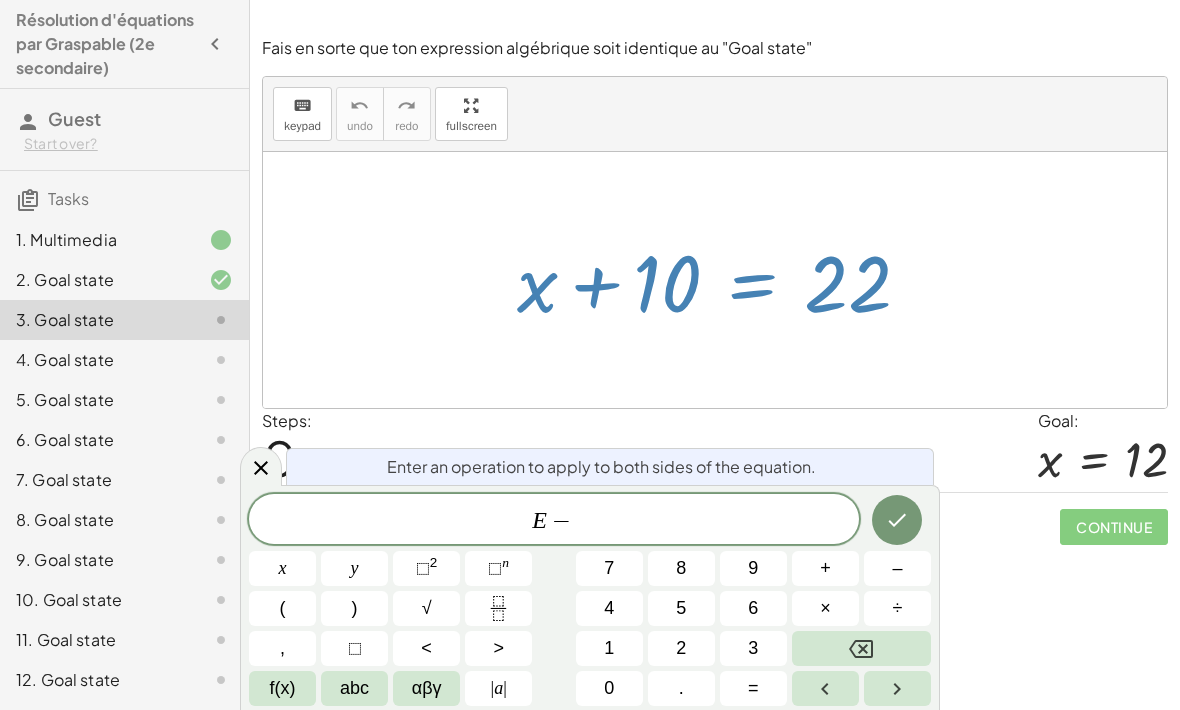 click on "1" at bounding box center (609, 648) 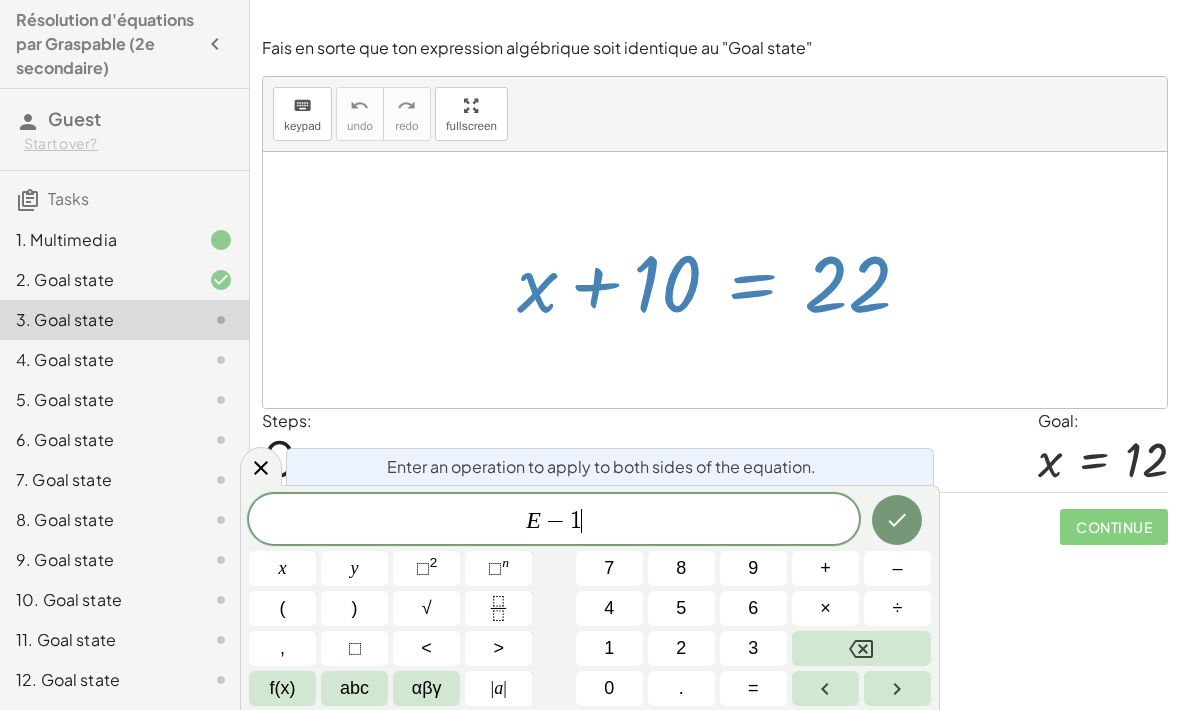 click on "1" at bounding box center [609, 648] 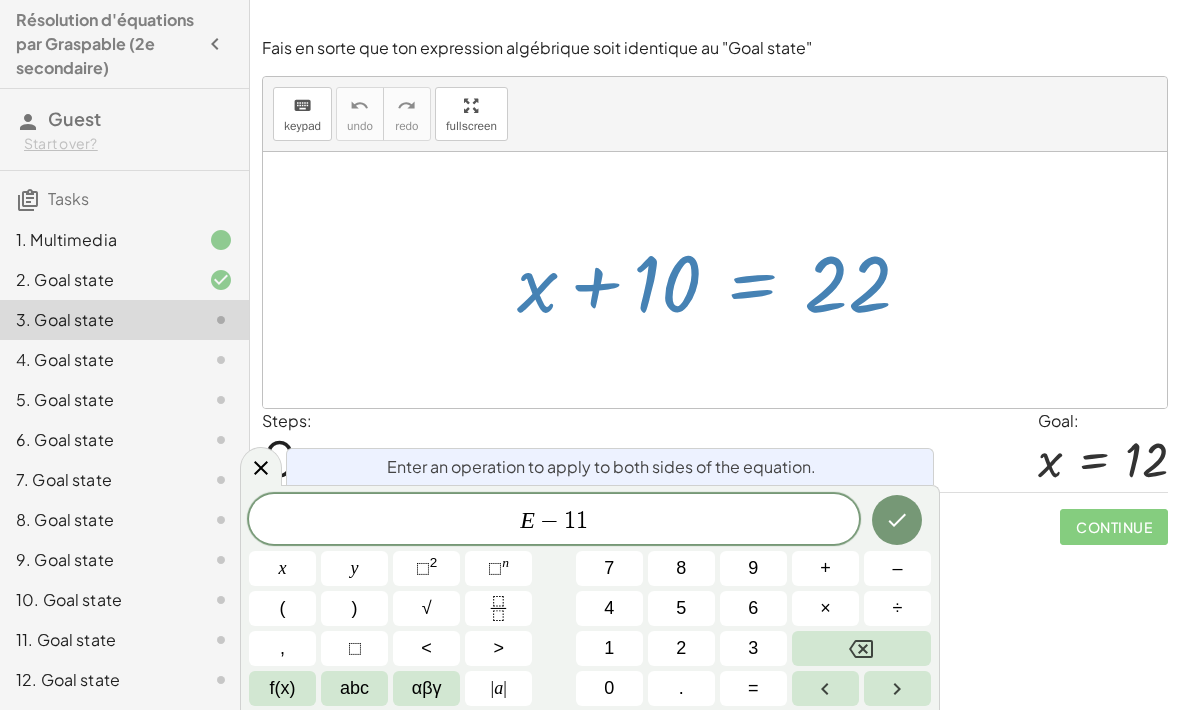 click 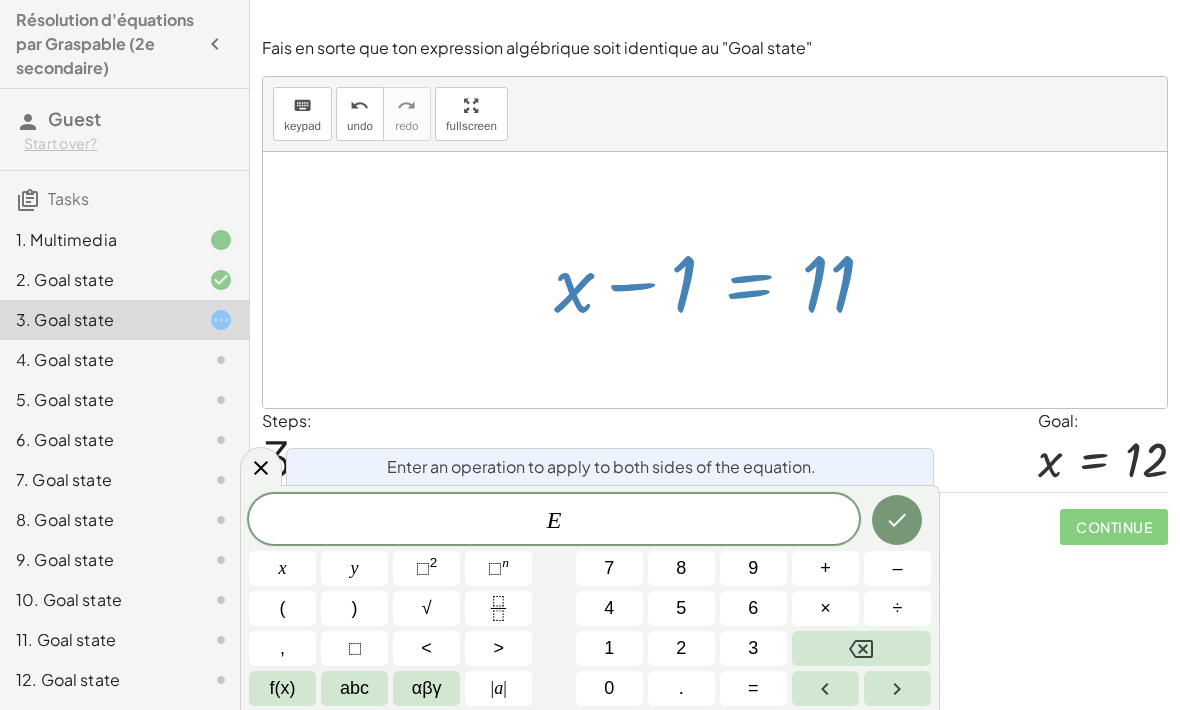scroll, scrollTop: 0, scrollLeft: 0, axis: both 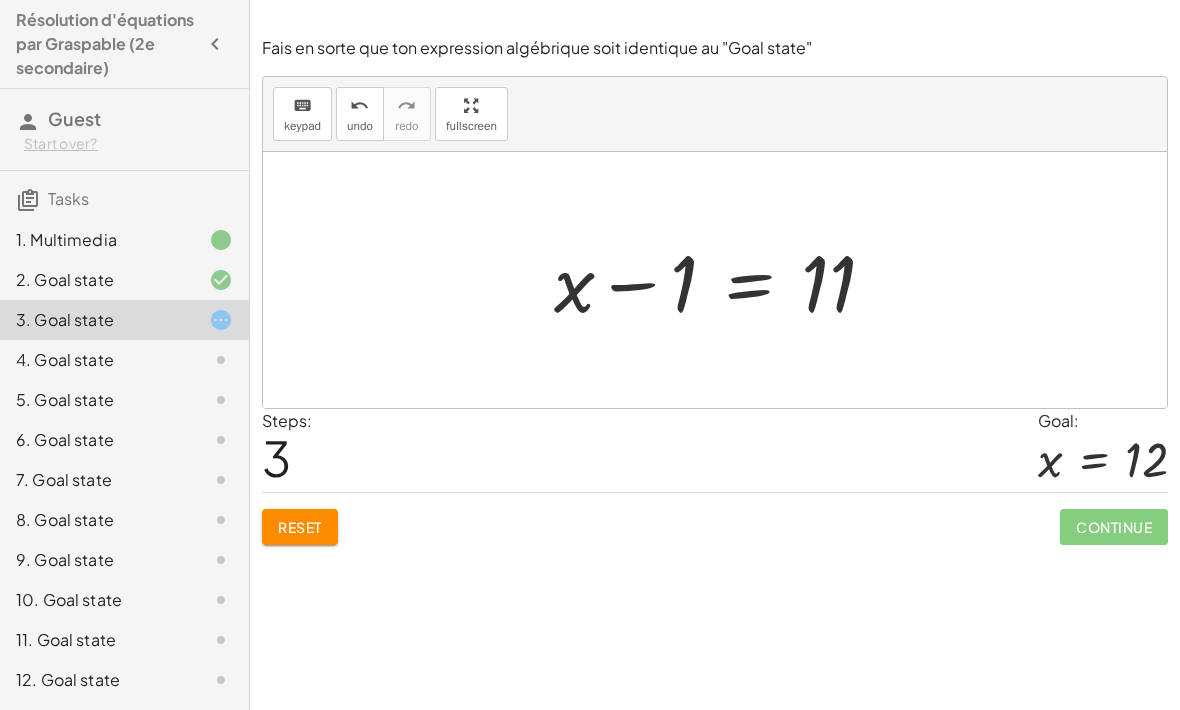click on "Reset" at bounding box center (300, 527) 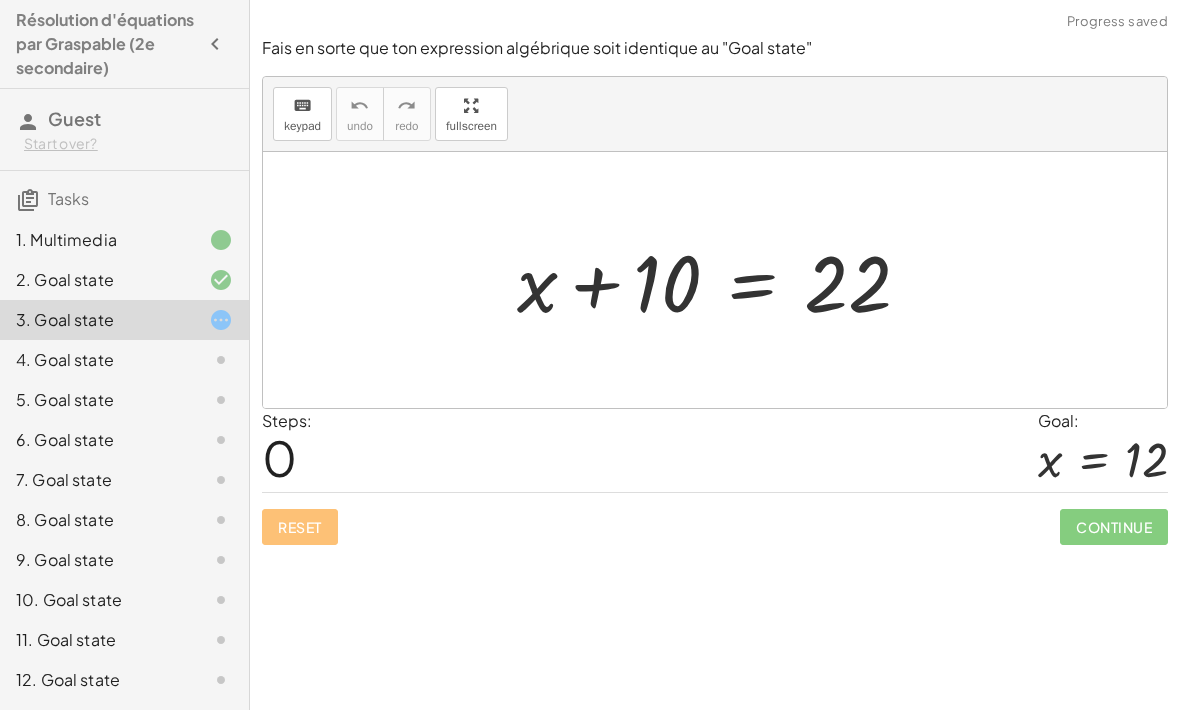click on "Steps:  0 Goal: x = 12" at bounding box center (715, 450) 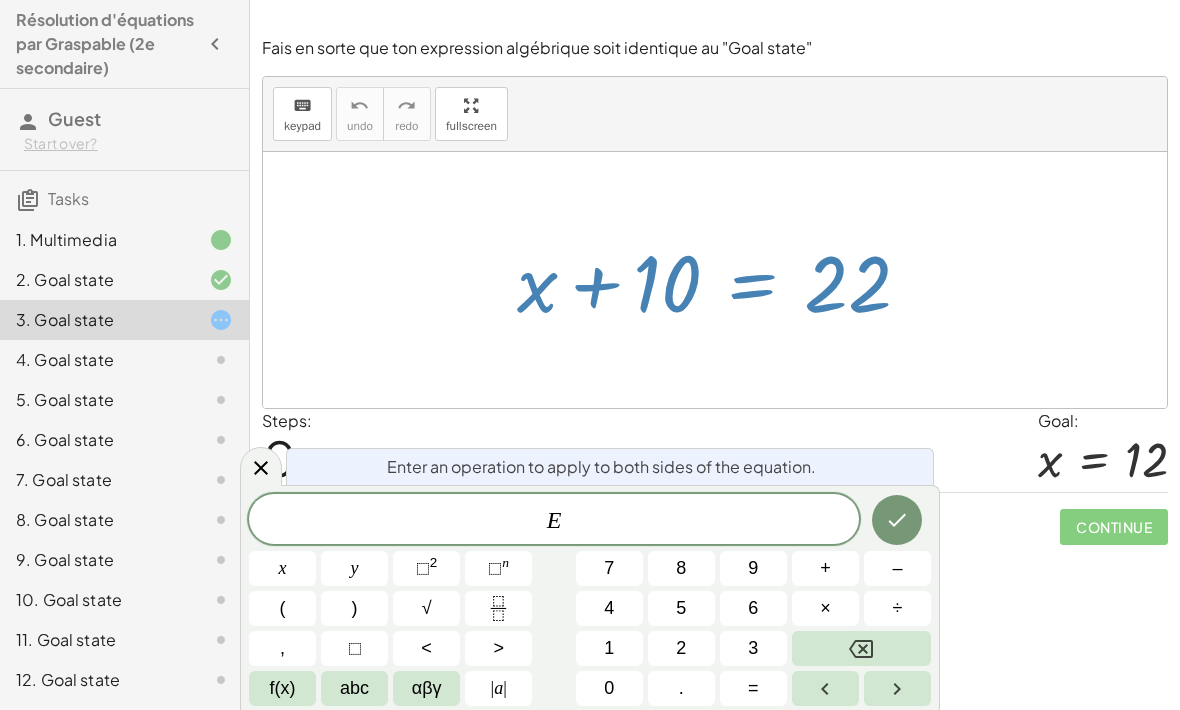 click on "+" at bounding box center [825, 568] 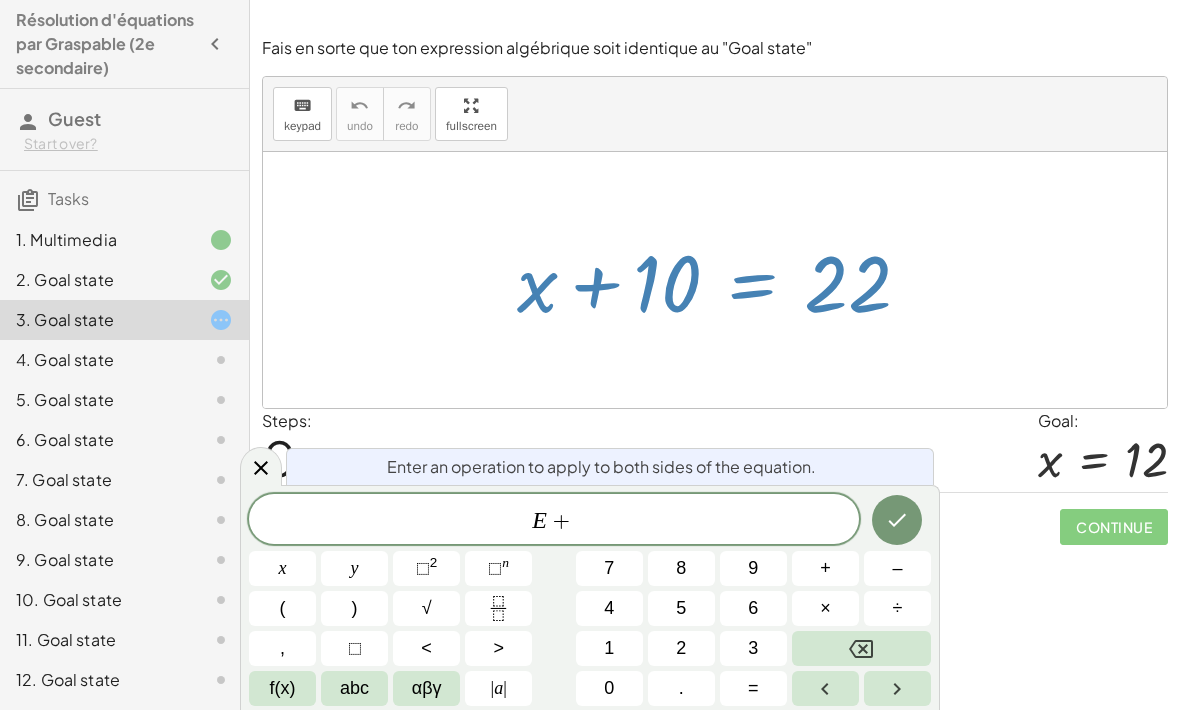 click on "1" at bounding box center (609, 648) 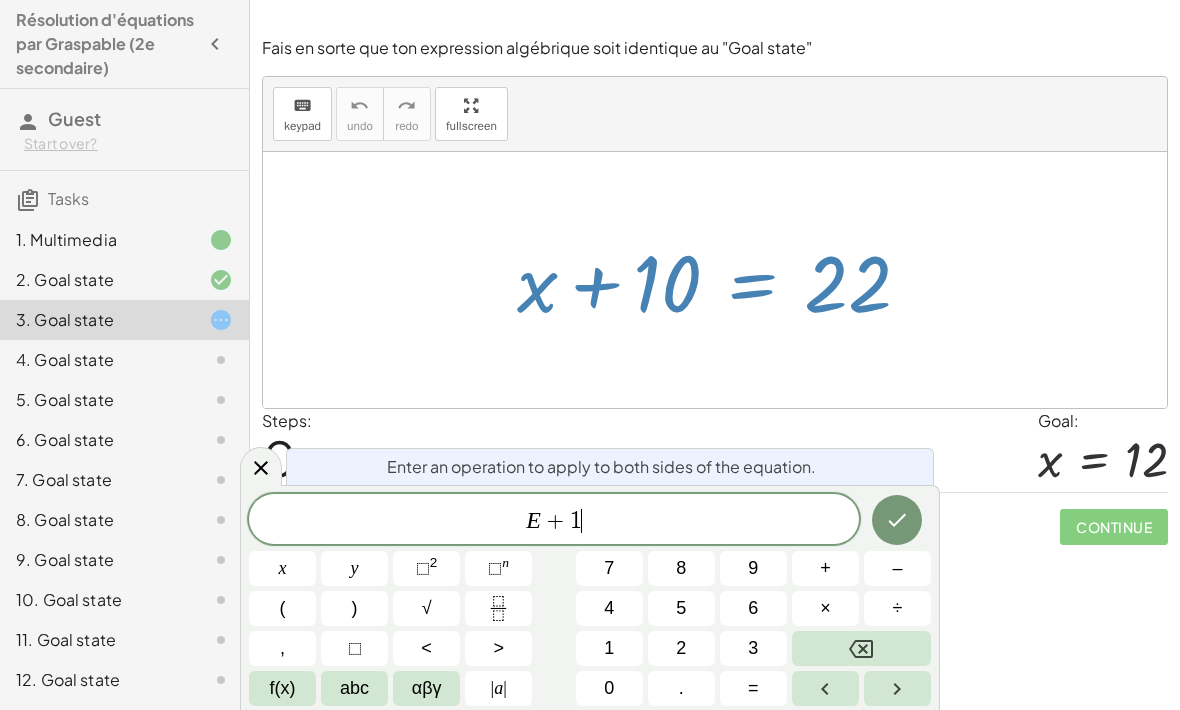 click on "1" at bounding box center (609, 648) 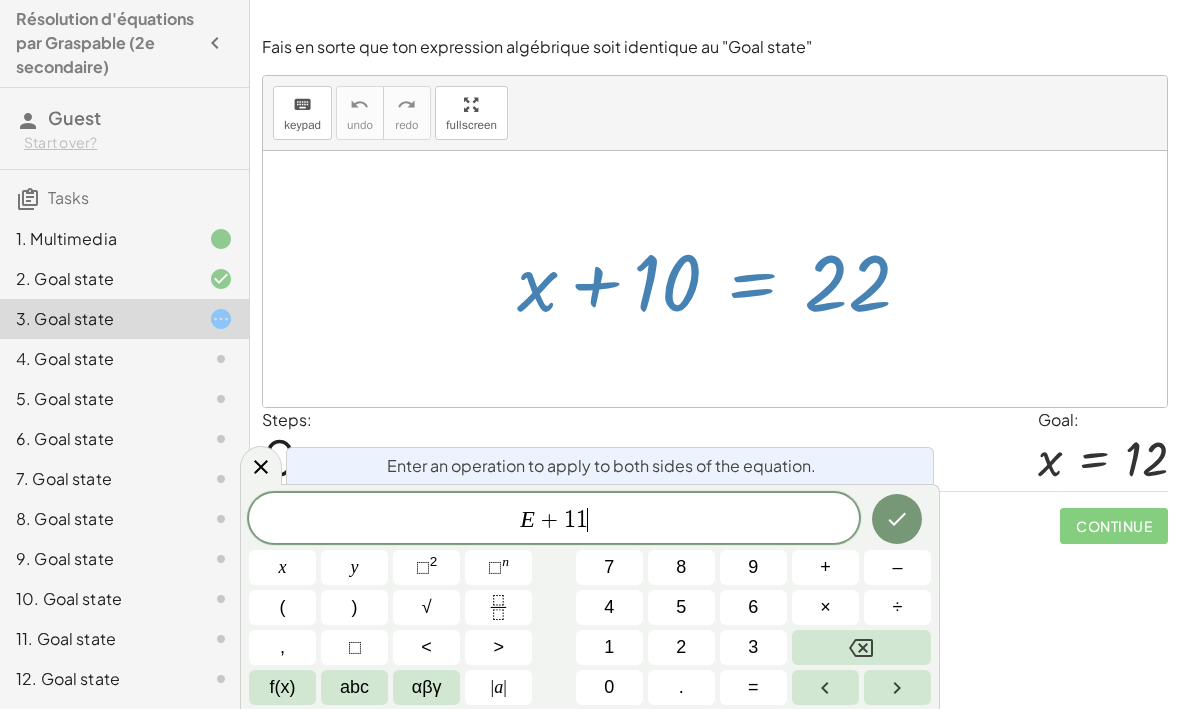 scroll, scrollTop: 0, scrollLeft: 0, axis: both 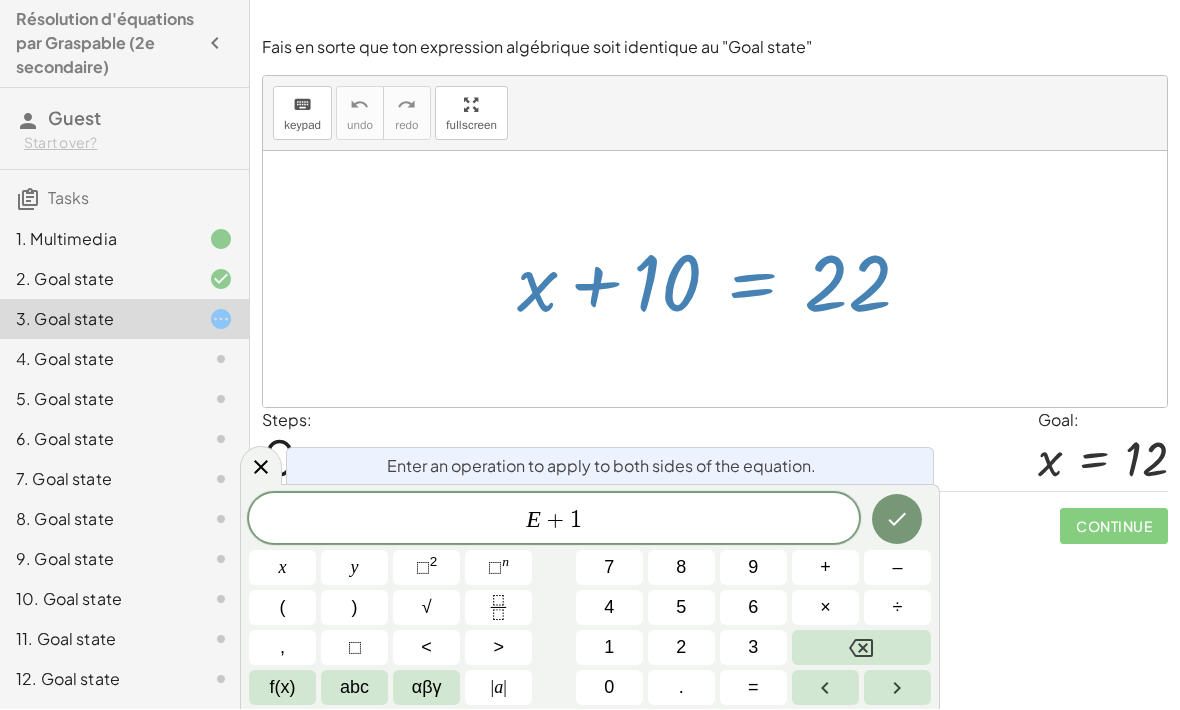 click on "0" at bounding box center [609, 688] 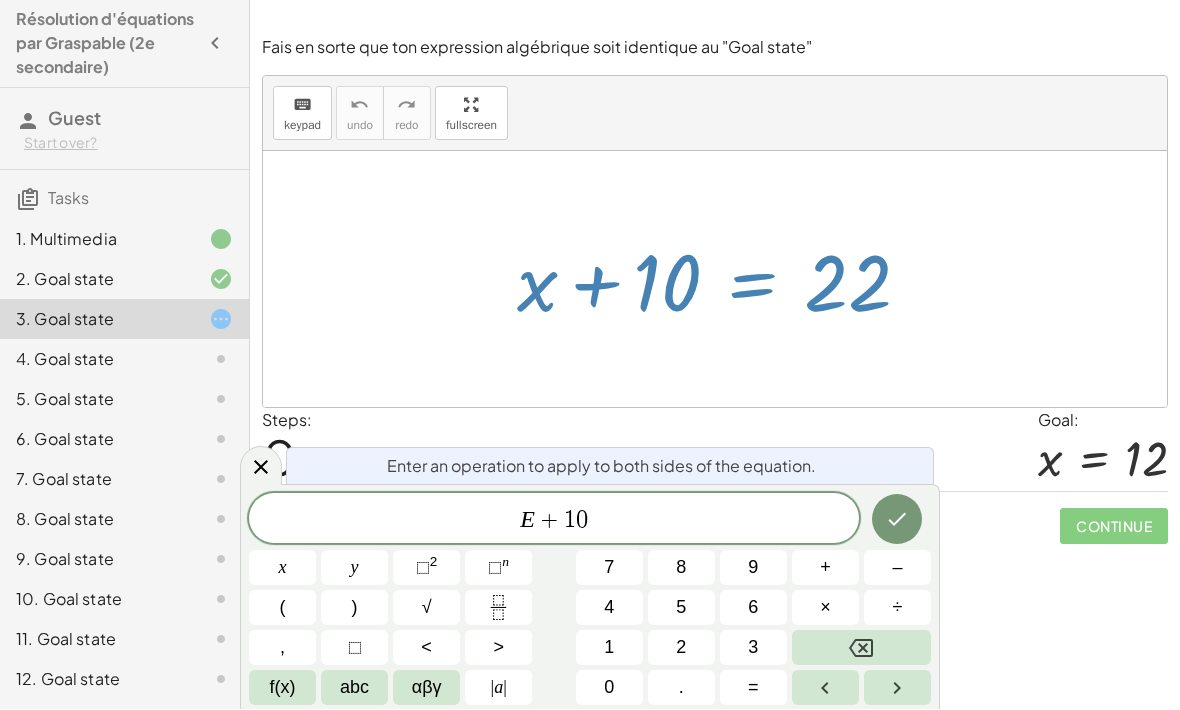 click 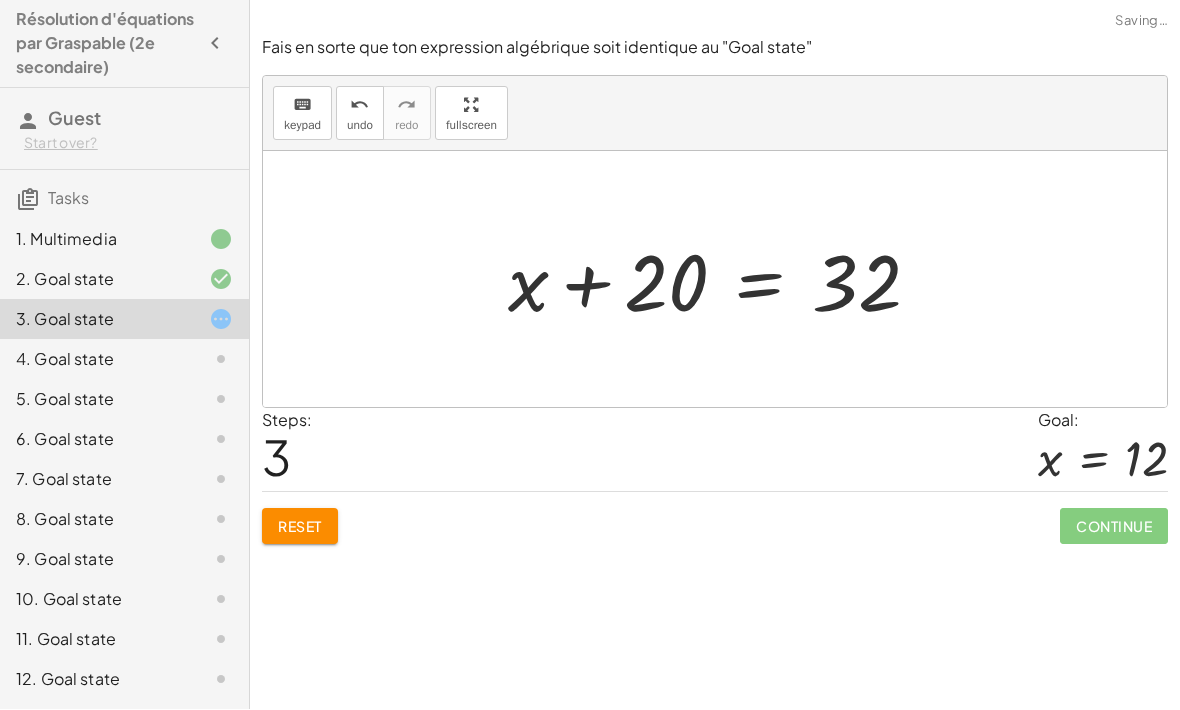click on "Reset" at bounding box center (300, 527) 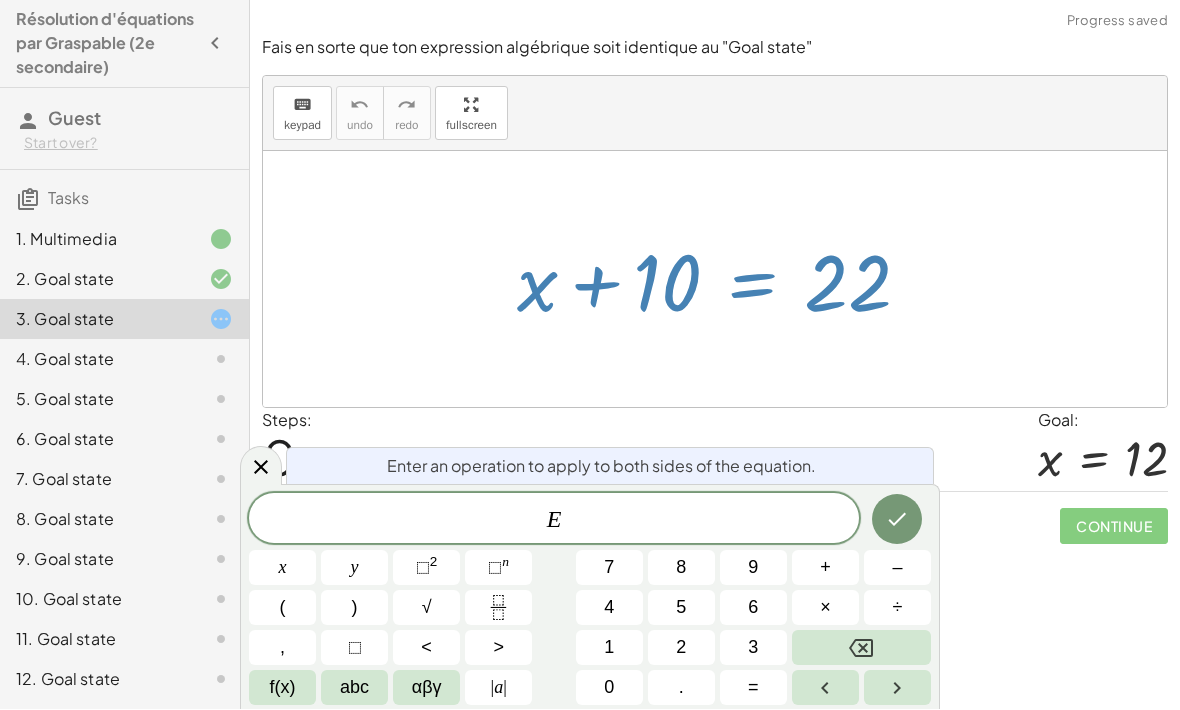 click on "–" at bounding box center (897, 568) 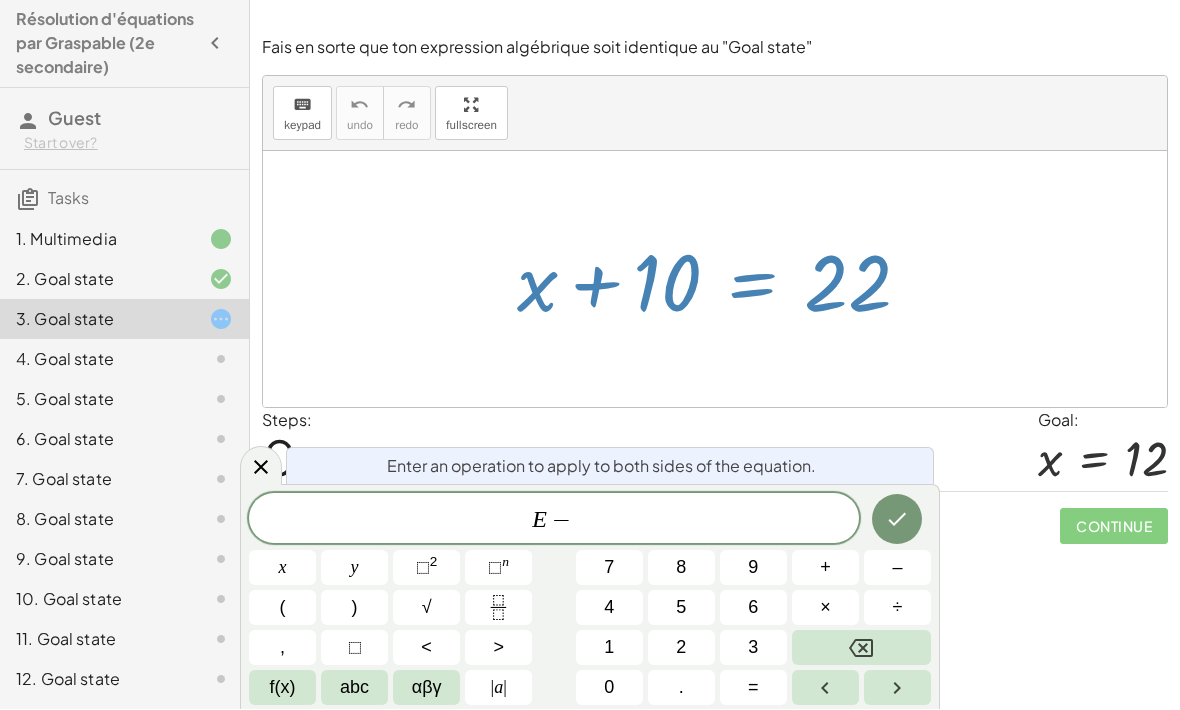 click on "1" at bounding box center [609, 648] 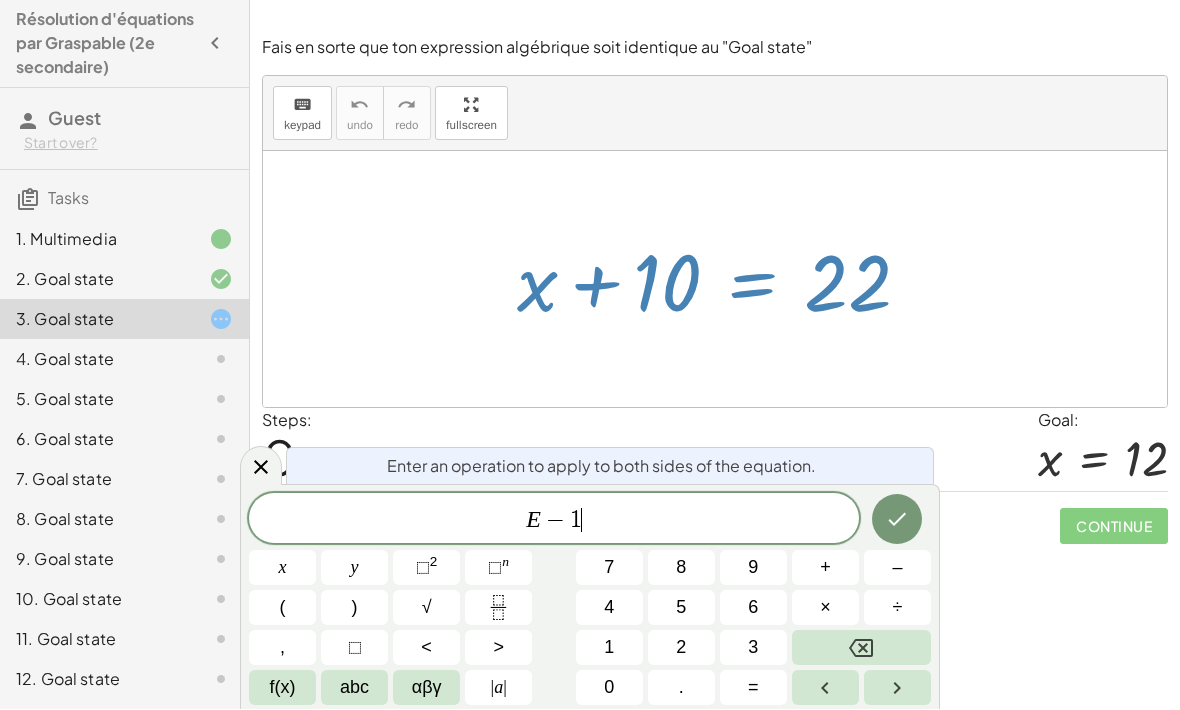 click on "1" at bounding box center [609, 648] 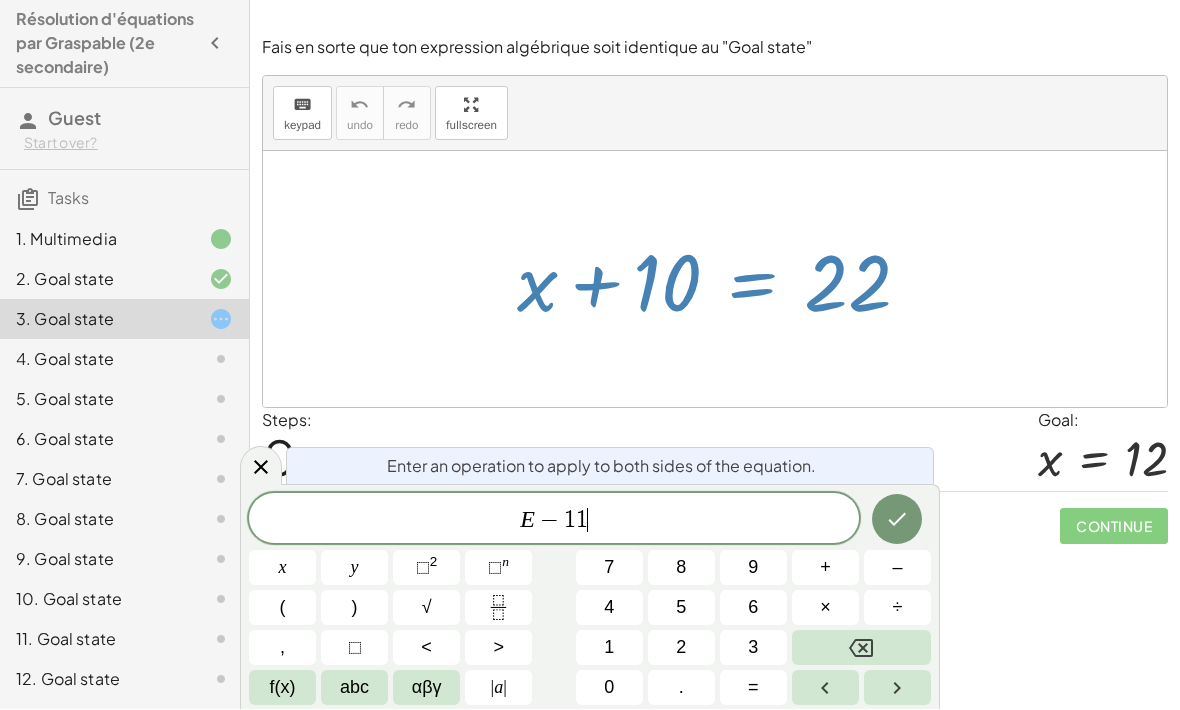 click 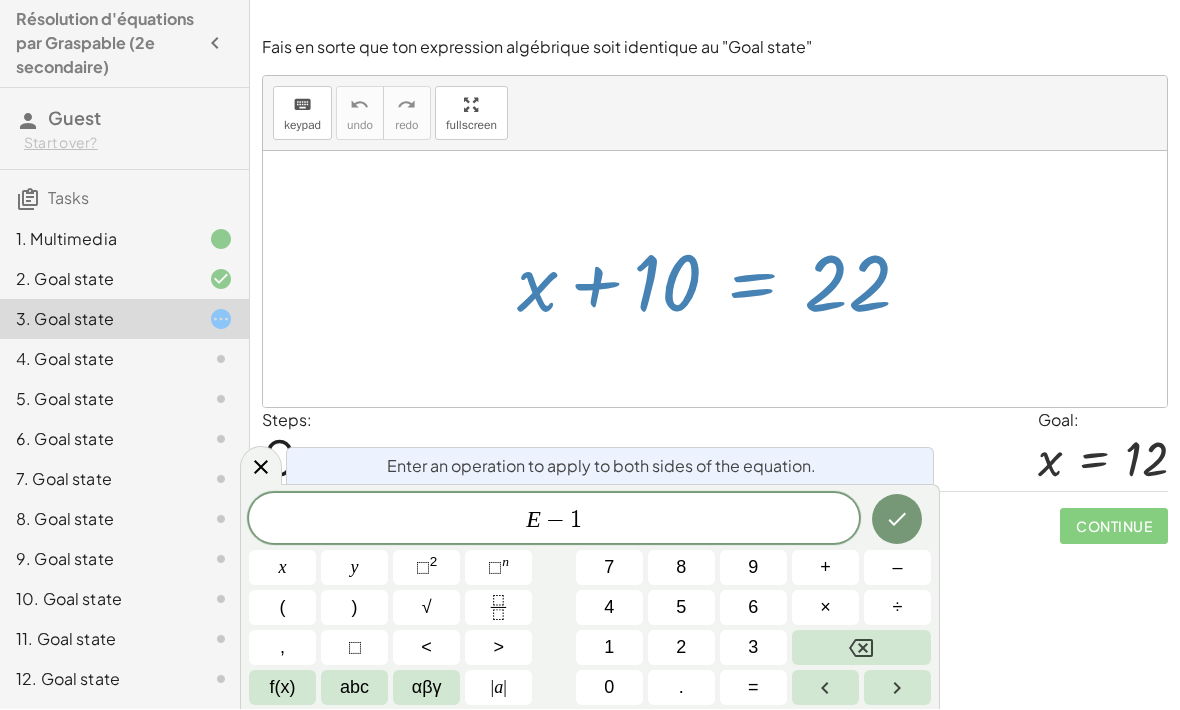 click on "0" at bounding box center [609, 688] 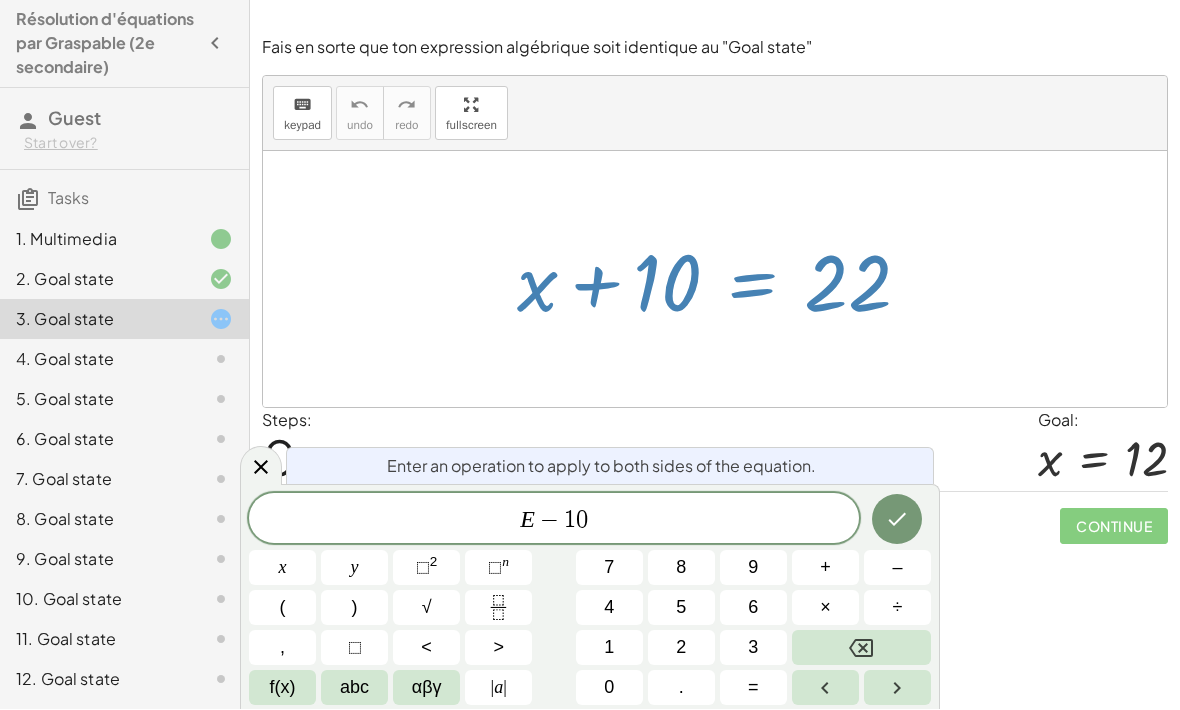 click 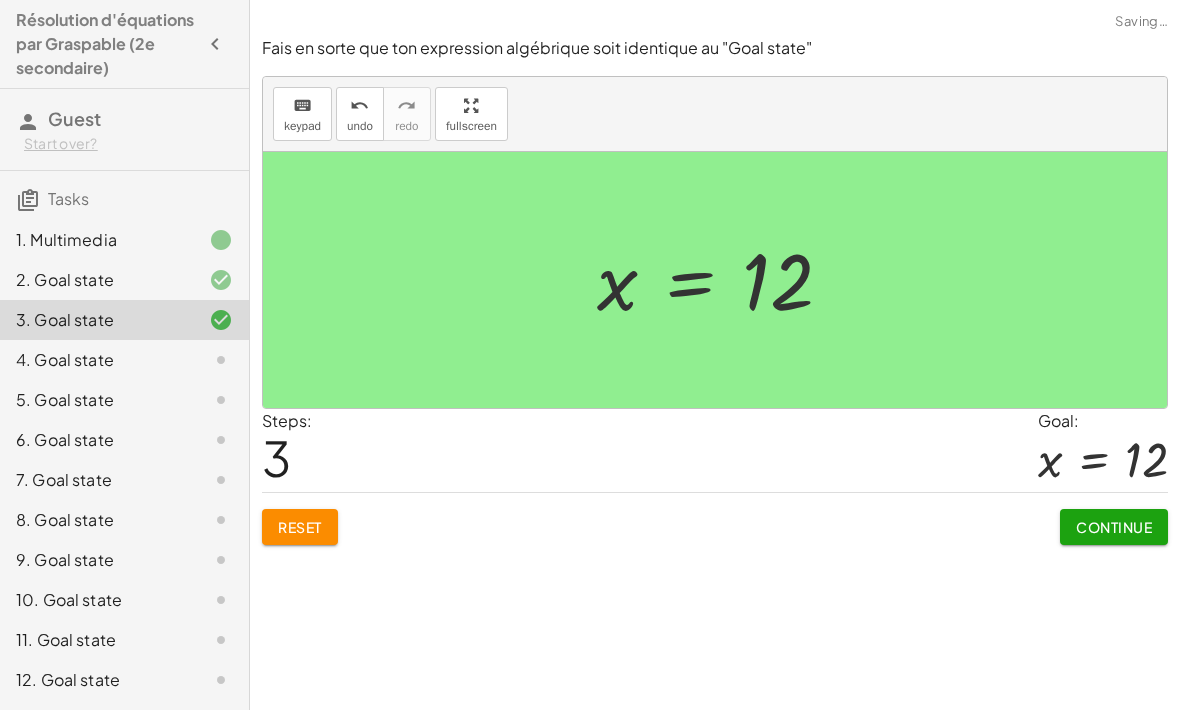 scroll, scrollTop: 65, scrollLeft: 0, axis: vertical 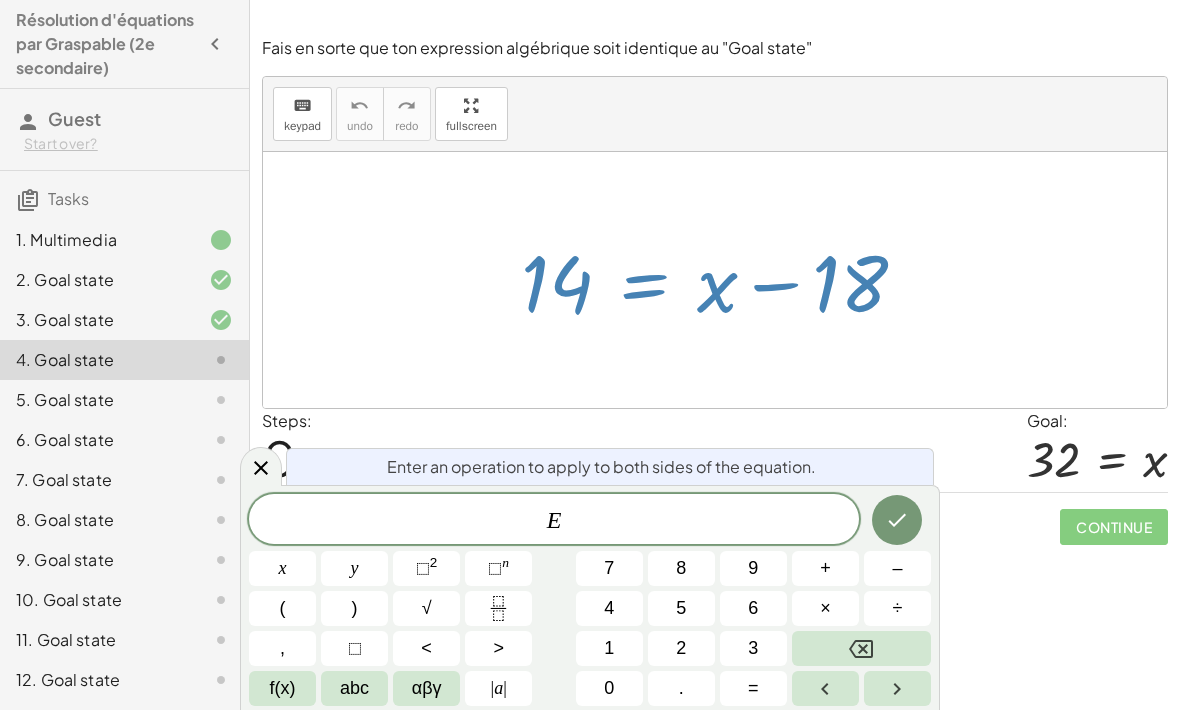 click on "+" at bounding box center [825, 568] 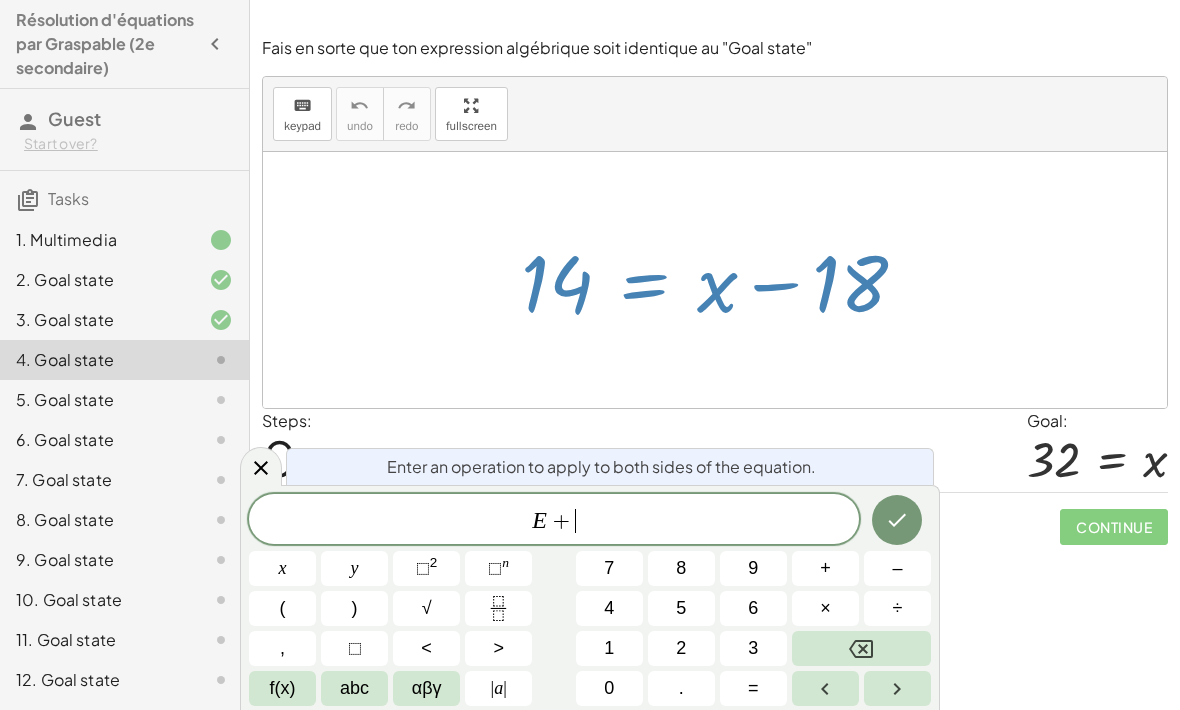 click on "1" at bounding box center (609, 648) 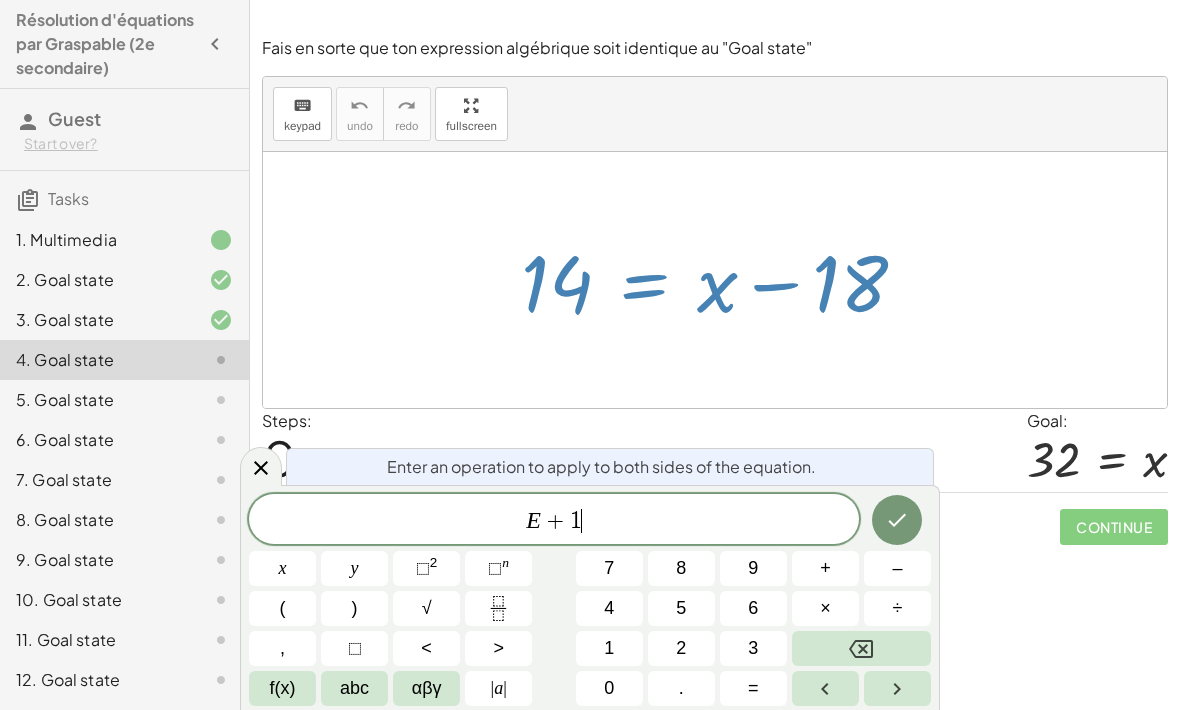 click on "8" at bounding box center (681, 568) 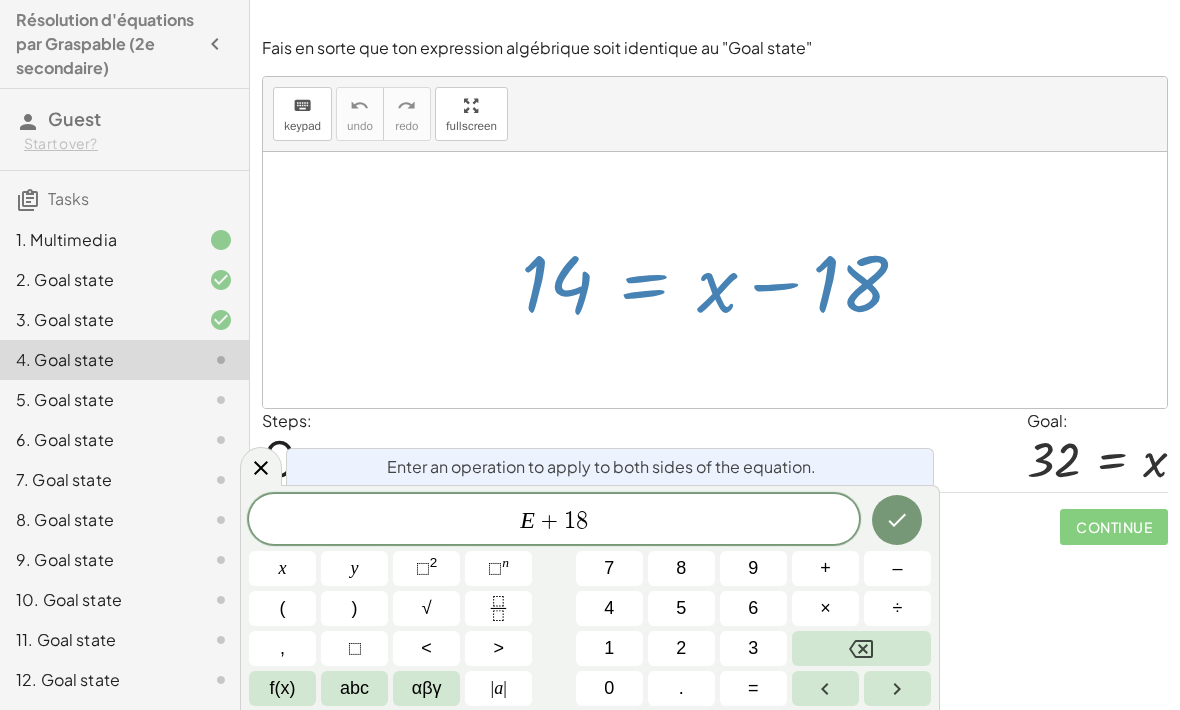 click 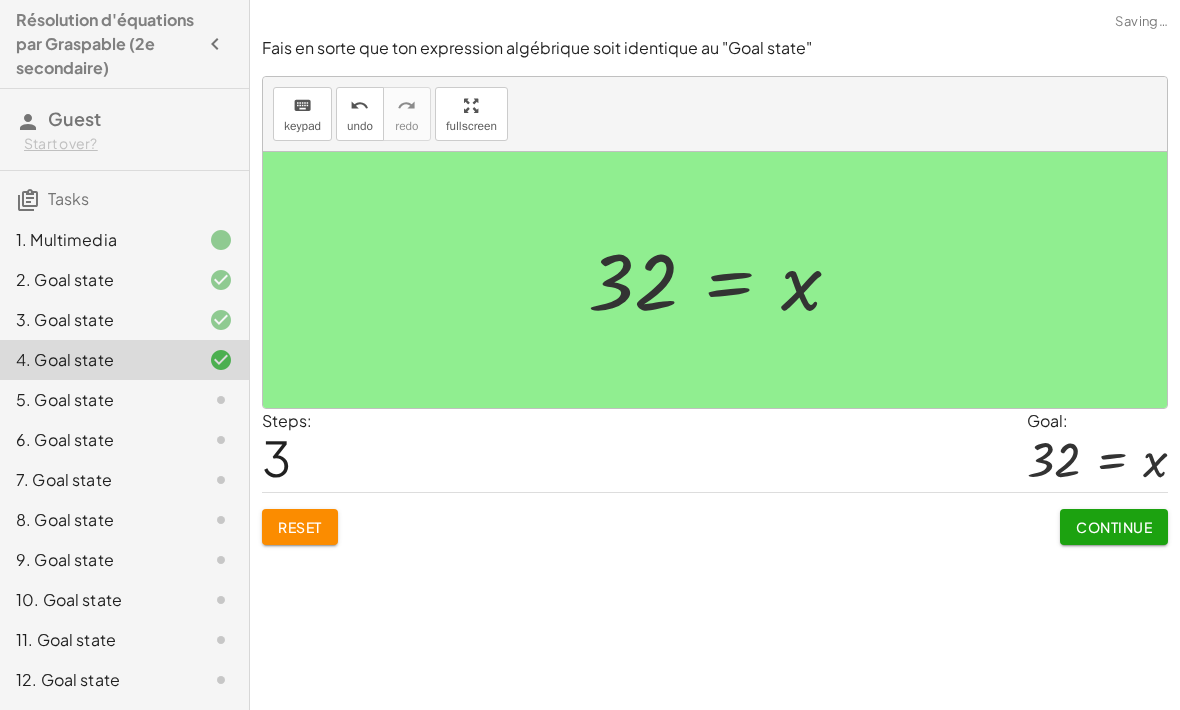 click on "Continue" at bounding box center [1114, 527] 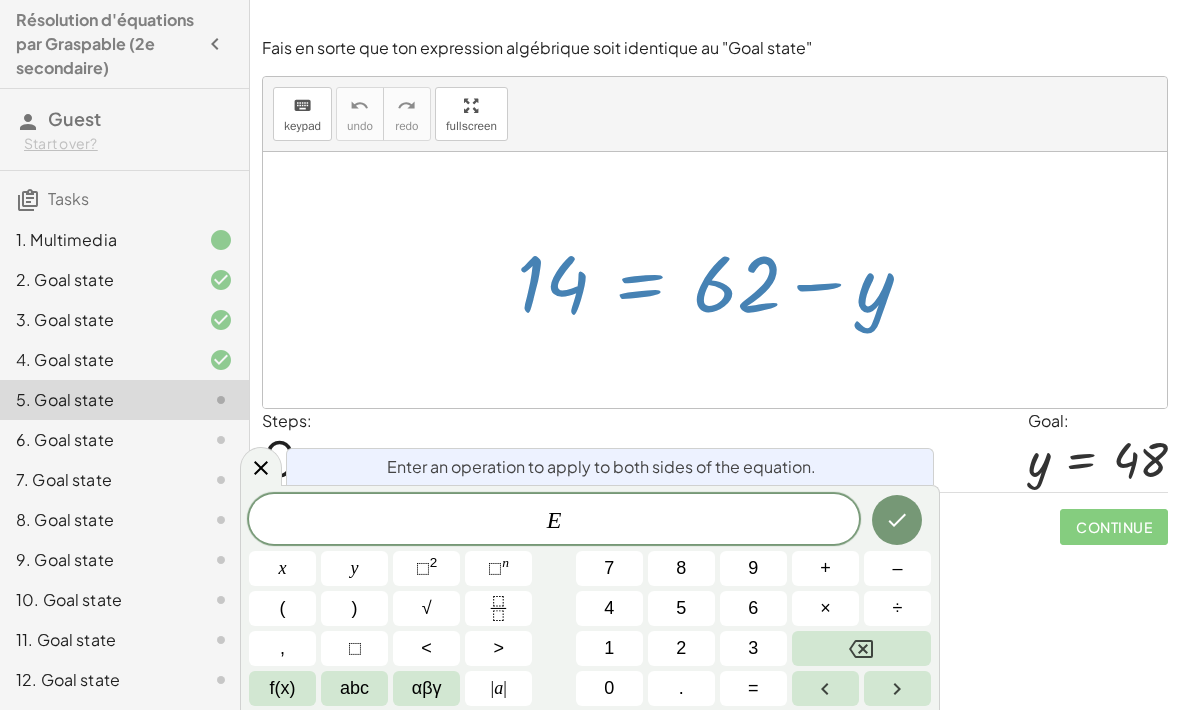 click on "–" at bounding box center [897, 568] 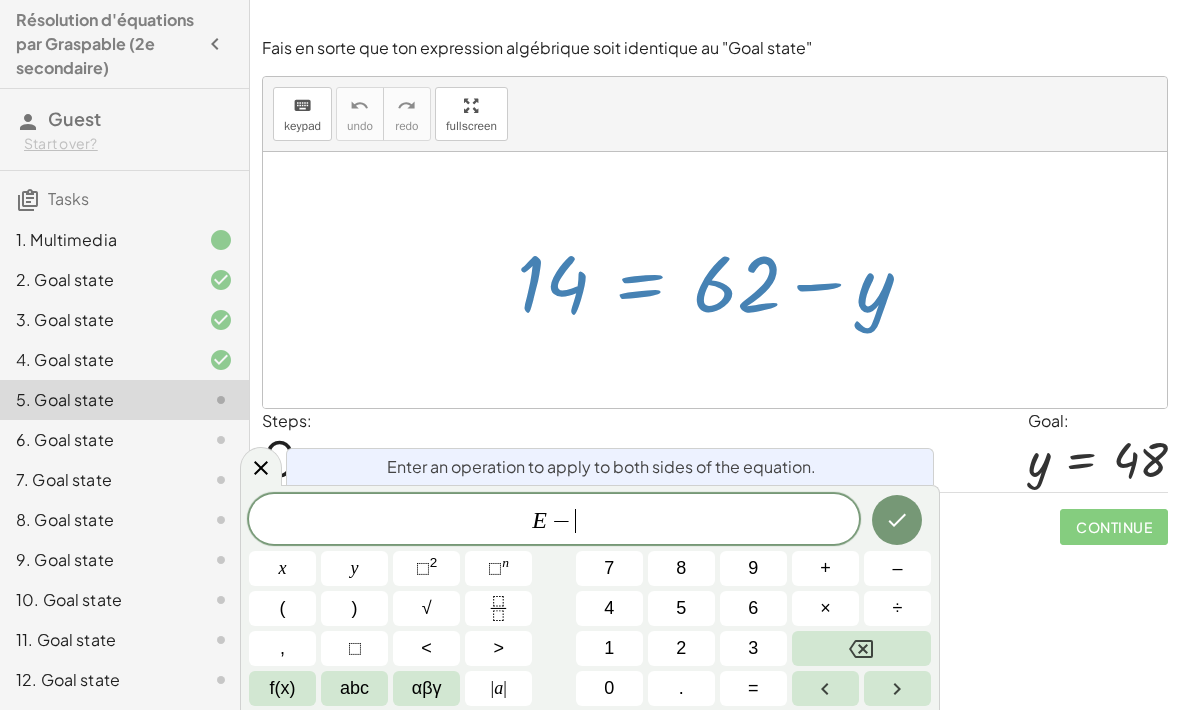 click on "1" at bounding box center (609, 648) 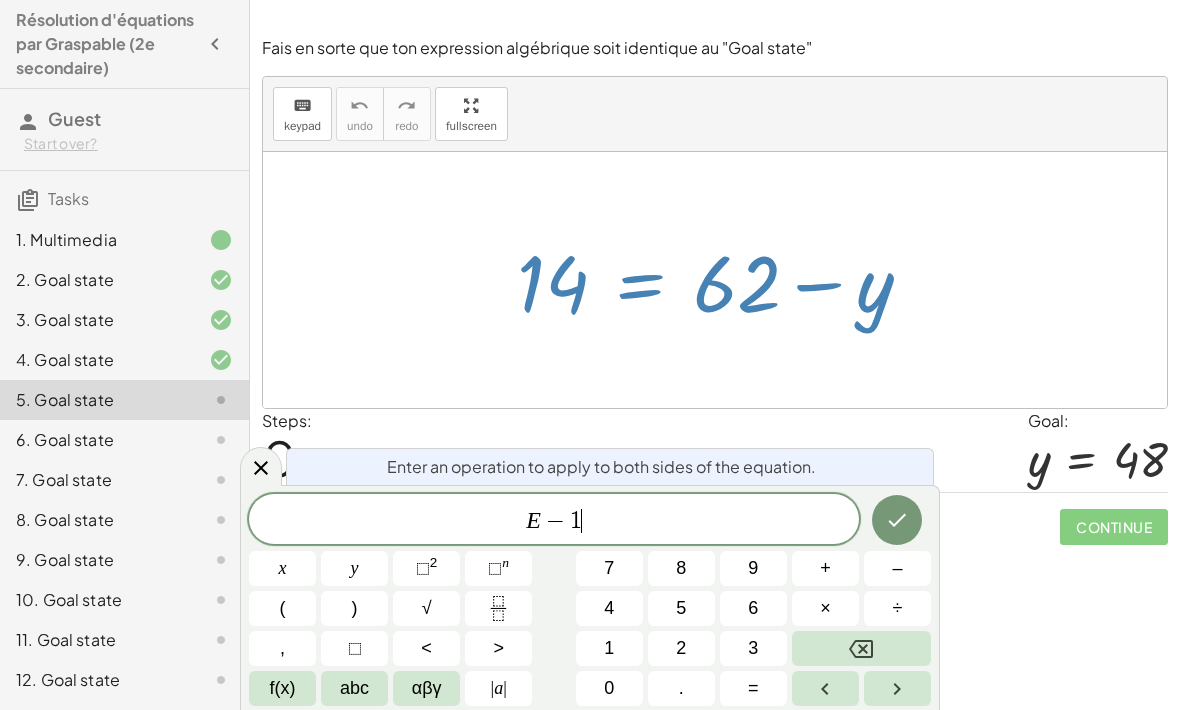 click on "1" at bounding box center (609, 648) 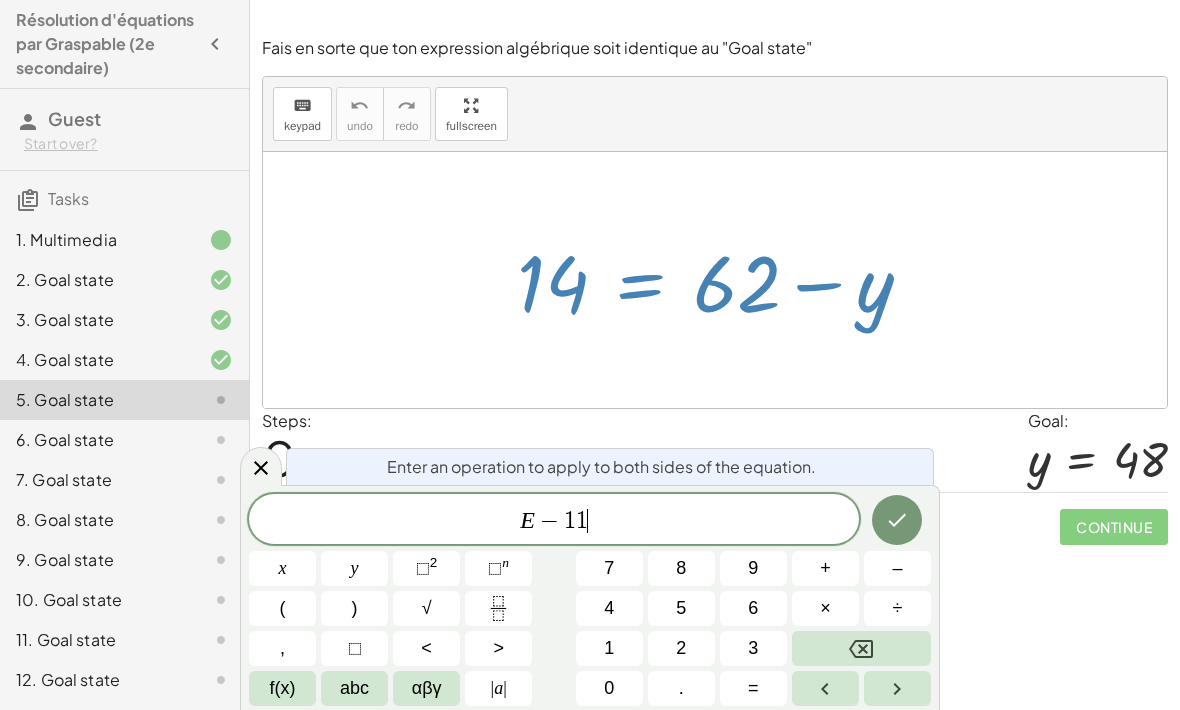 click 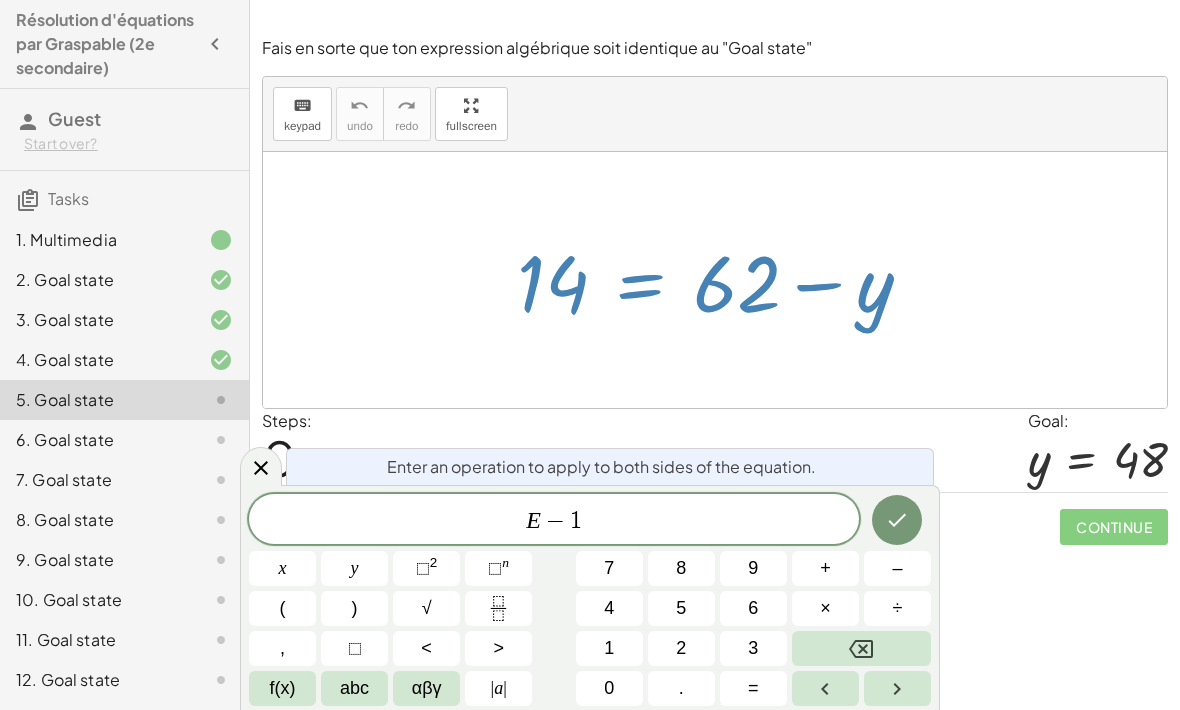 click on "4" at bounding box center [609, 608] 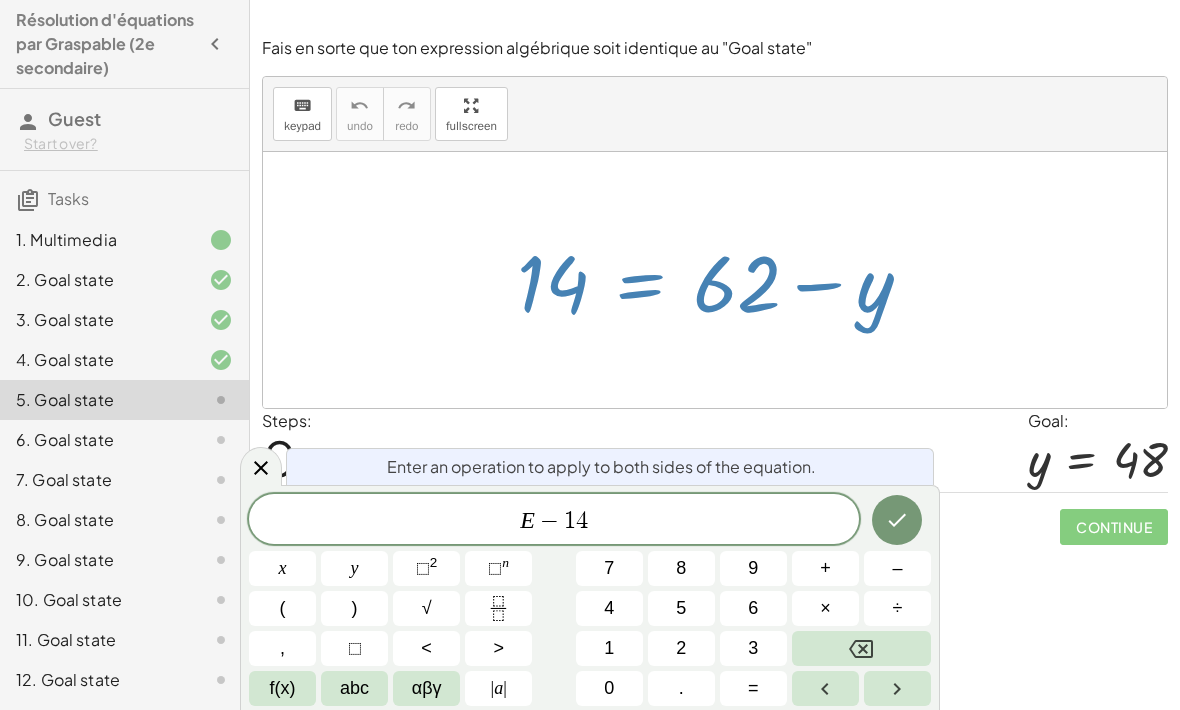click 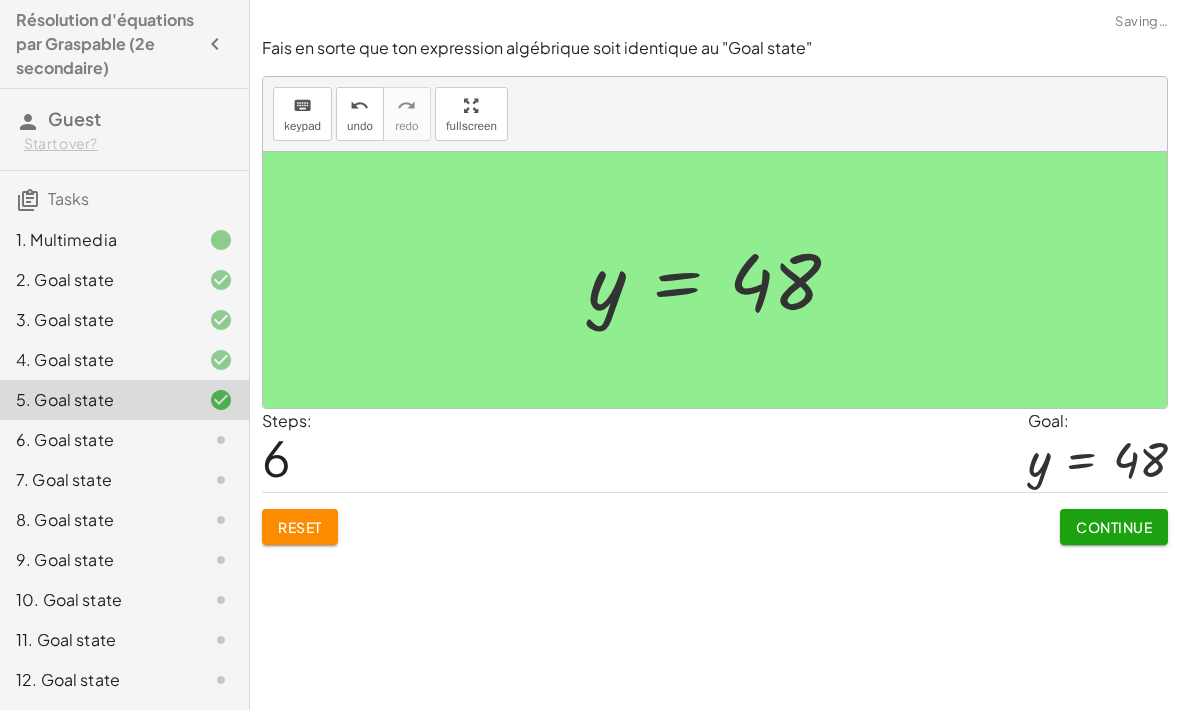 click on "Continue" 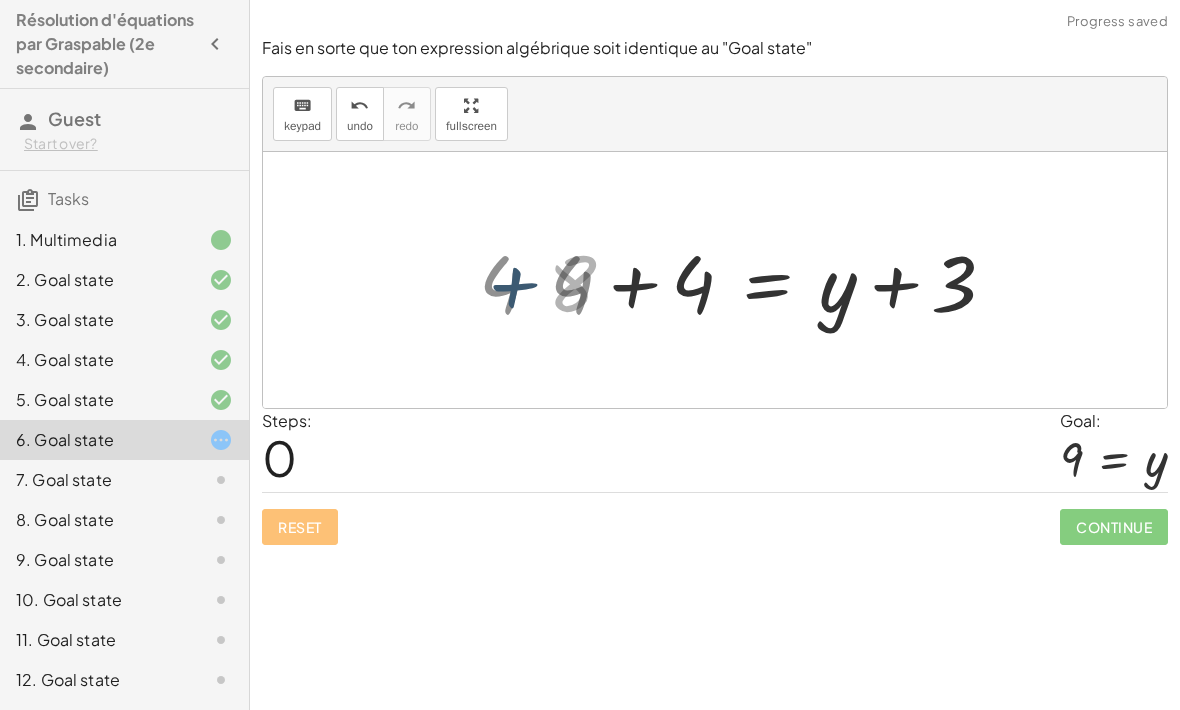 click on "+ 4 + 4 + 4 = + y + 3 8 + 4 + 4 + 4 = + y + 3" at bounding box center (772, 280) 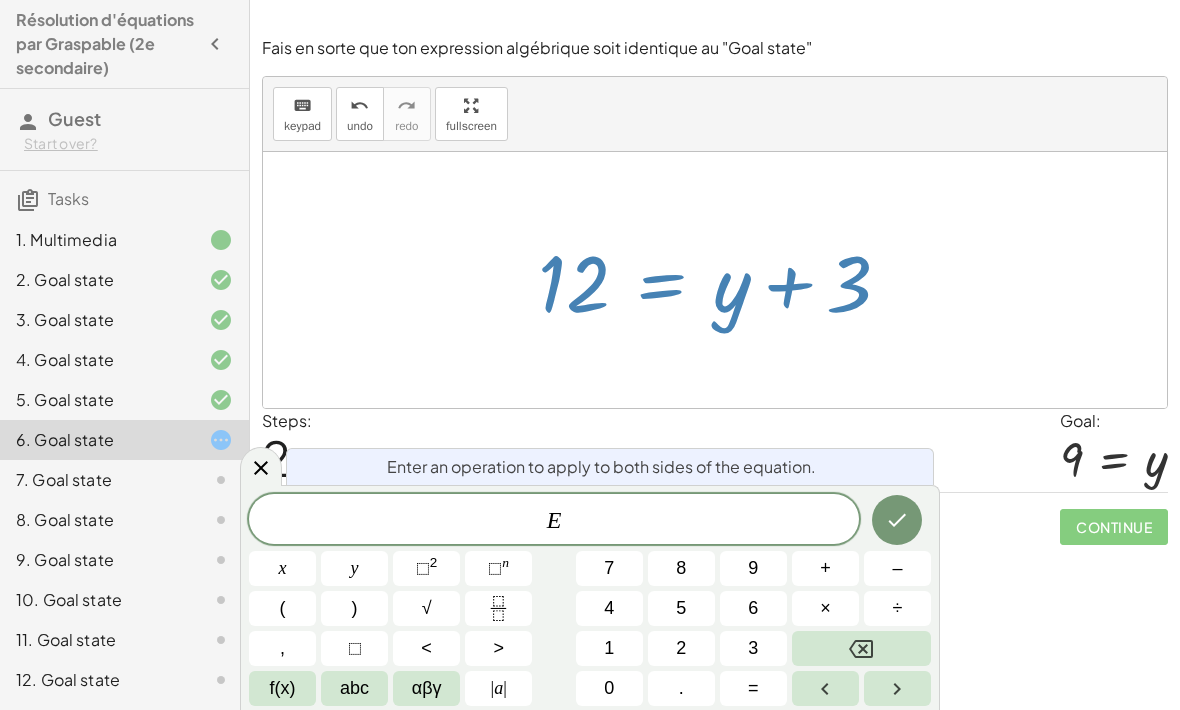 click on "–" at bounding box center (897, 568) 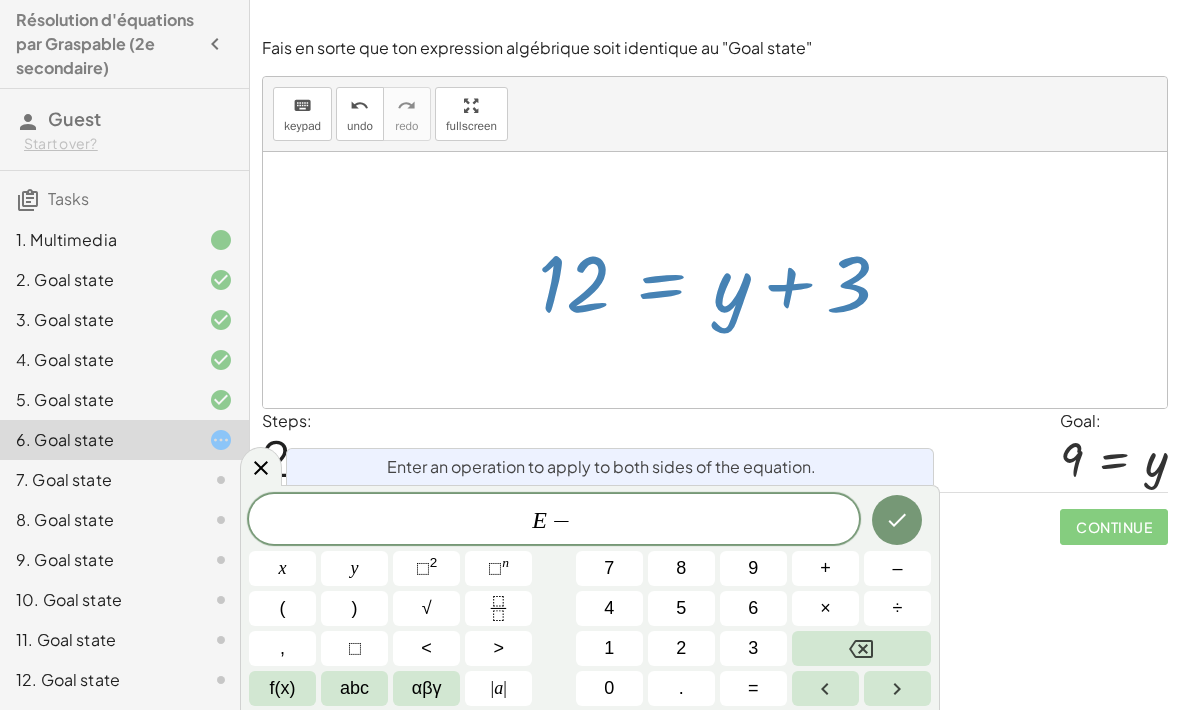 scroll, scrollTop: 66, scrollLeft: 0, axis: vertical 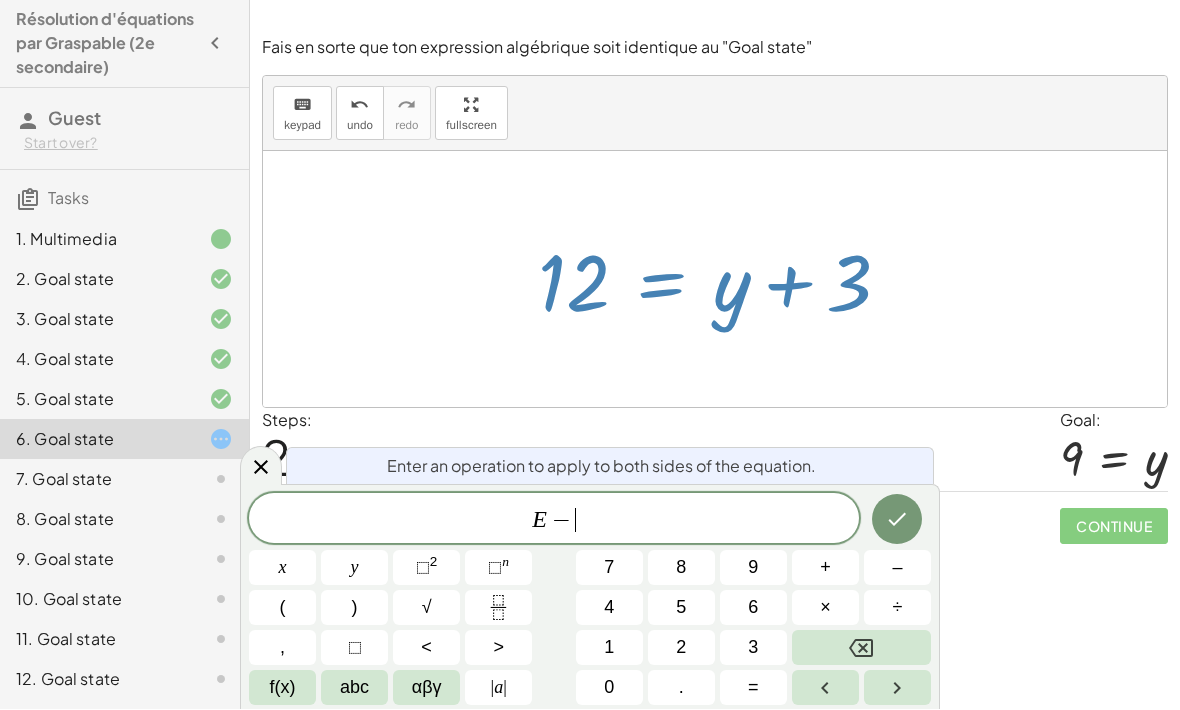 click on "3" at bounding box center [753, 648] 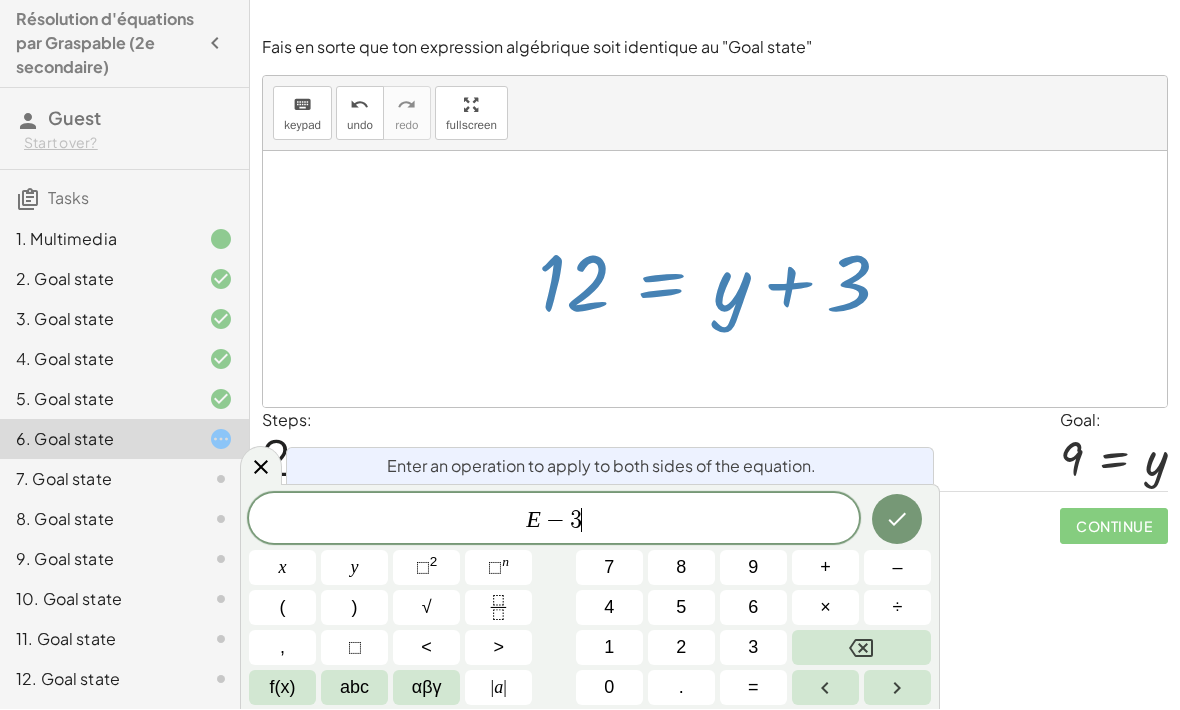 click 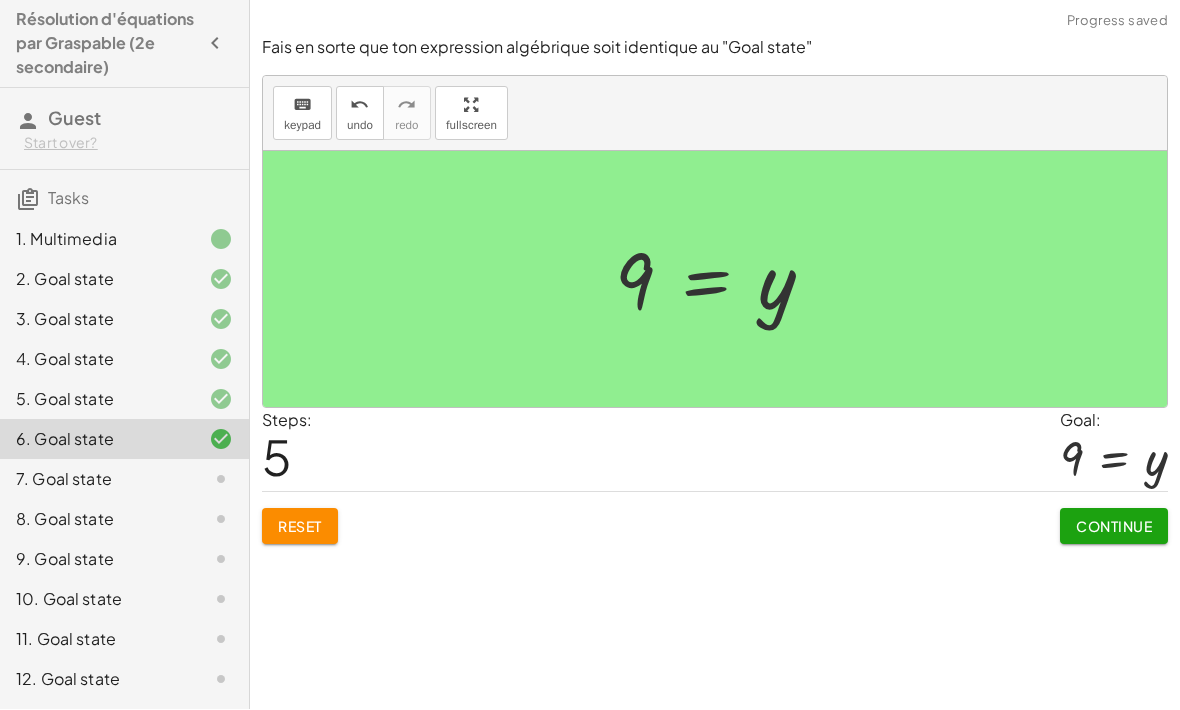 click on "Continue" 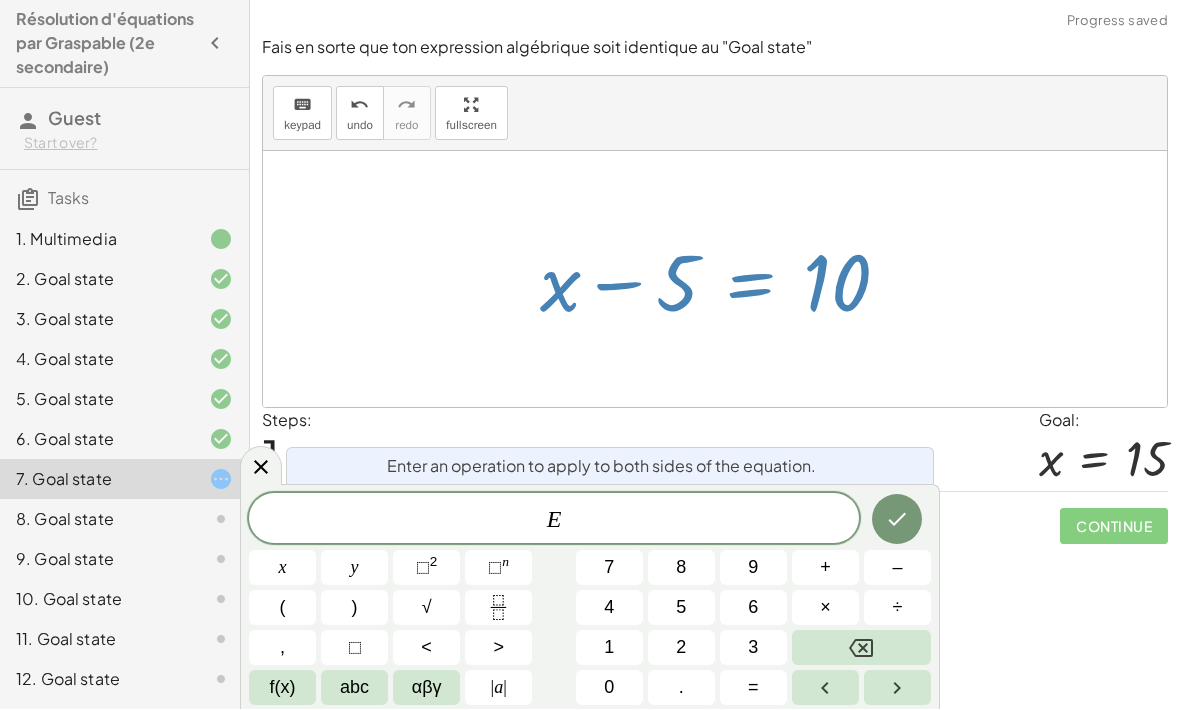 click on "+" at bounding box center [825, 568] 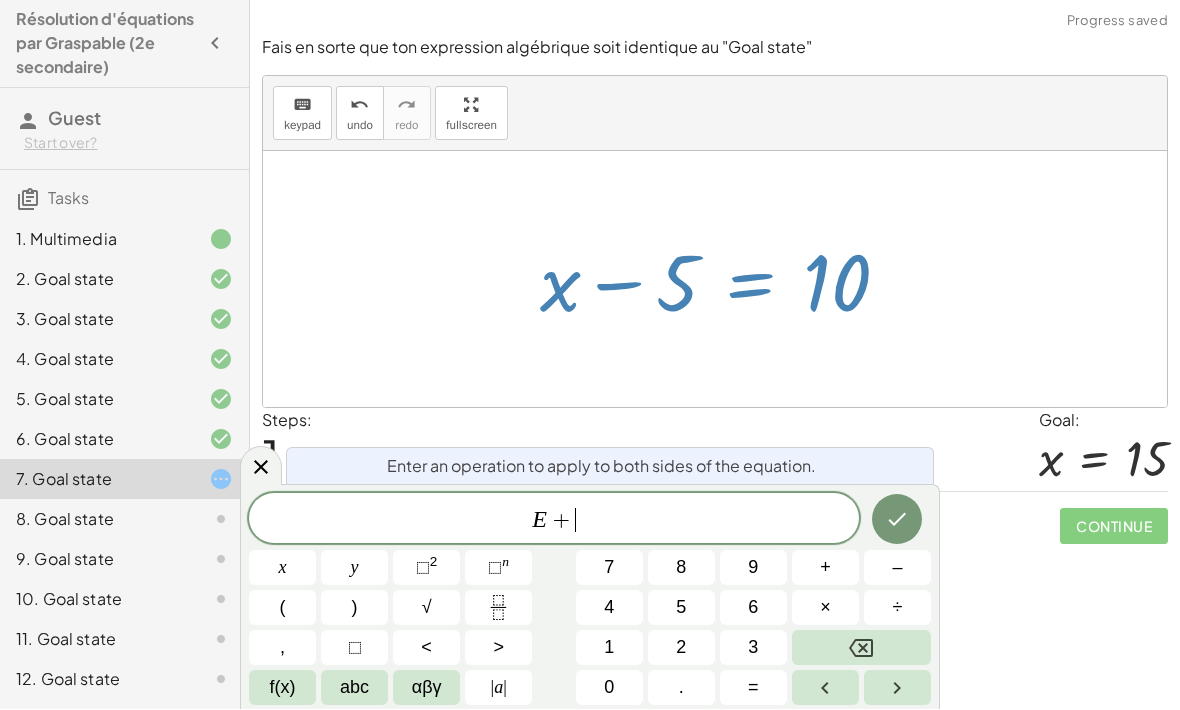 click on "5" at bounding box center [681, 608] 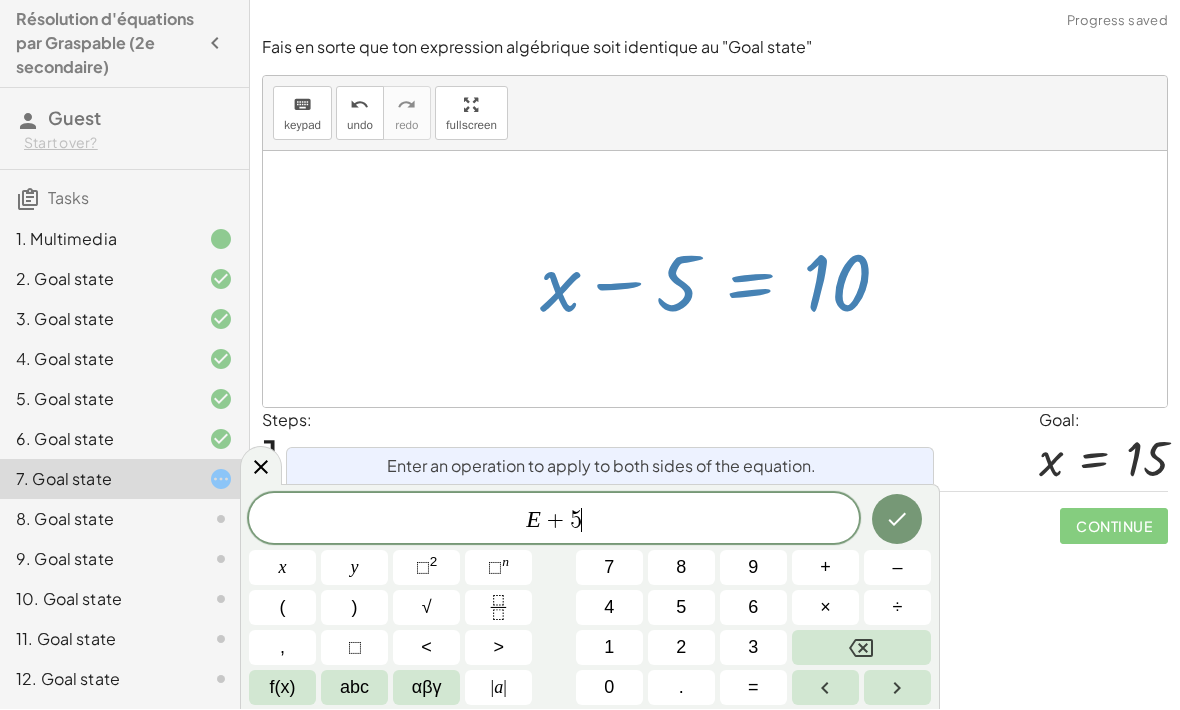 click 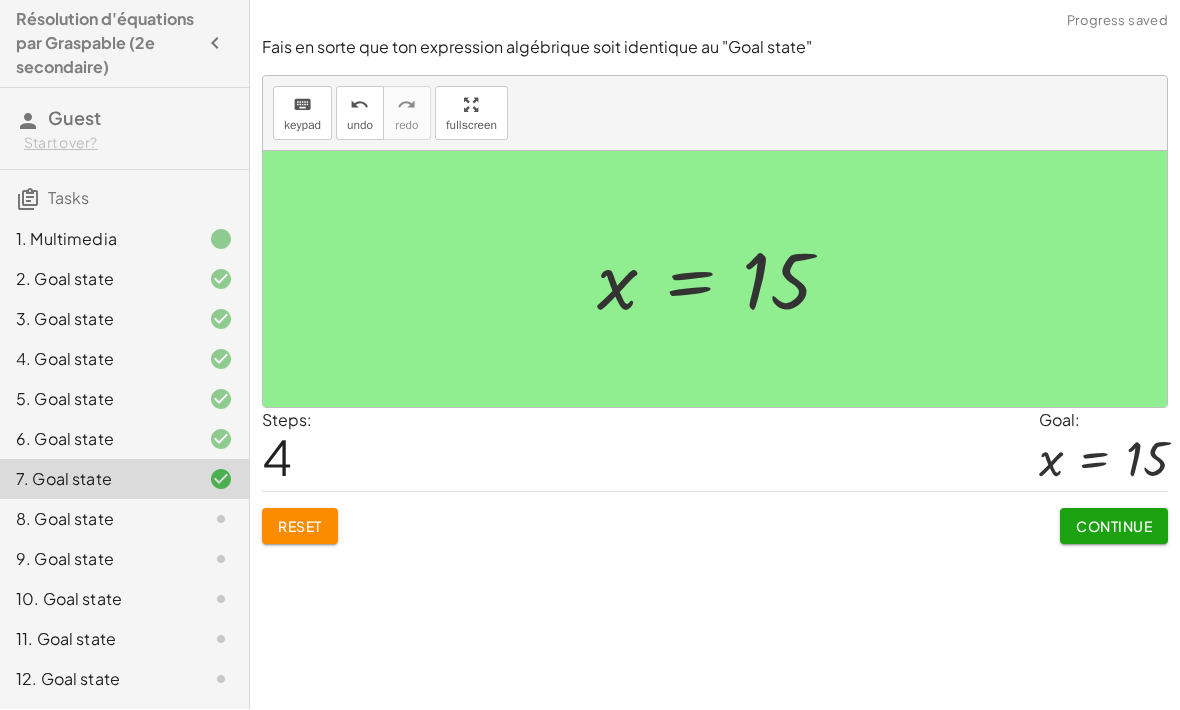 click on "Continue" 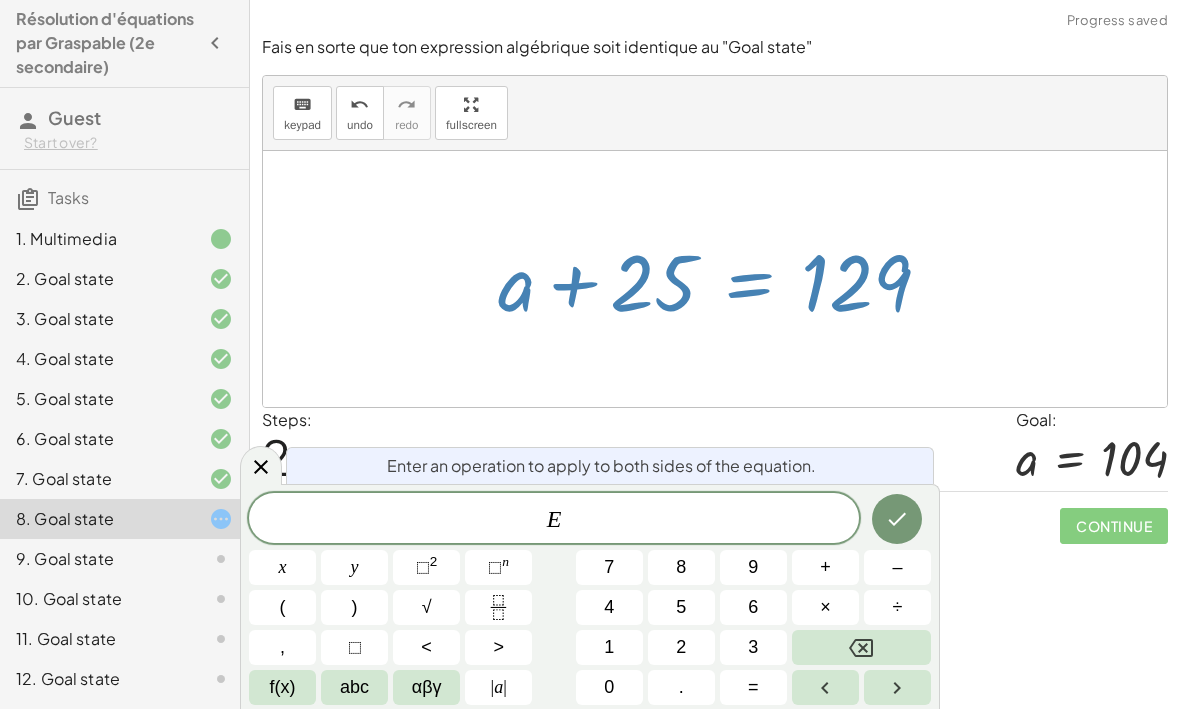 click on "–" at bounding box center [897, 568] 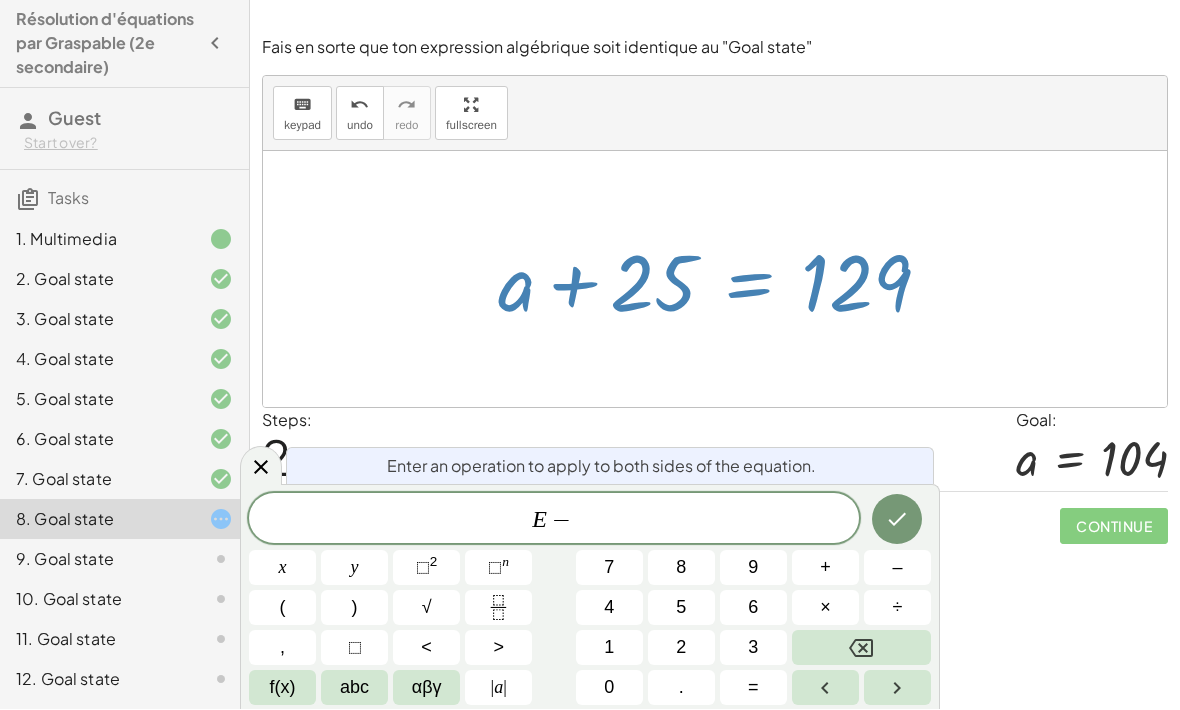 click on "2" at bounding box center (681, 648) 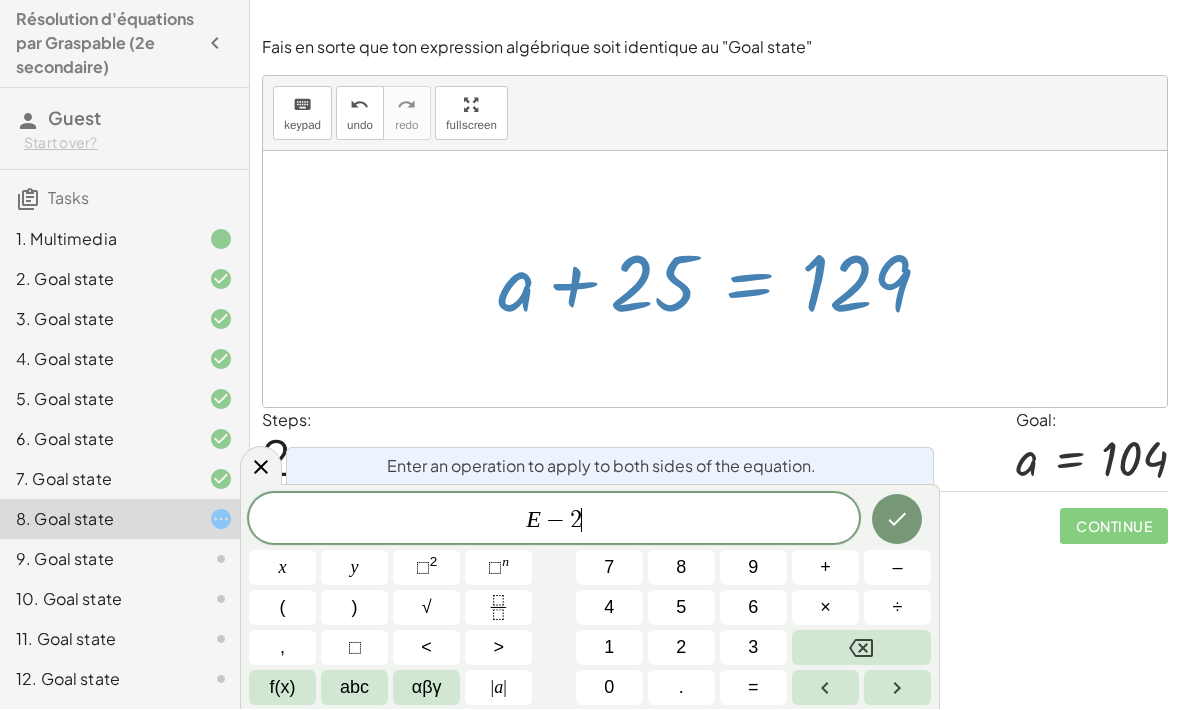 click on "2" at bounding box center (681, 648) 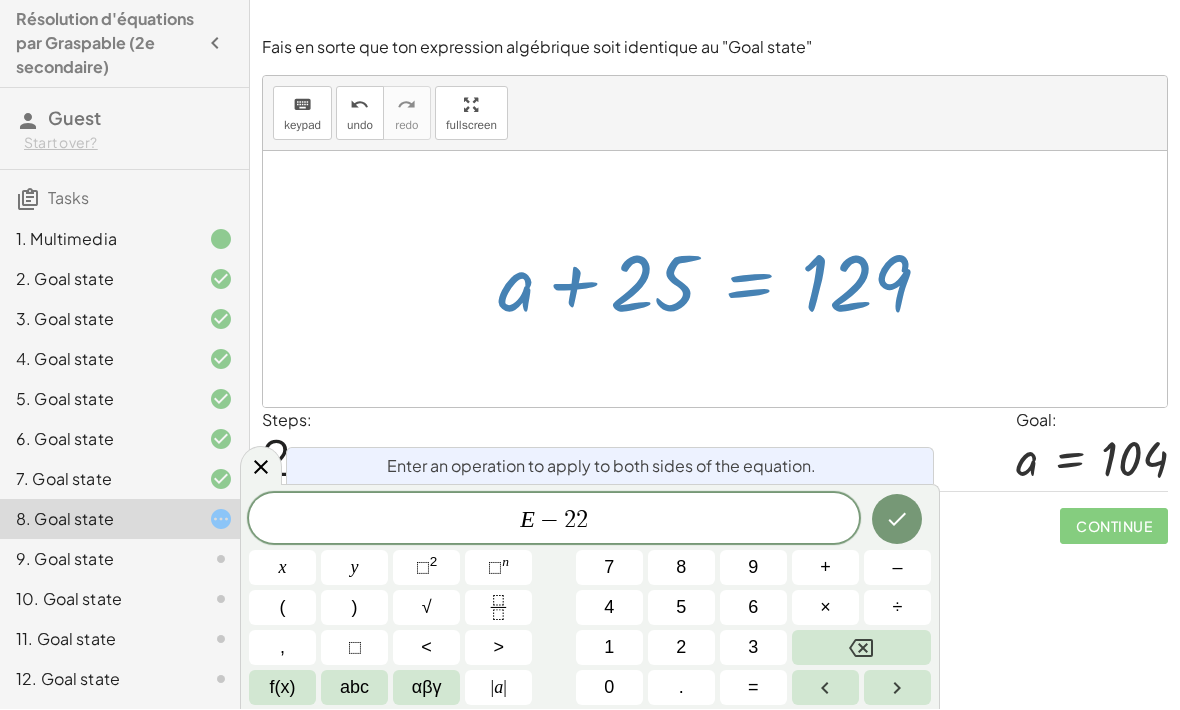 click 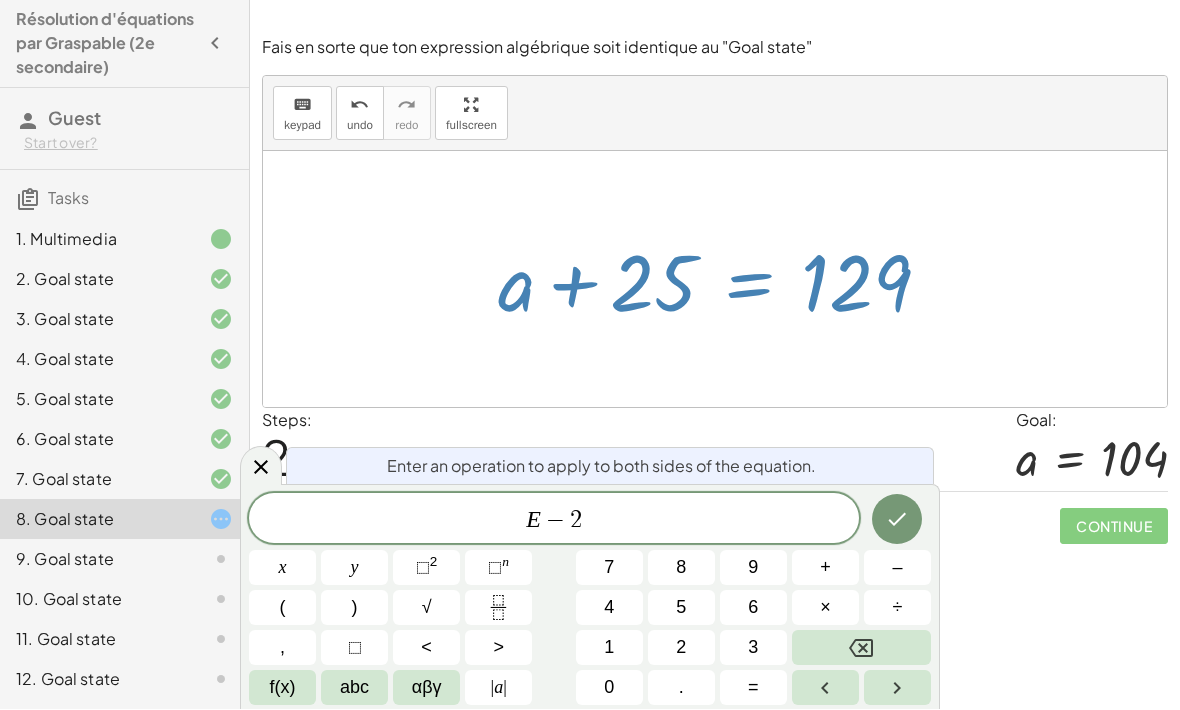 click on "5" at bounding box center (681, 608) 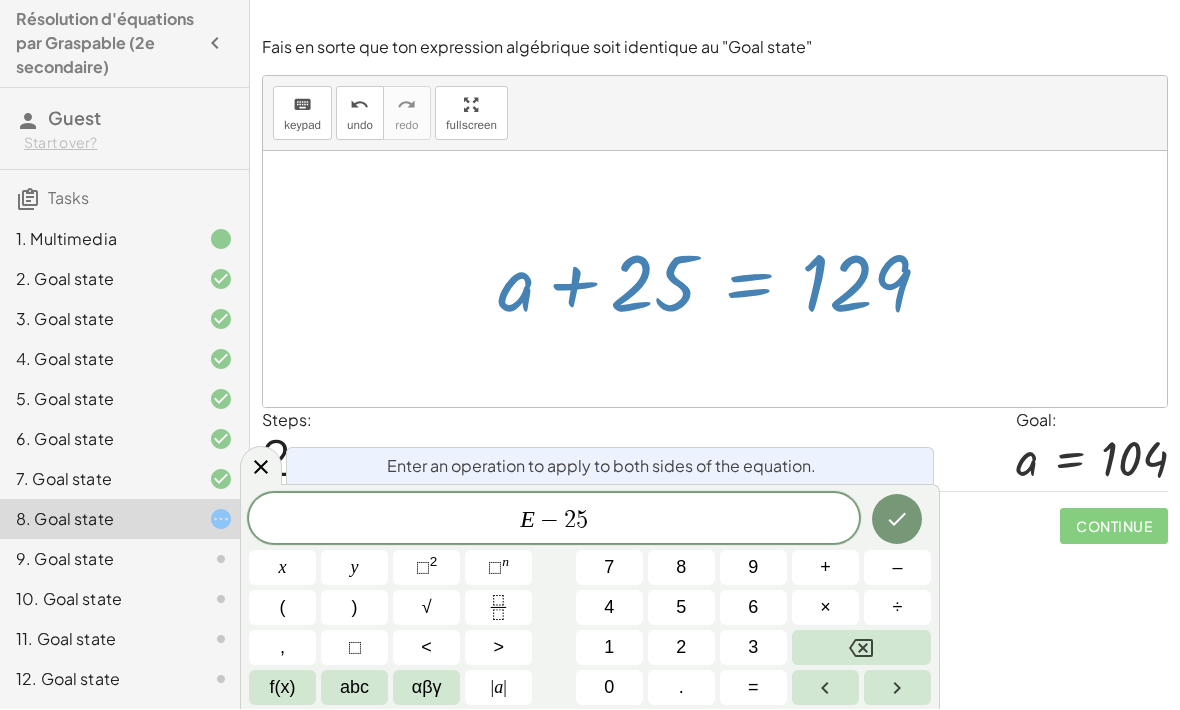 click 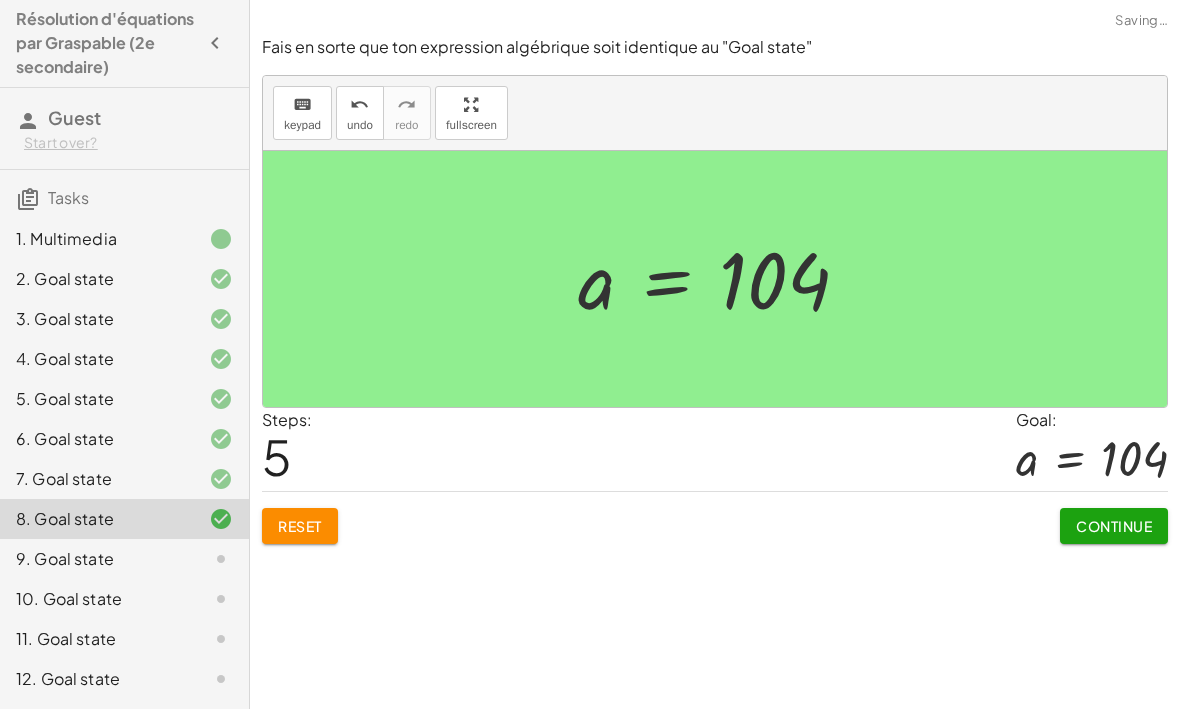 click on "Continue" at bounding box center [1114, 527] 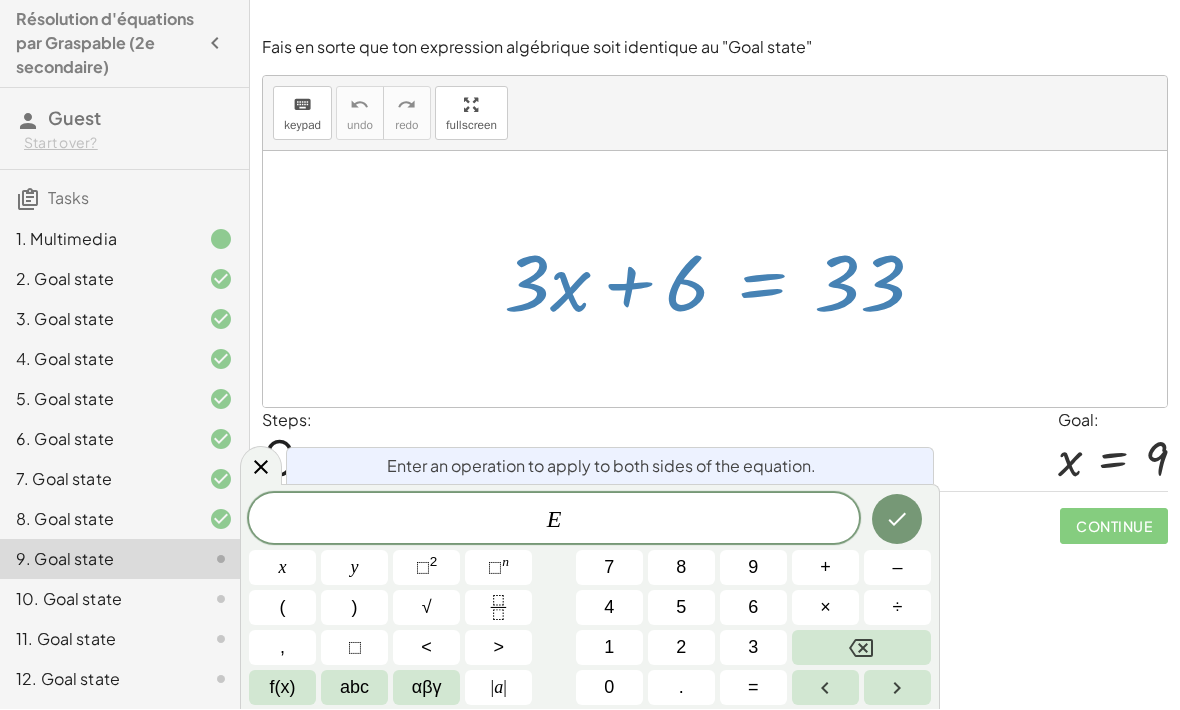 click on "–" at bounding box center [897, 568] 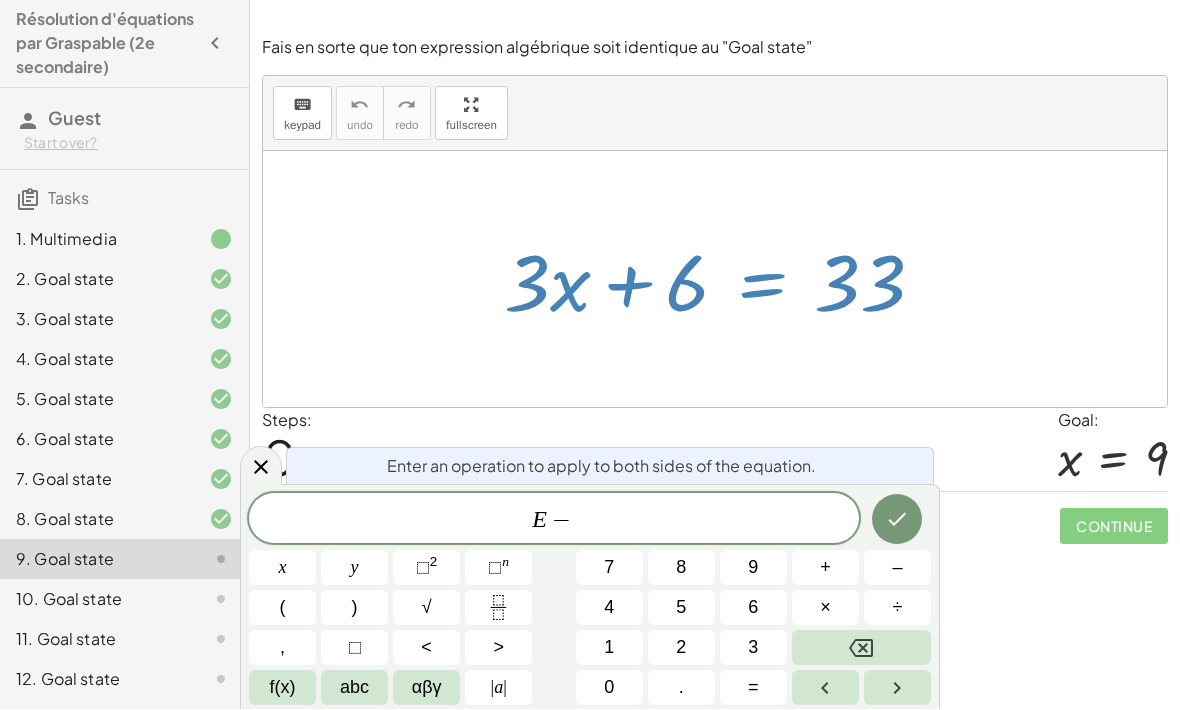 click on "6" at bounding box center (753, 608) 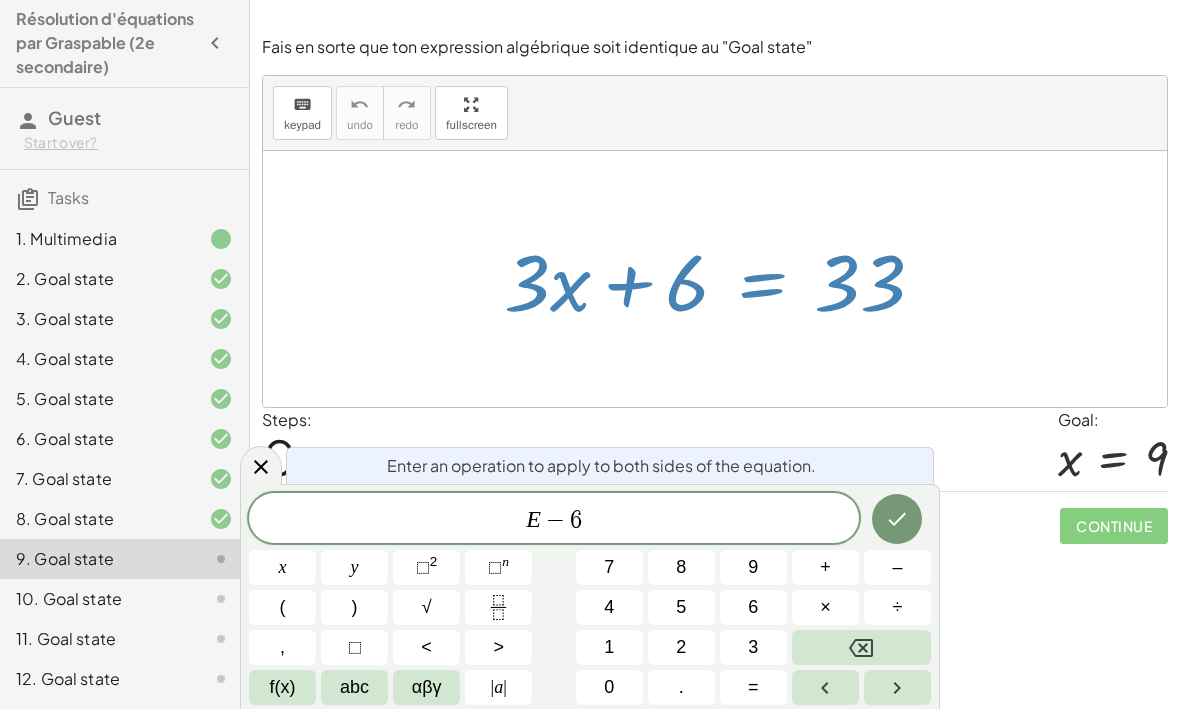 click 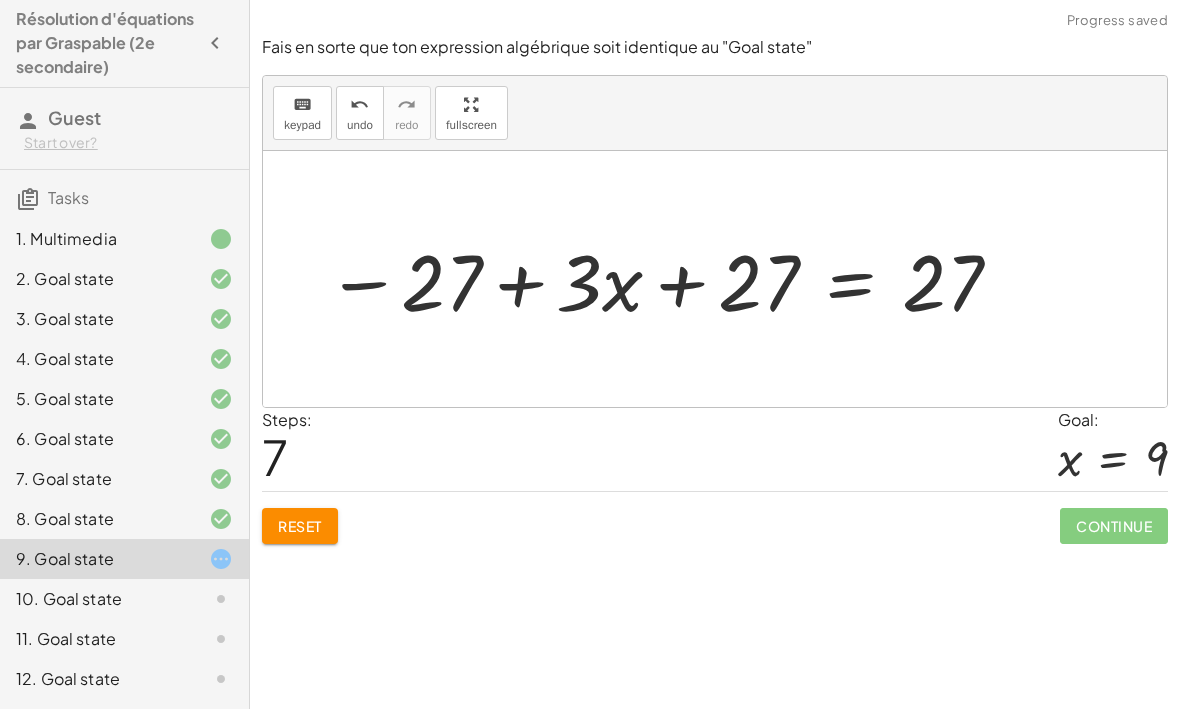 click on "Reset" at bounding box center (300, 527) 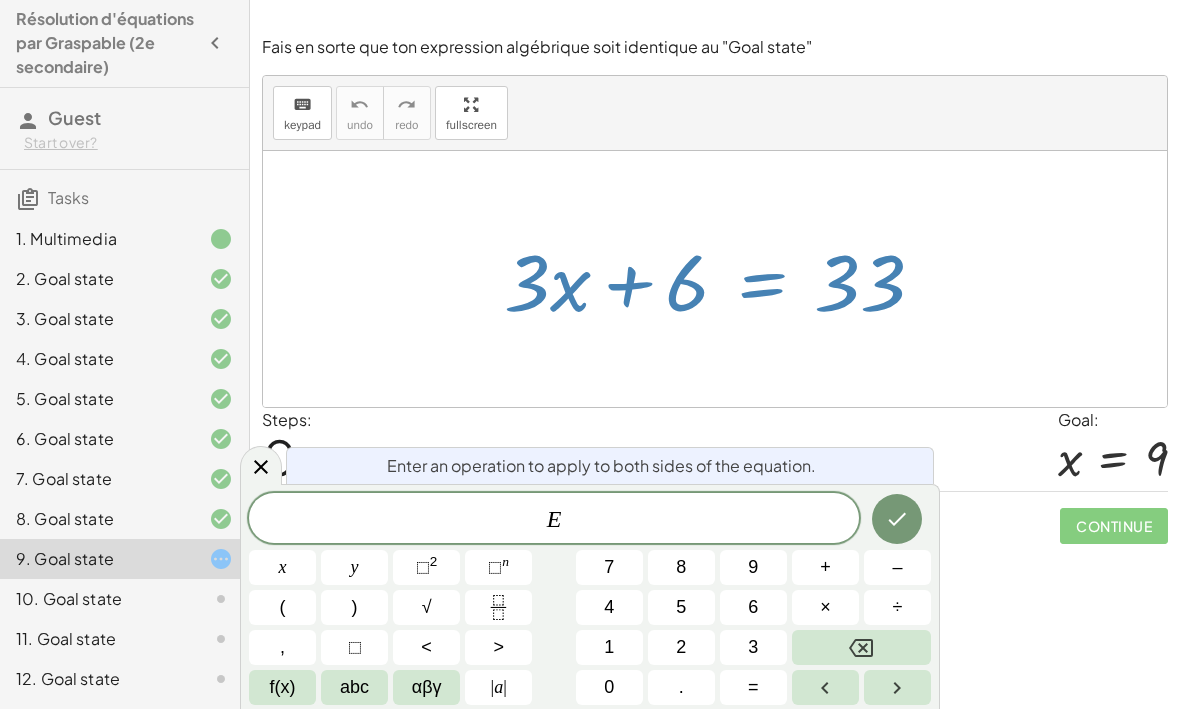 click on "–" at bounding box center (897, 568) 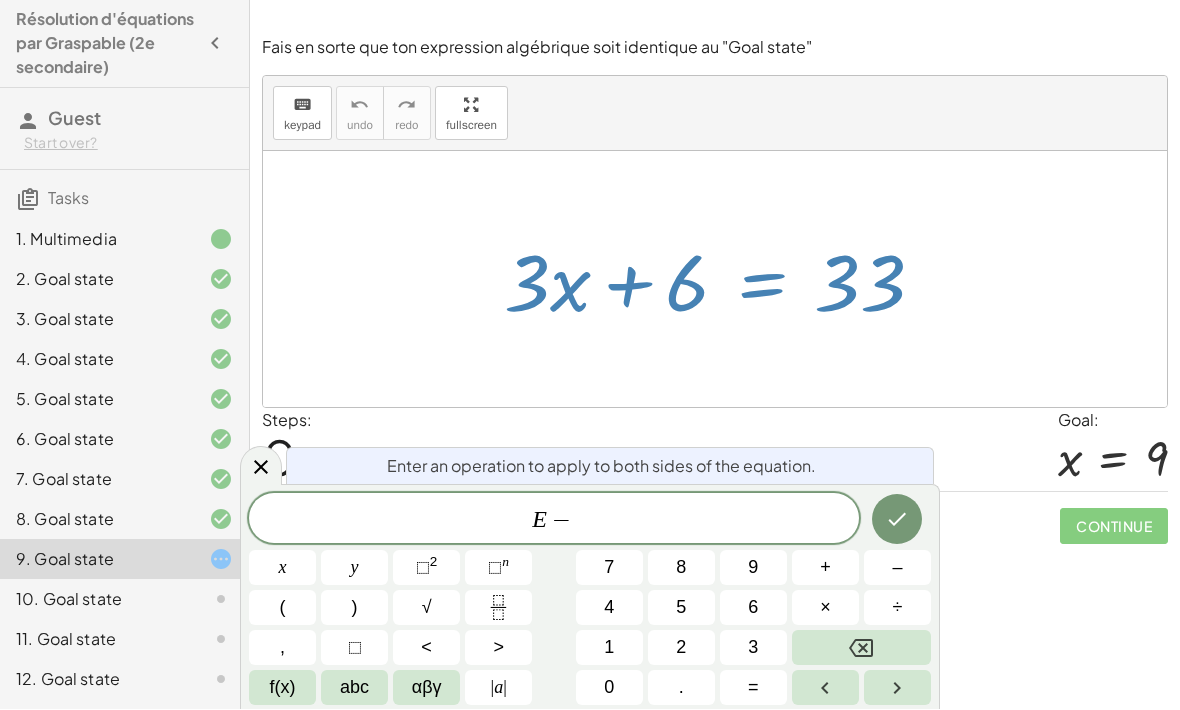 click on "6" at bounding box center (753, 608) 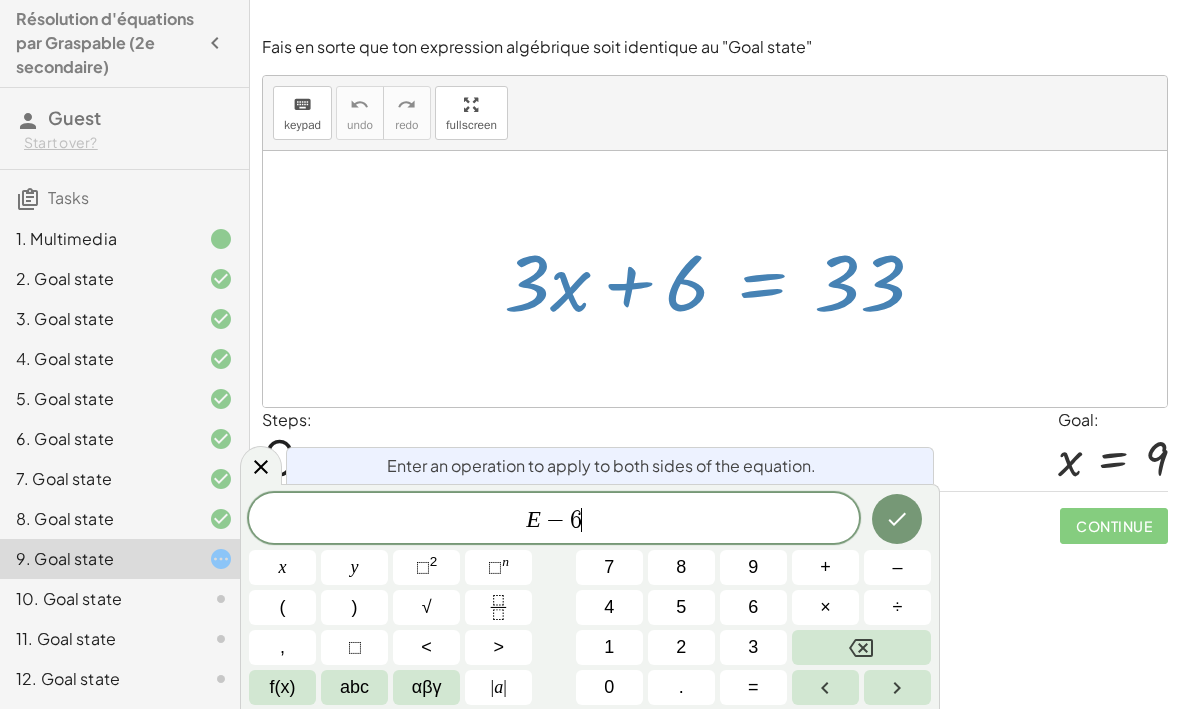 click 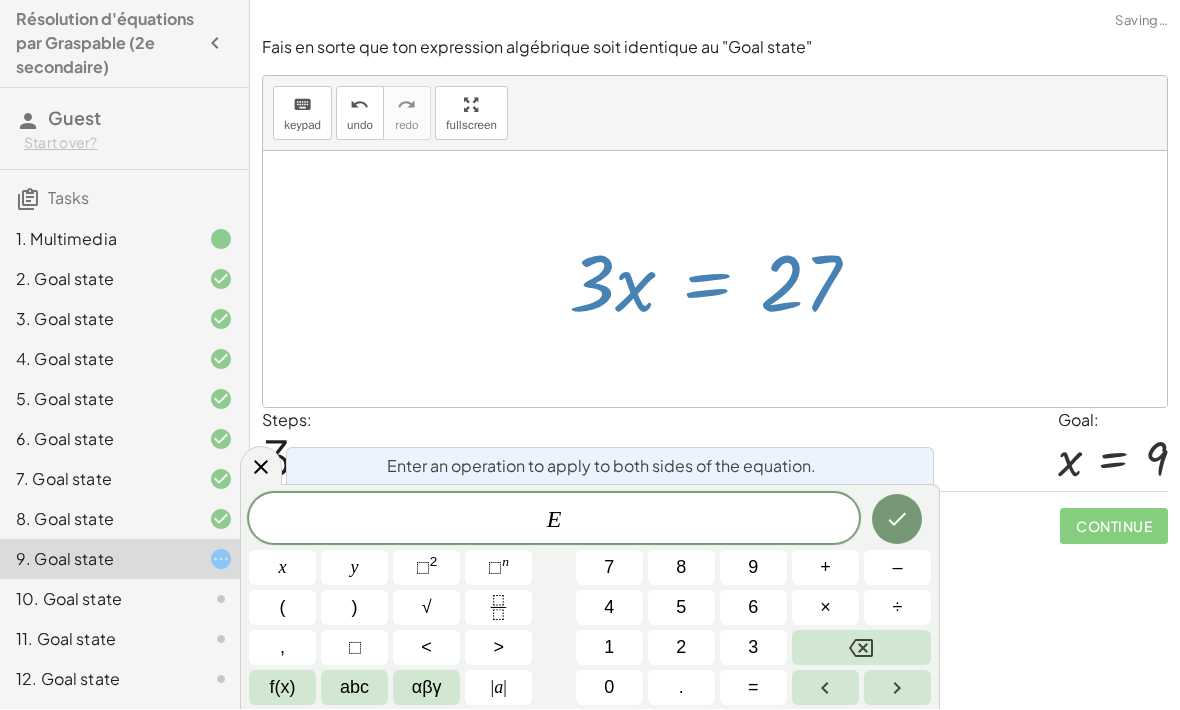 click on "÷" at bounding box center (898, 608) 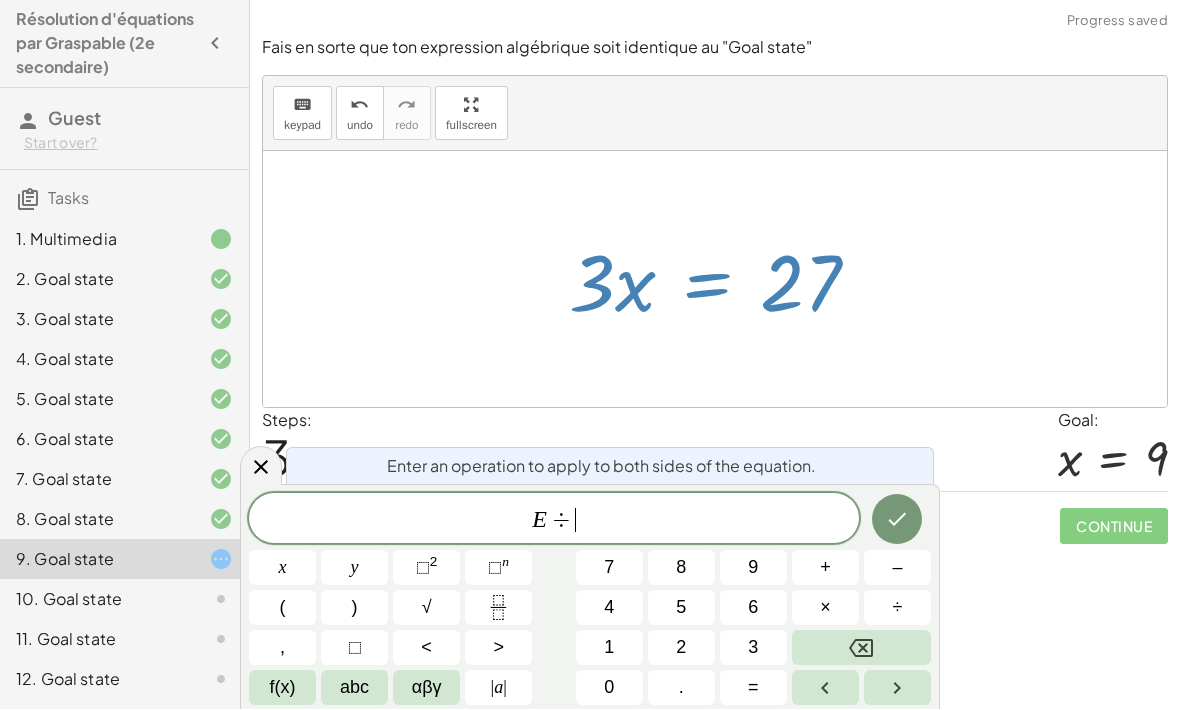 click on "3" at bounding box center (753, 648) 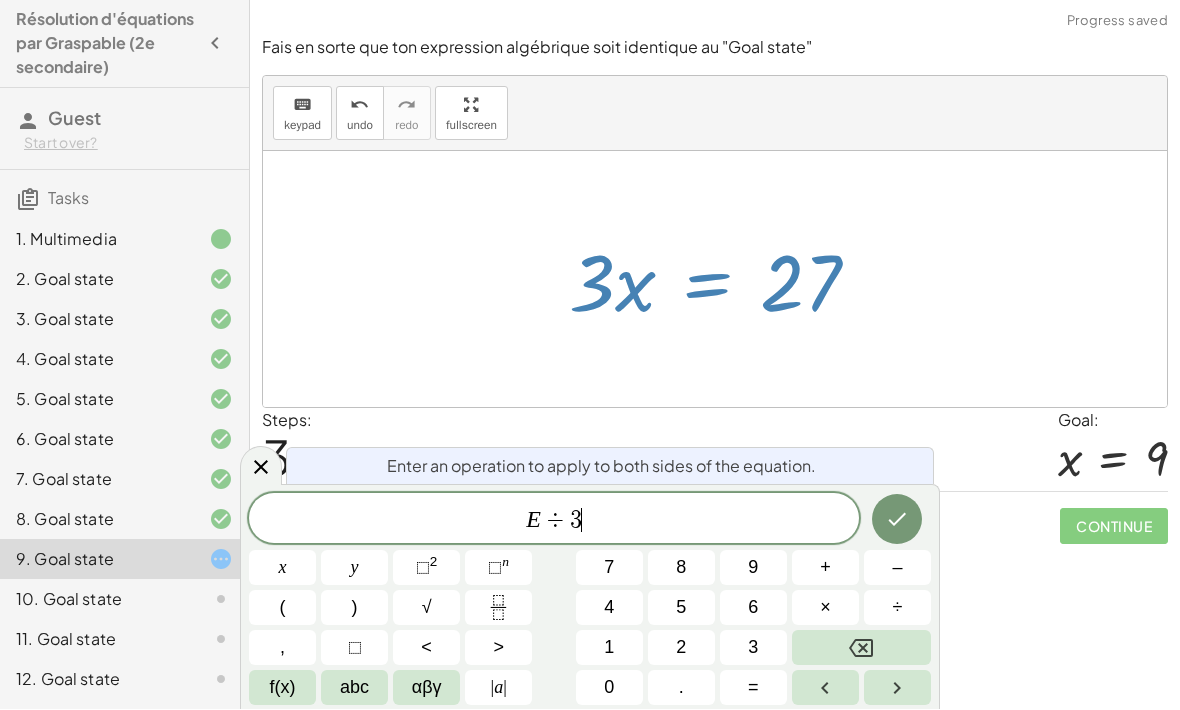 click 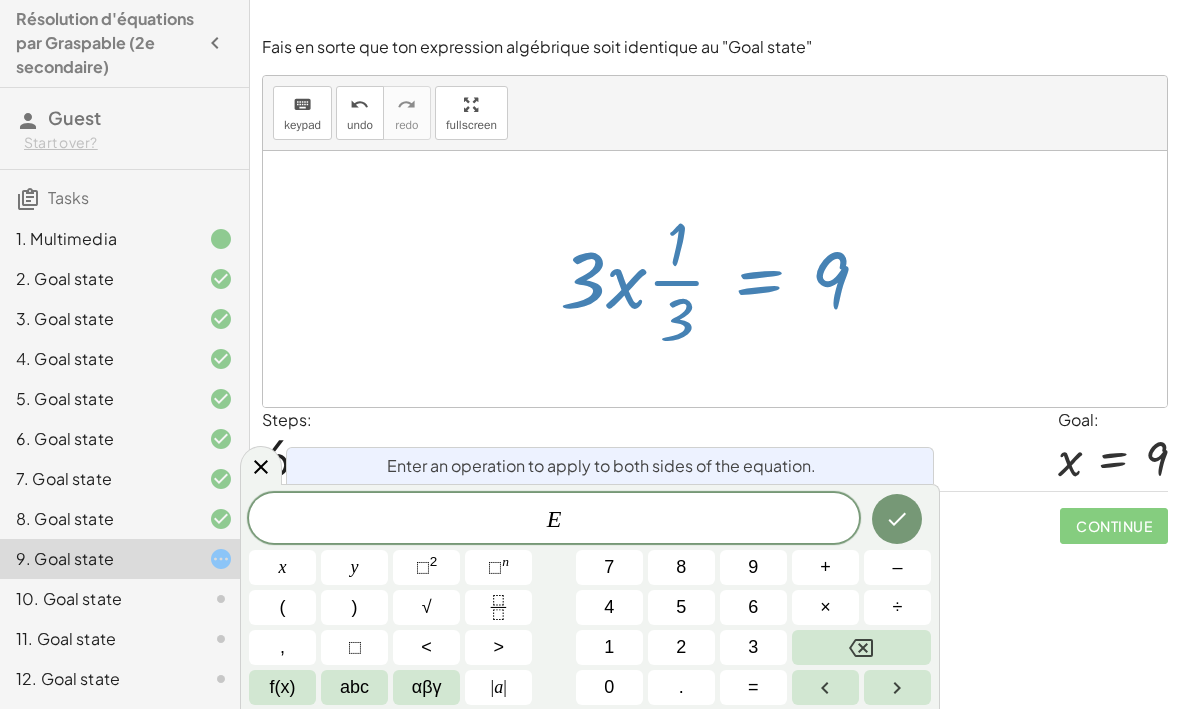 click on "×" at bounding box center (825, 608) 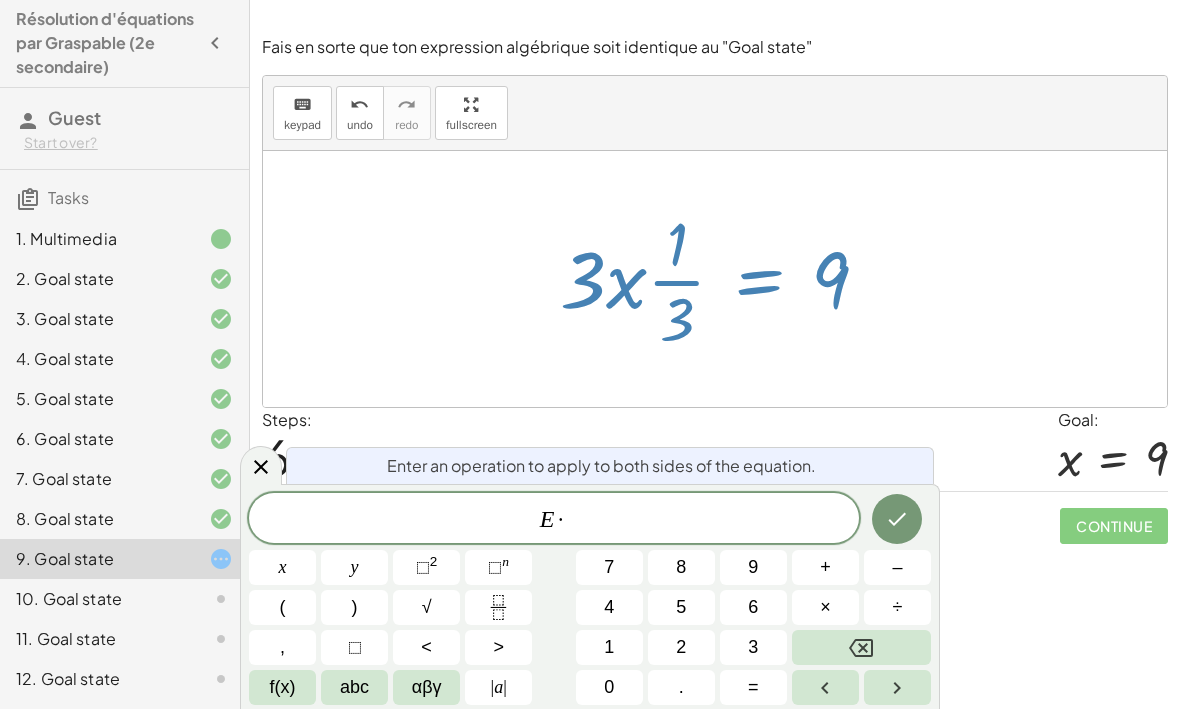click on "3" at bounding box center [753, 648] 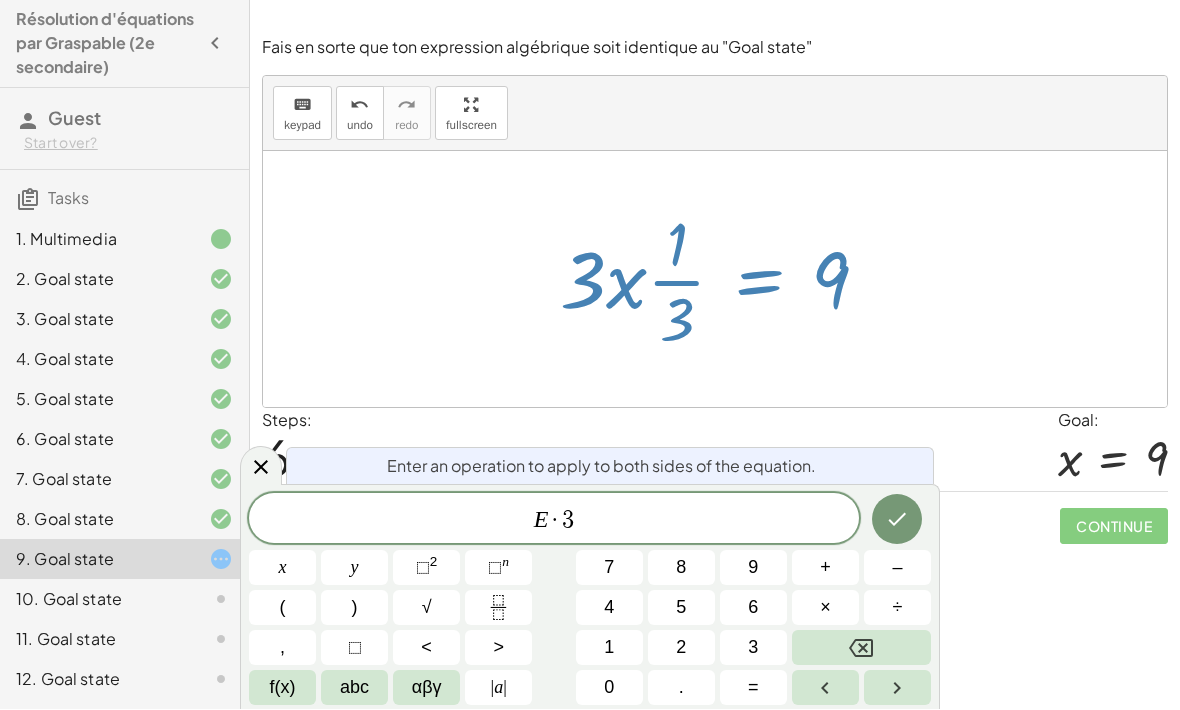 click on "3" at bounding box center [753, 648] 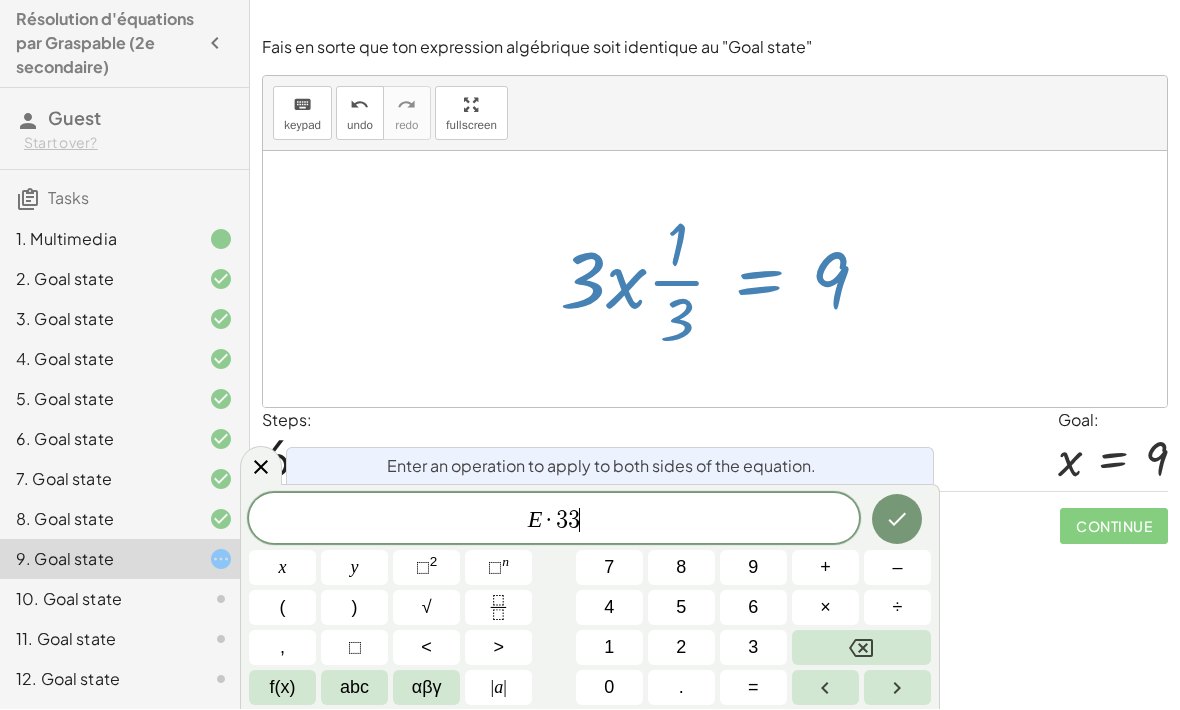 click on "÷" at bounding box center (898, 608) 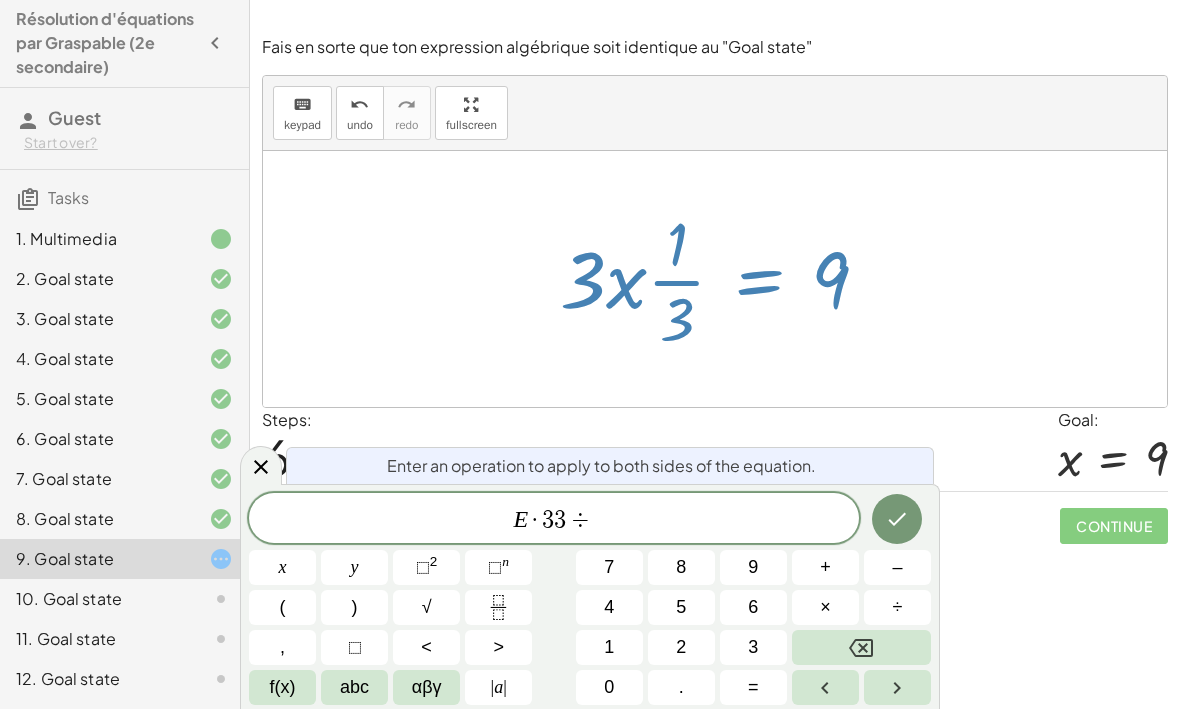 click 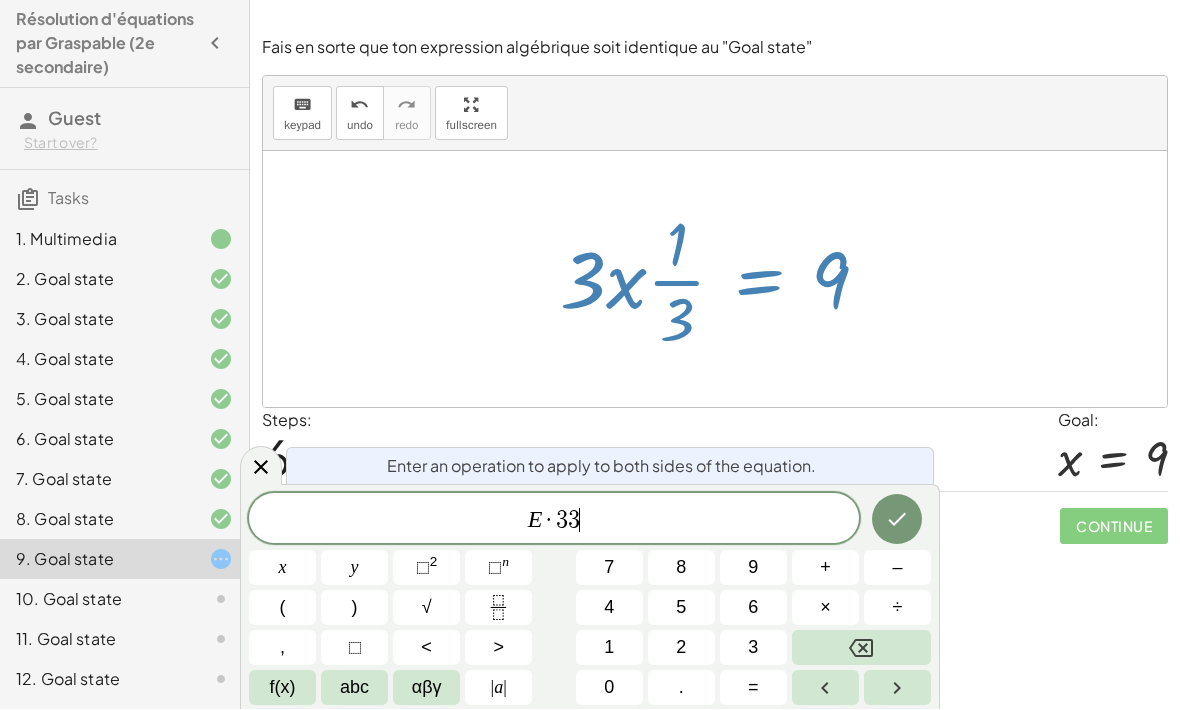 click 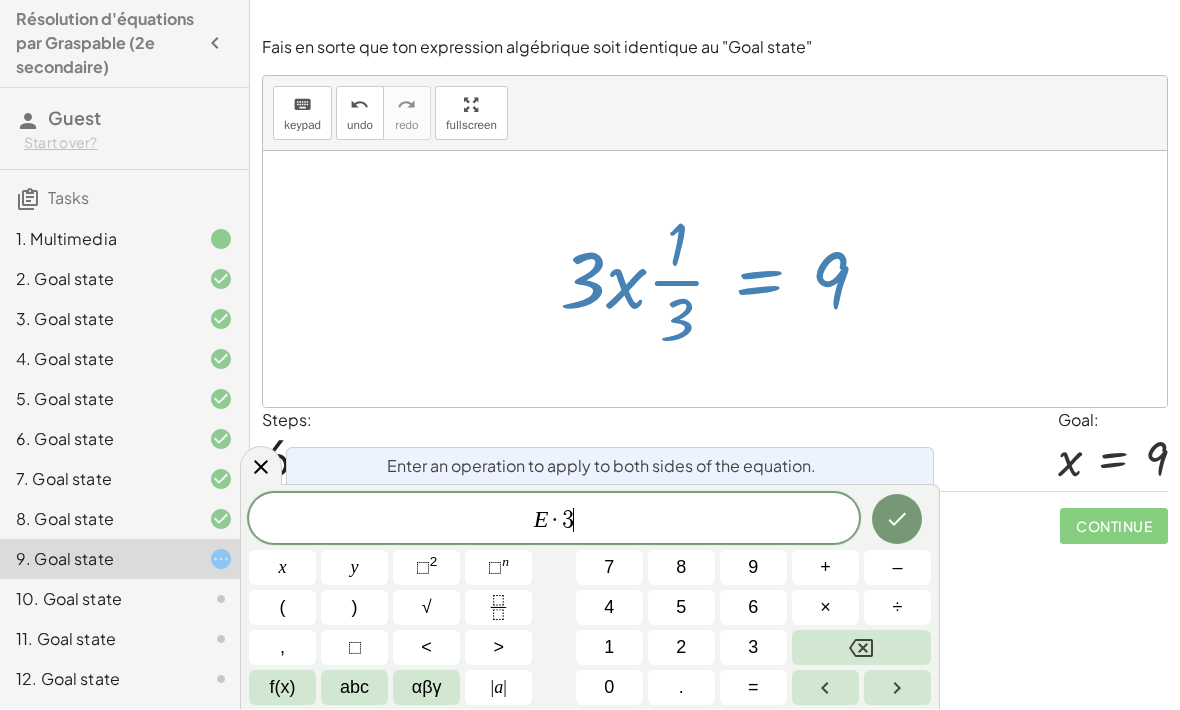 click 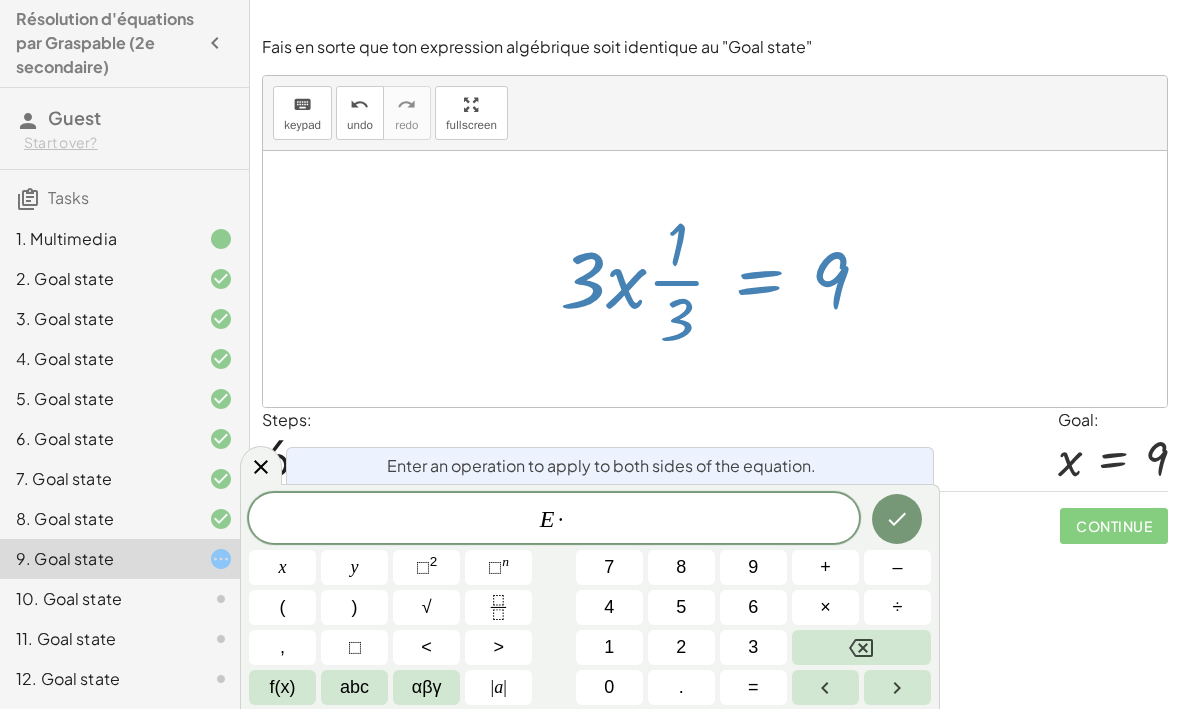 click on "3" at bounding box center [753, 648] 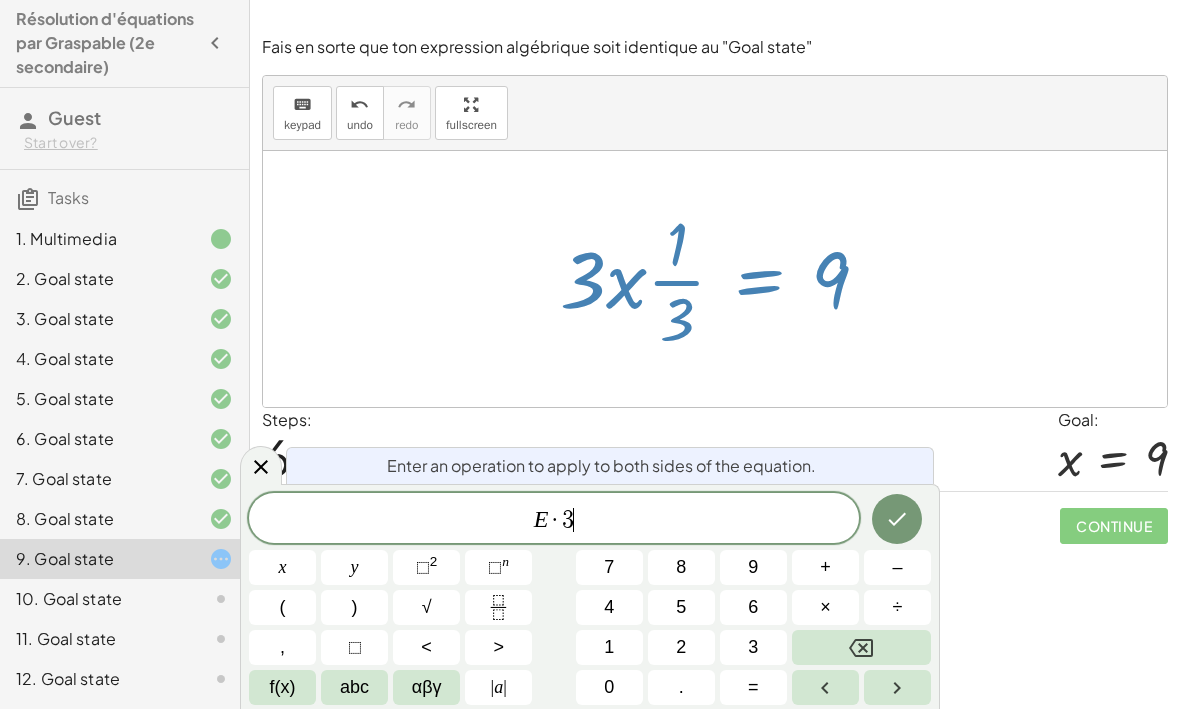 click on "÷" at bounding box center [898, 608] 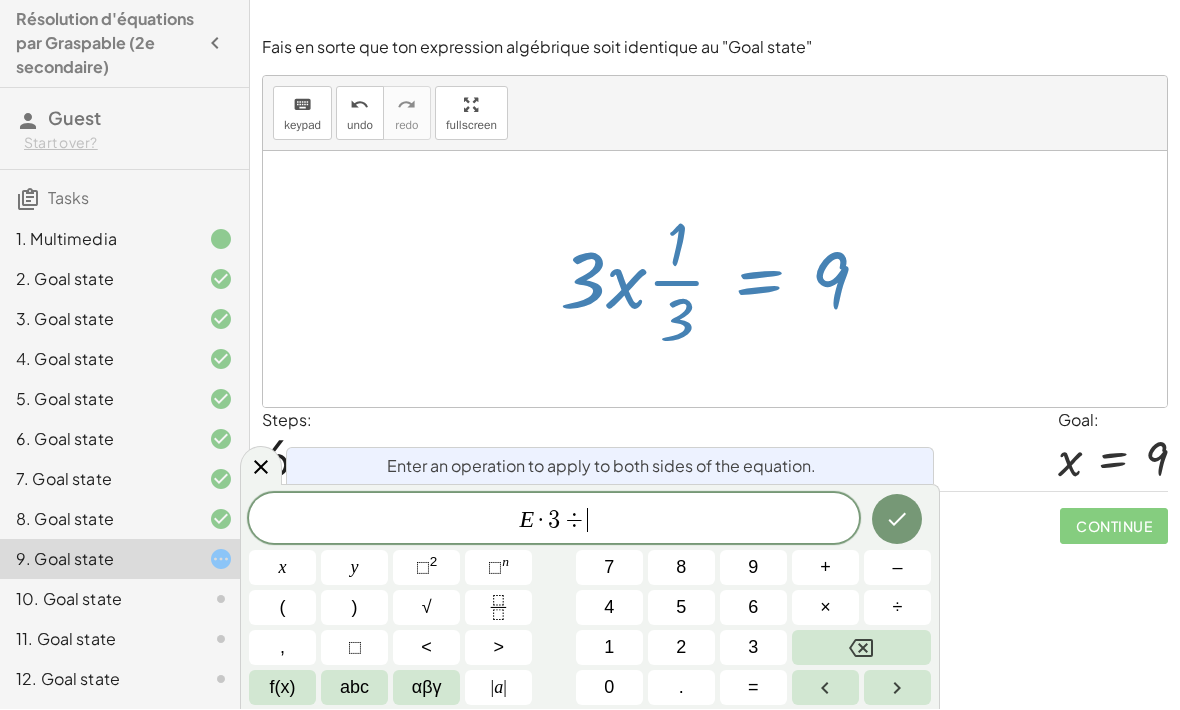 click on "3" at bounding box center [753, 648] 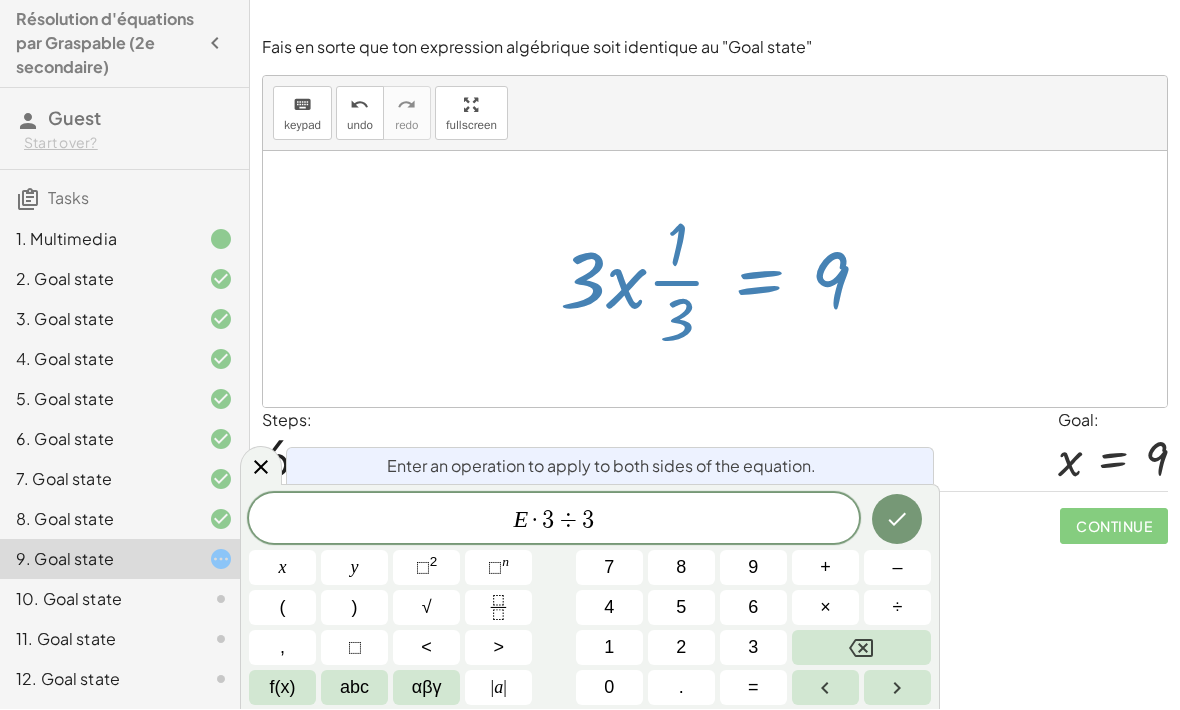 click at bounding box center [897, 520] 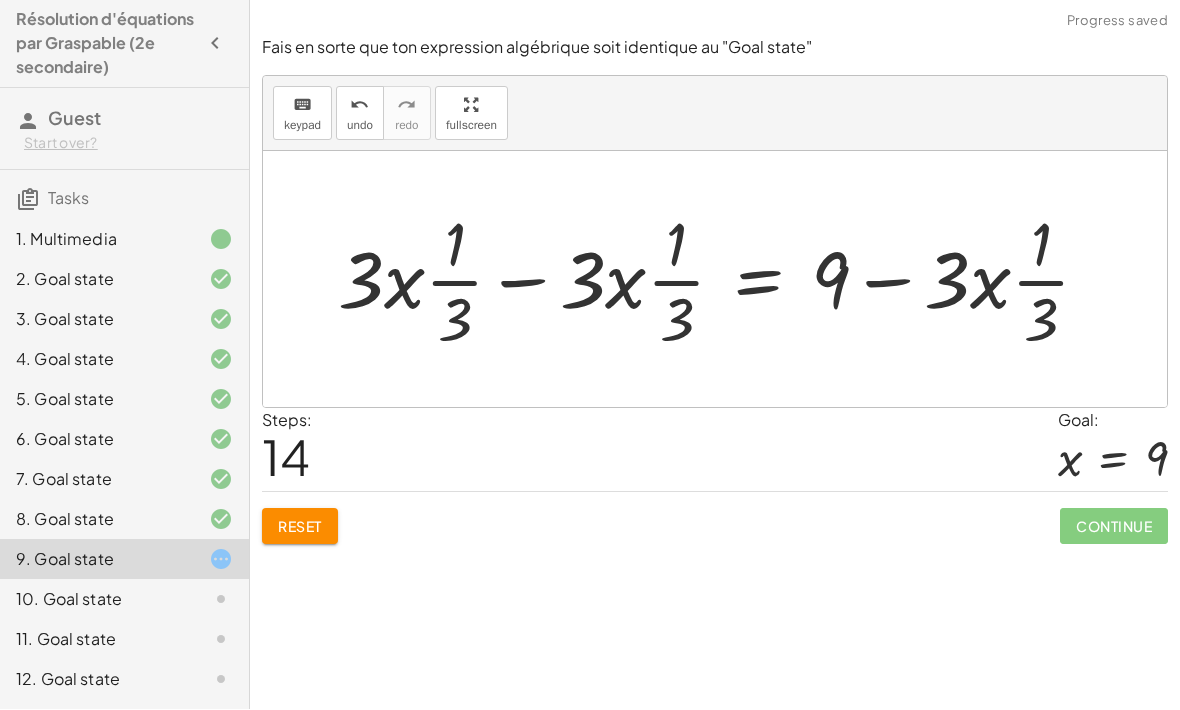 click on "Reset" at bounding box center (300, 527) 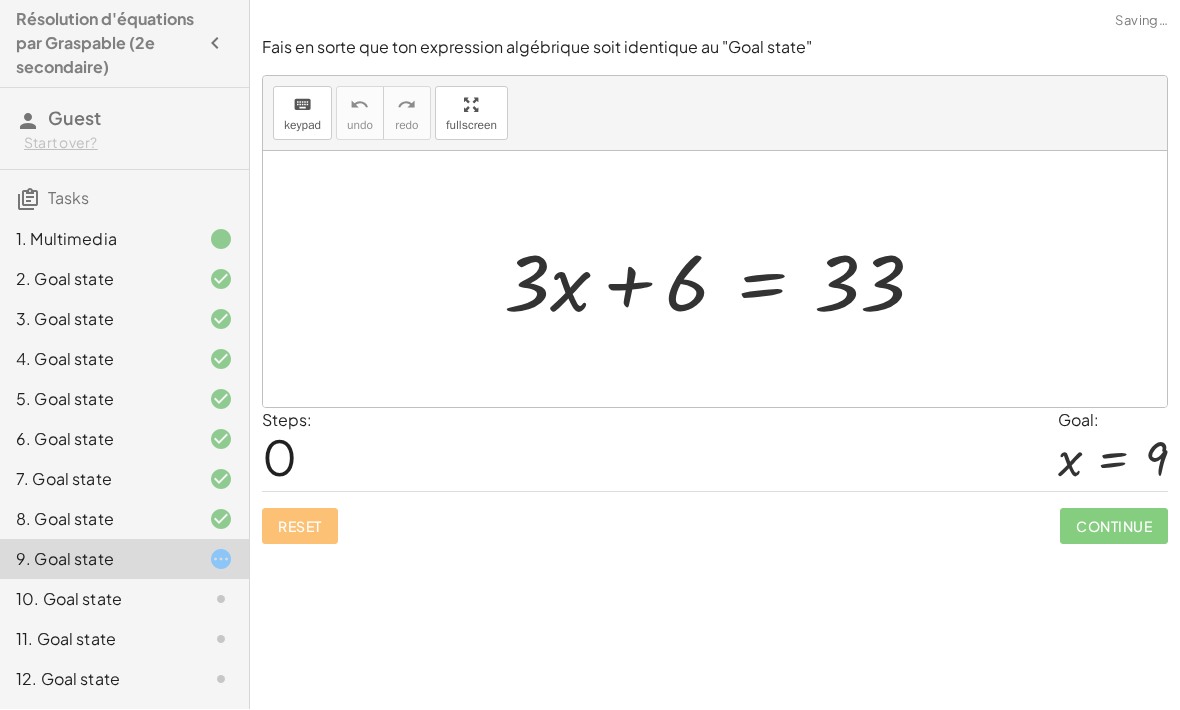 click 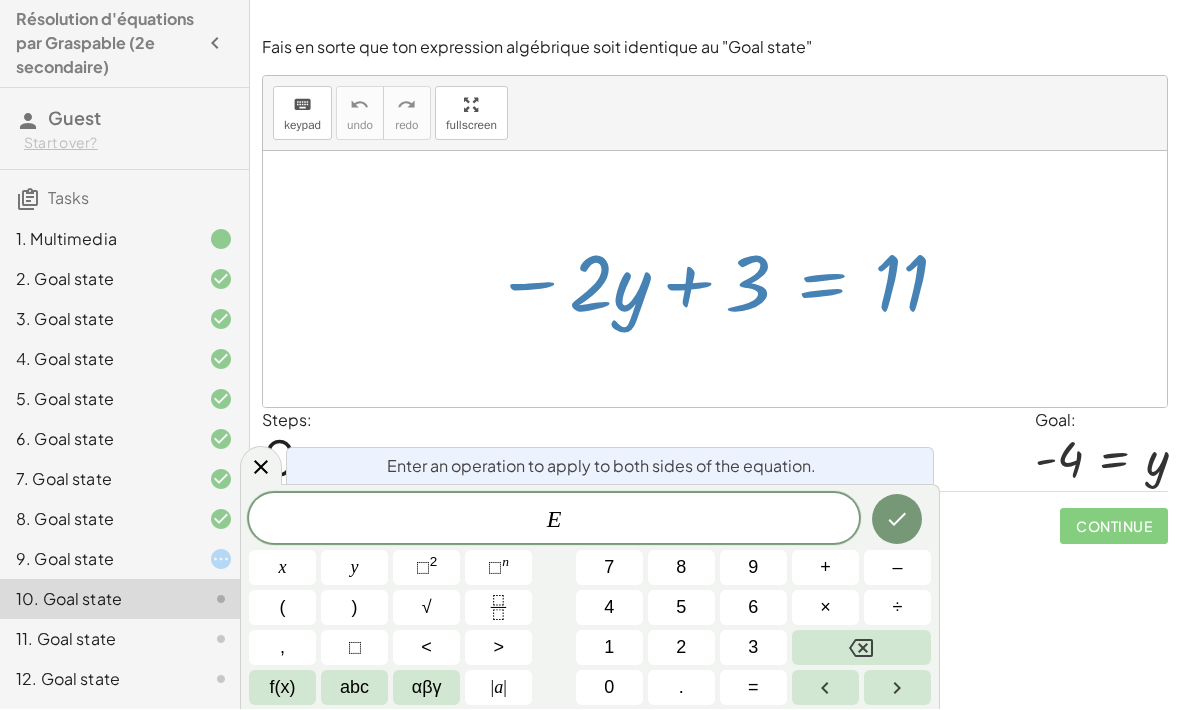 click on "+" at bounding box center (825, 568) 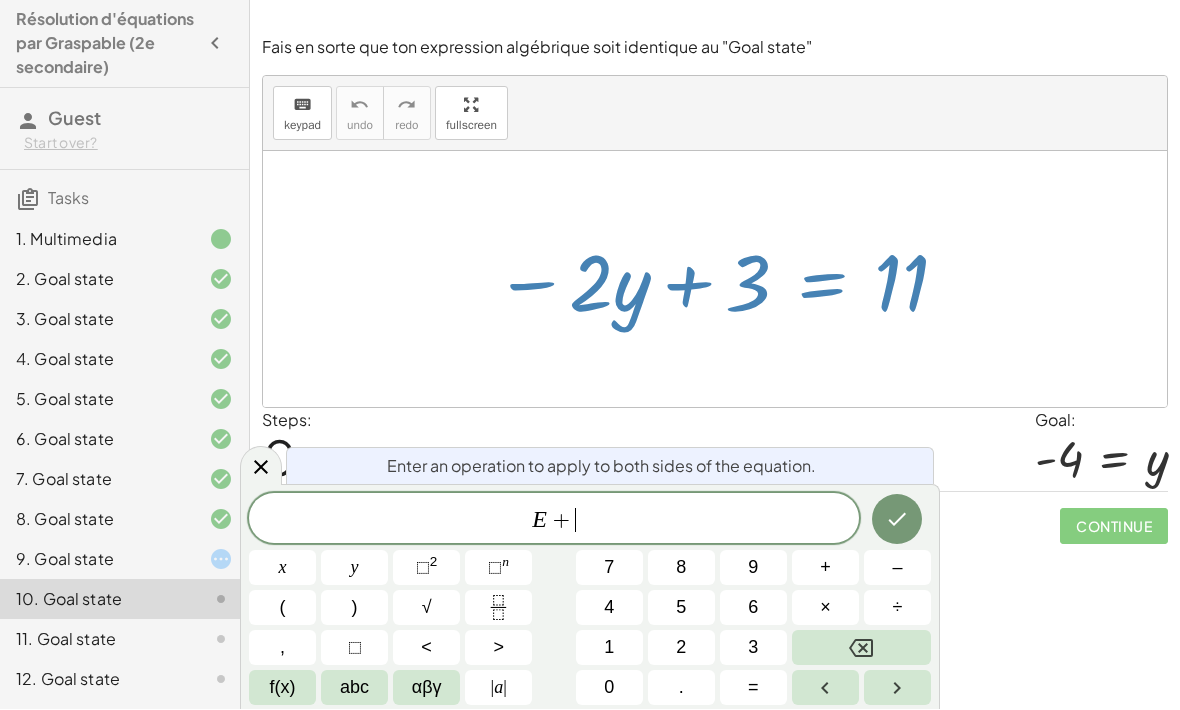 click on "2" at bounding box center [681, 648] 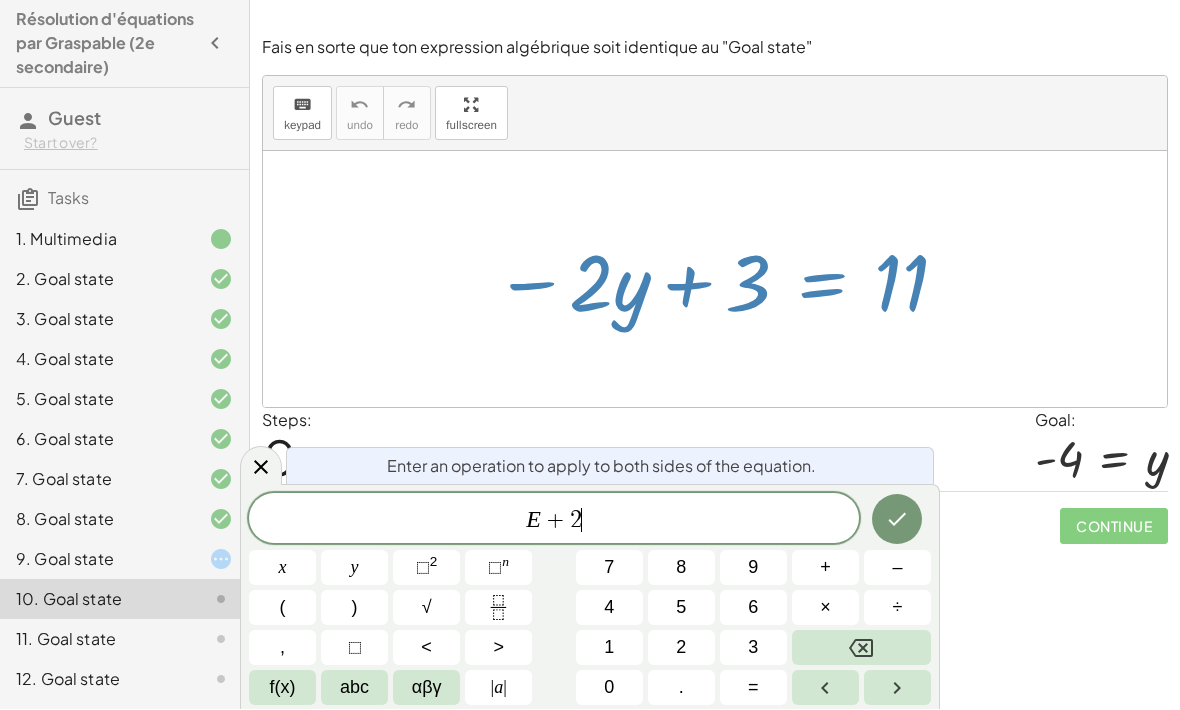 click 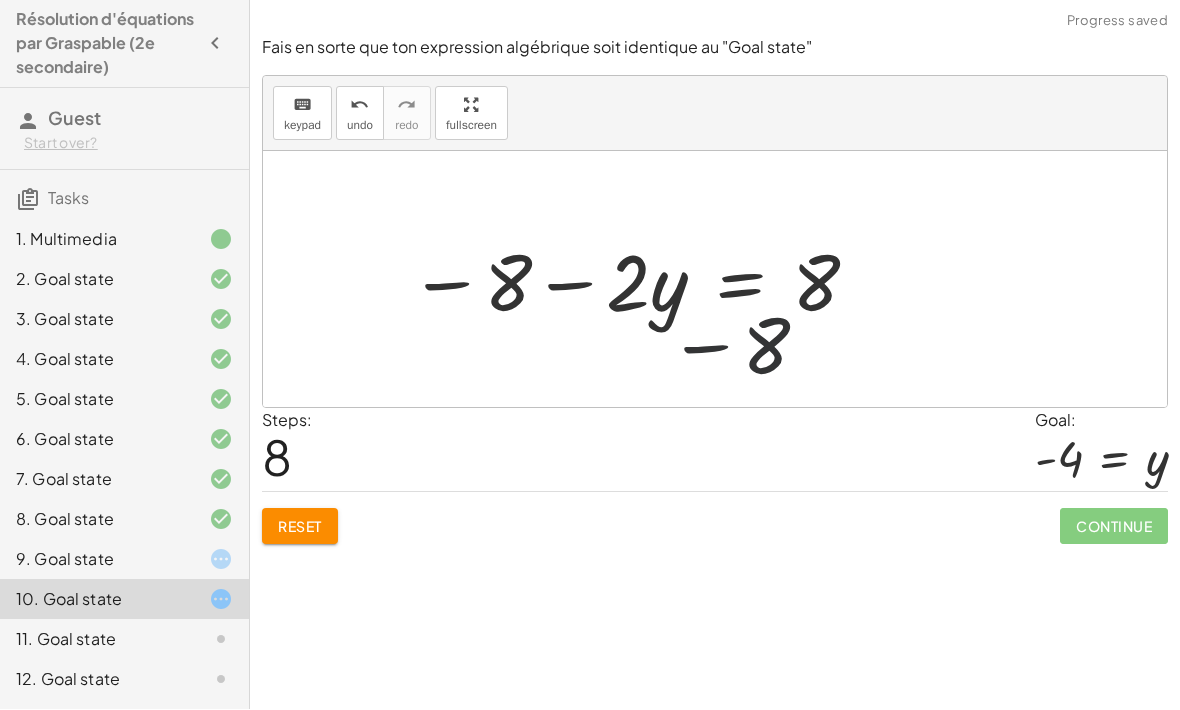 click on "Reset" at bounding box center (300, 527) 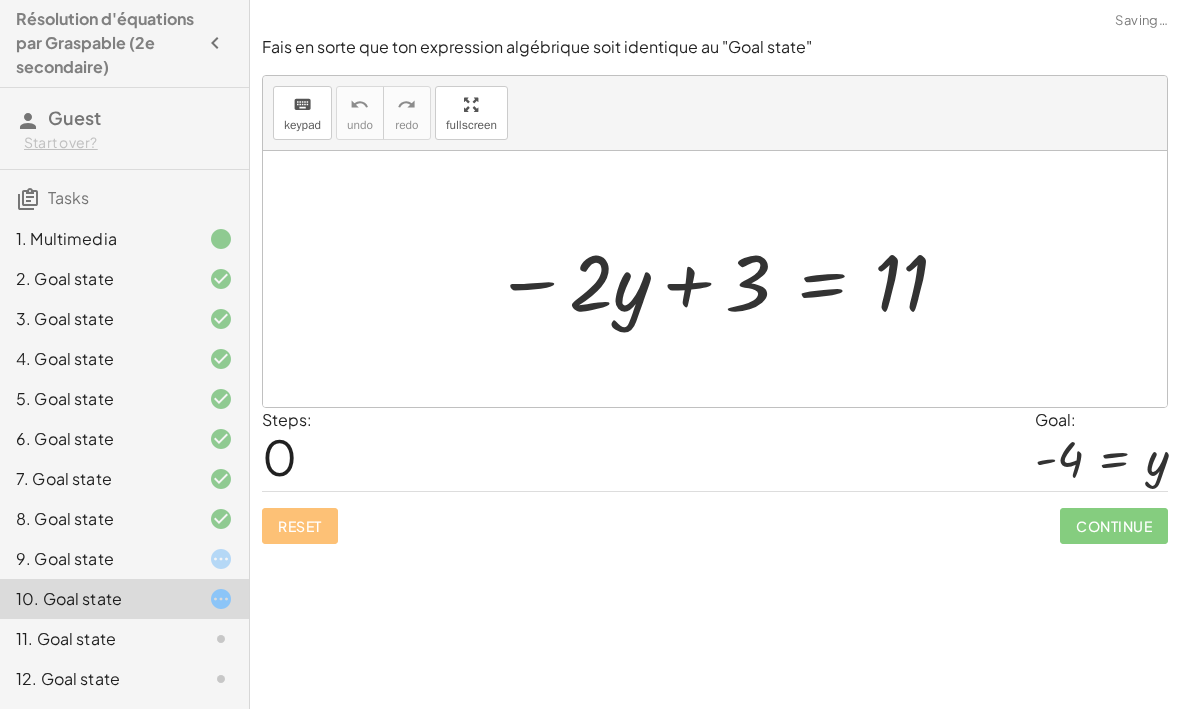 scroll, scrollTop: 66, scrollLeft: 0, axis: vertical 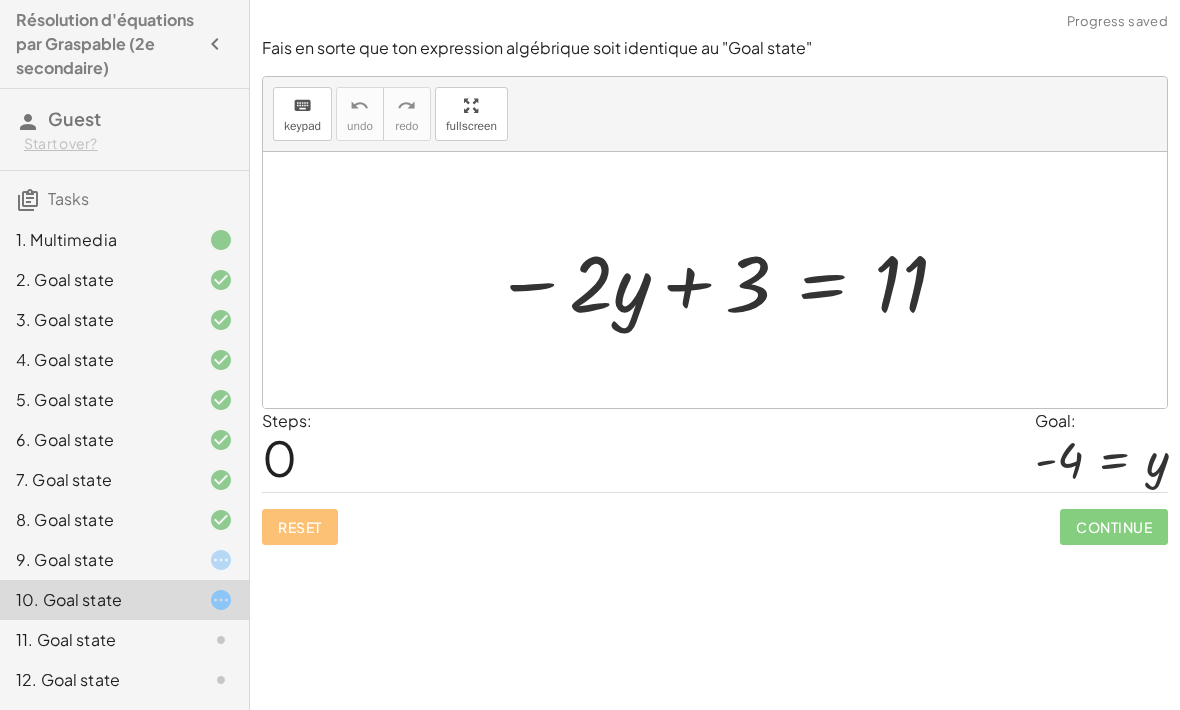 click 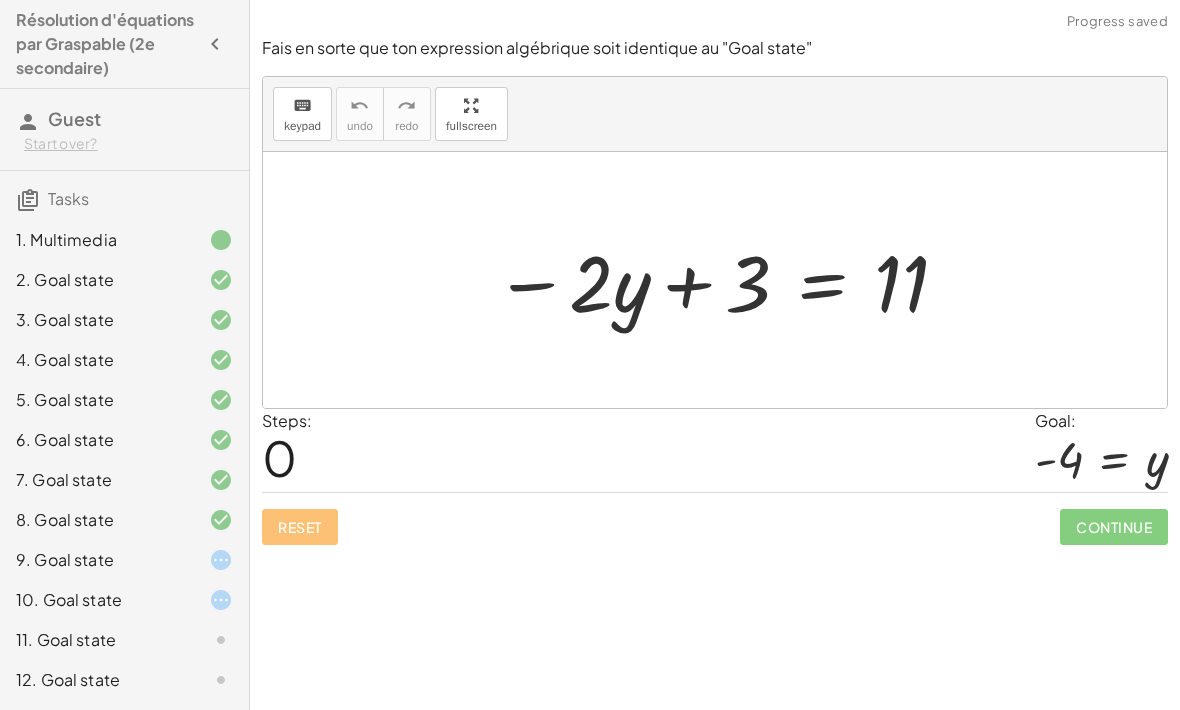 click 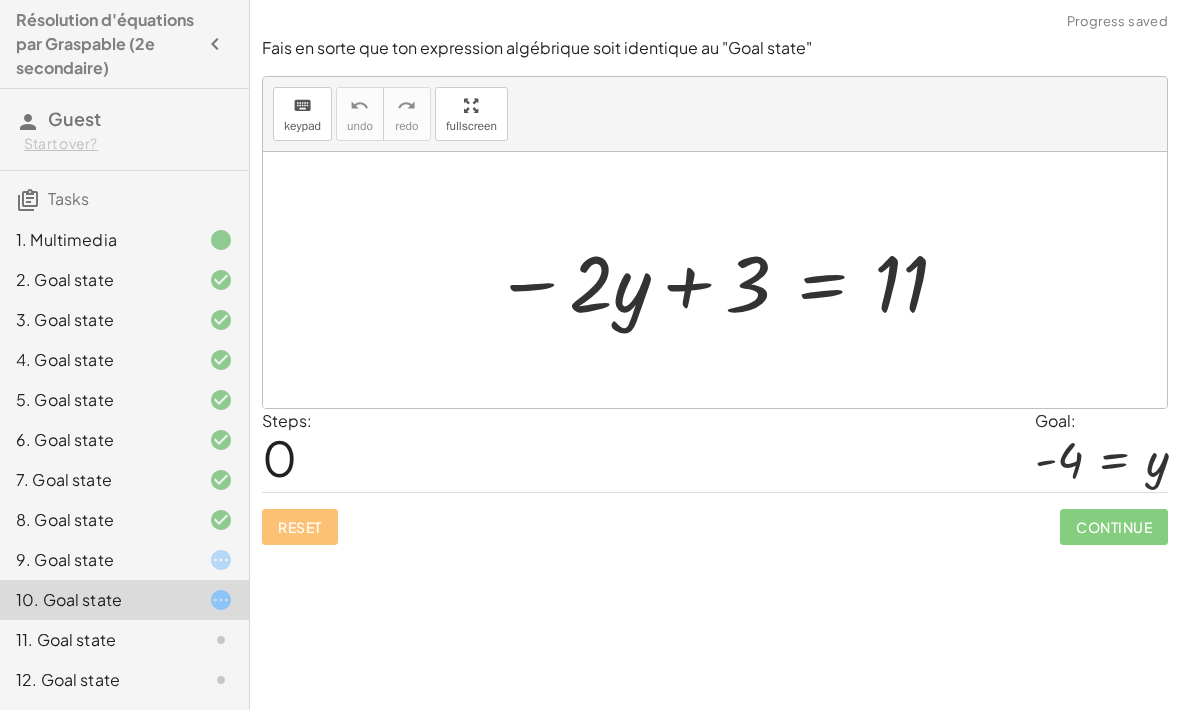click 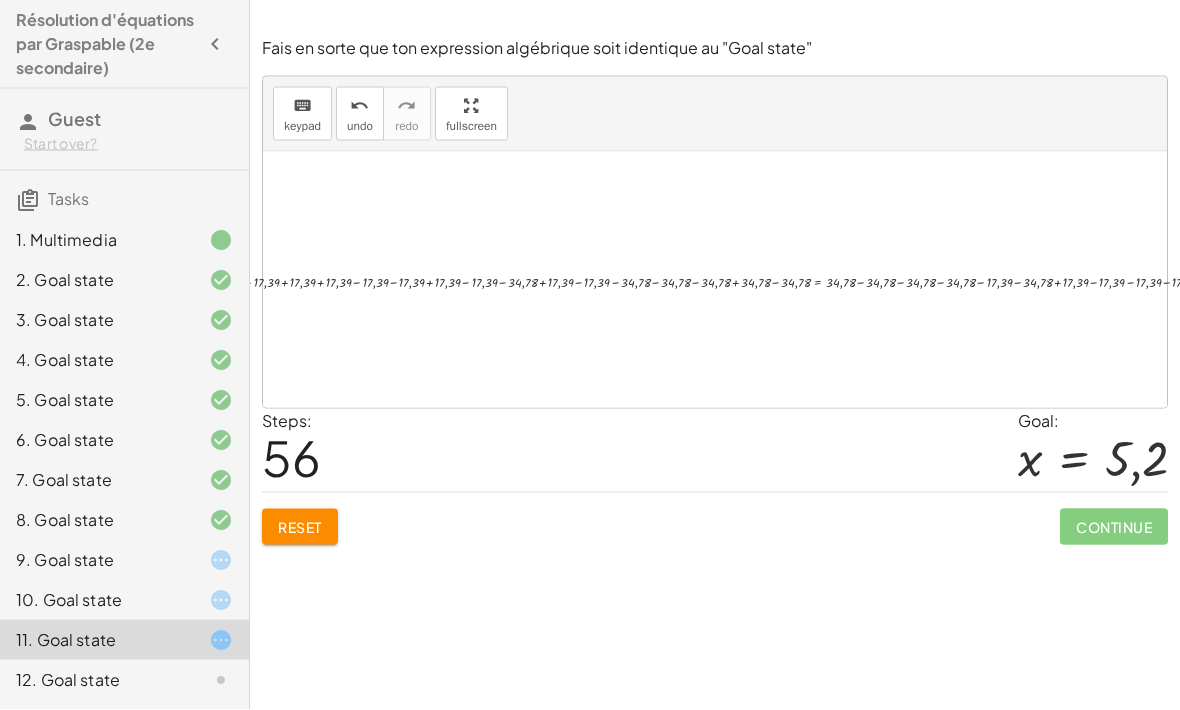 scroll, scrollTop: 0, scrollLeft: 0, axis: both 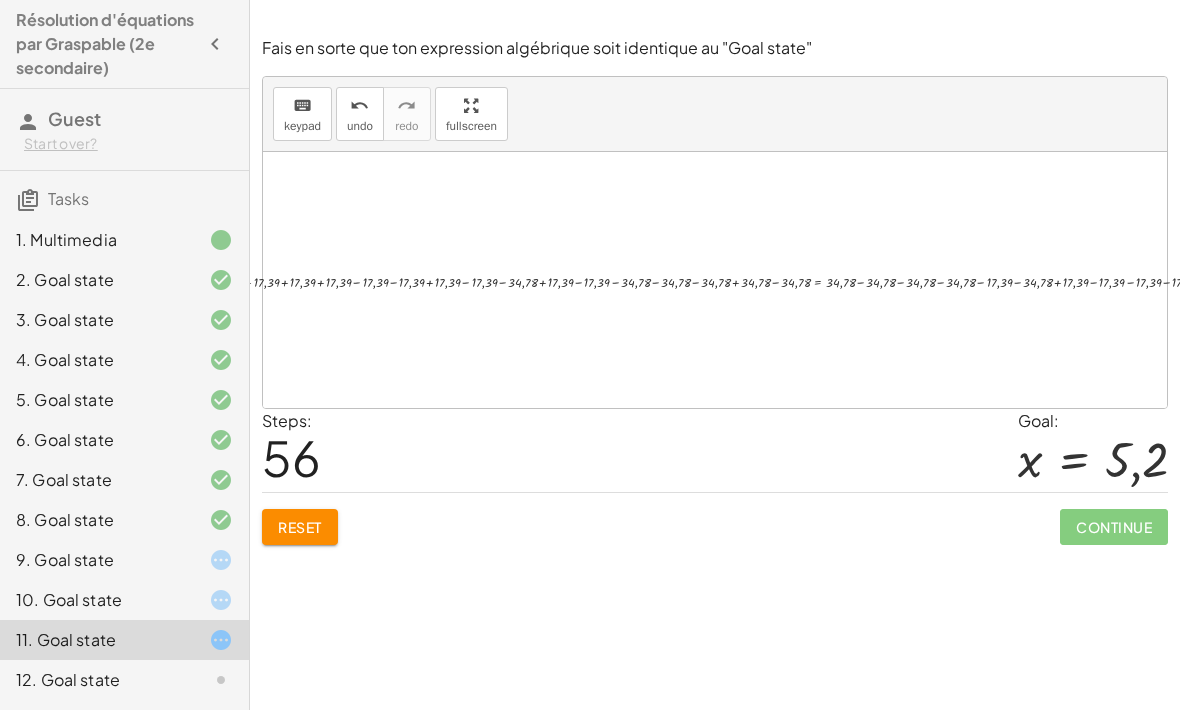 click at bounding box center [722, 280] 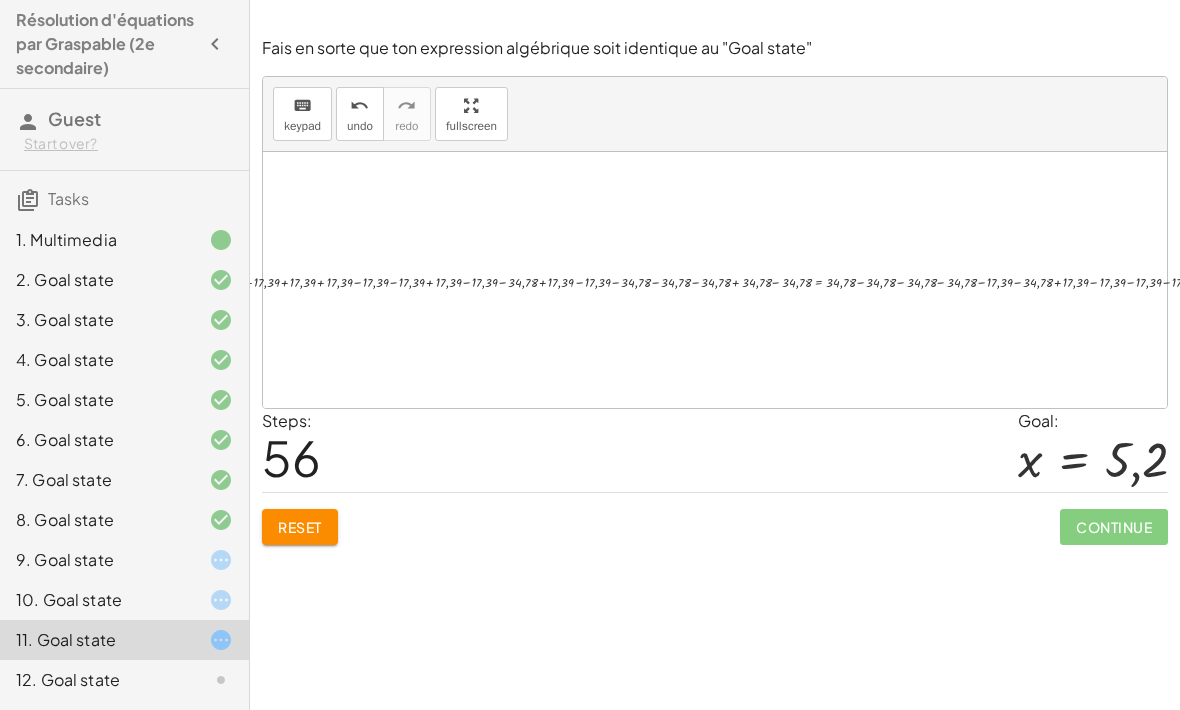 click on "Reset" 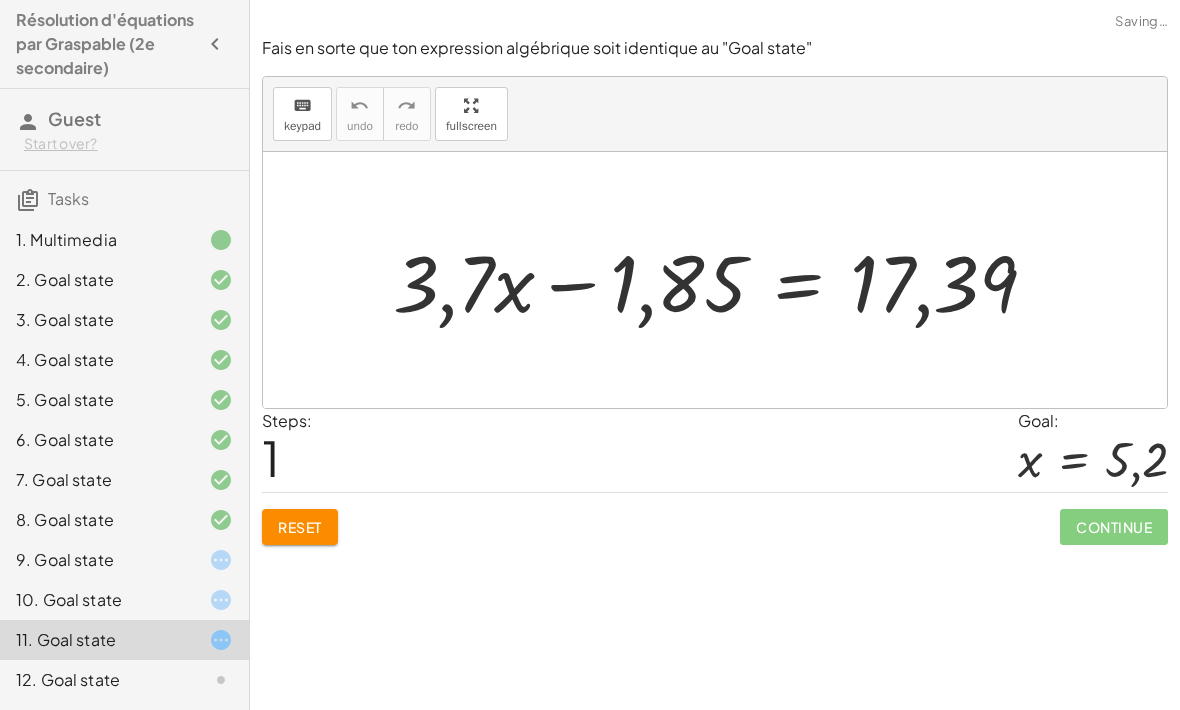 click on "Reset" 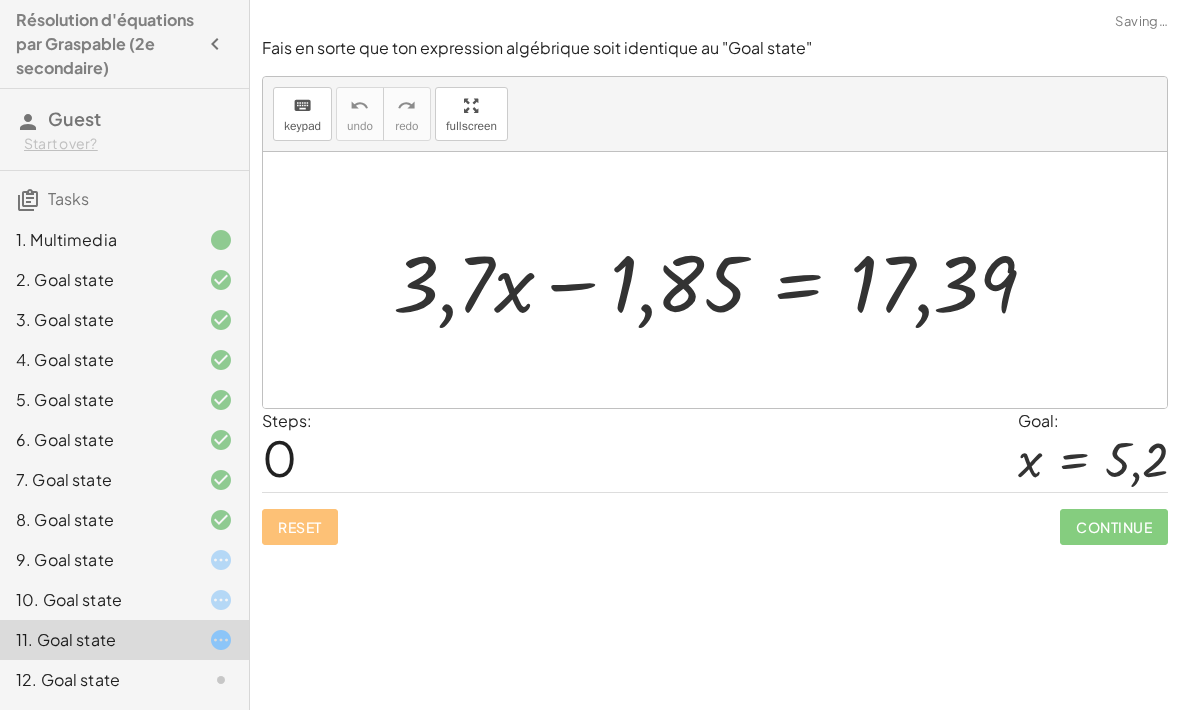 click on "Reset   Continue" at bounding box center [715, 518] 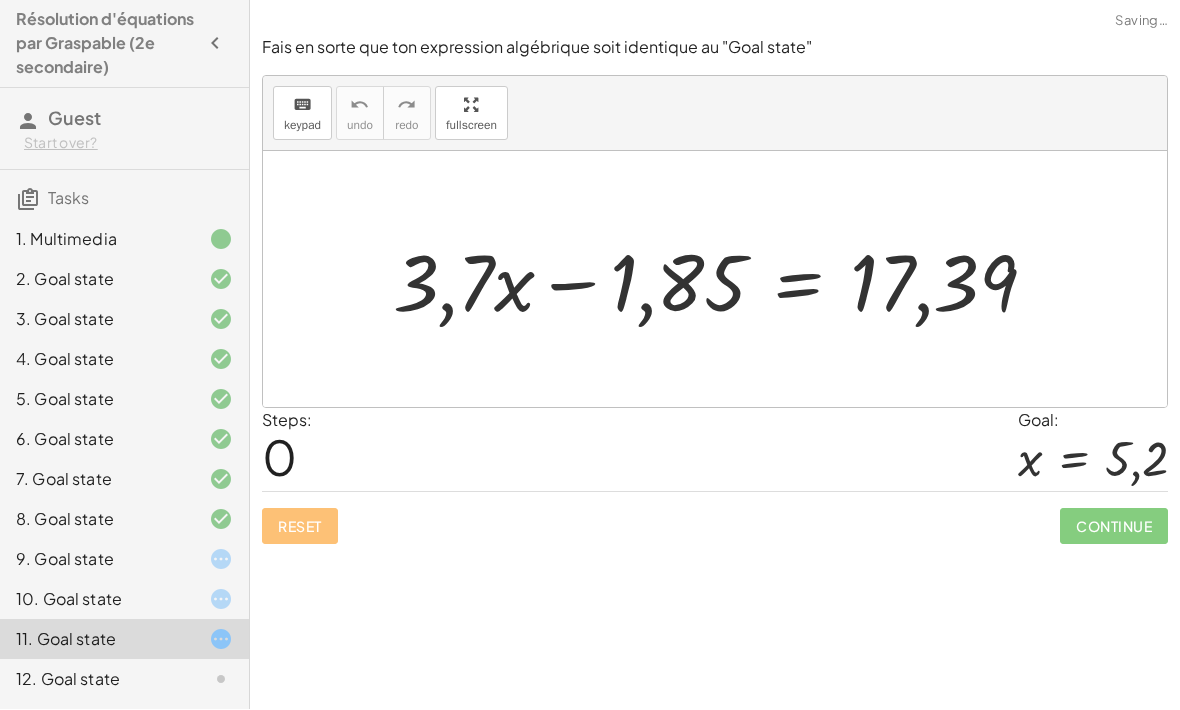 click on "Clique et tiens le signe "="  dans l'équation pour effectuer une opération des deux côtés de l'égalité. Ce que tu ajoutes (+), enlève (-) multiplie (x) ou divise à "E" sera effectué des deux côtés de l'égalité. Regarde cette vidéo pour apprendre comment faire.  Continue Fais en sorte que ton expression algébrique soit identique au "Goal state" keyboard keypad undo undo redo redo fullscreen 4 = 4 4 = 4 + + 1 + + 1 × Steps:  1 Goal: + 4 + 1 = + 4 + 1 Reset   Continue  Fais en sorte que ton expression algébrique soit identique au "Goal state" keyboard keypad undo undo redo redo fullscreen + x + 10 = 22 + x + 10 − 10 = + 22 − 10 + x + 0 = + 22 − 10 x = + 22 − 10 x = 12 × Steps:  3 Goal: x = 12 Reset   Continue  Fais en sorte que ton expression algébrique soit identique au "Goal state" keyboard keypad undo undo redo redo fullscreen 14 = + x − 18 + 14 + 18 = + x − 18 + 18 + 14 + 18 = + x + 0 + 14 + 18 = x = x 32 × Steps:  3 Goal: 32 = x Reset   Continue  keyboard keypad undo undo" 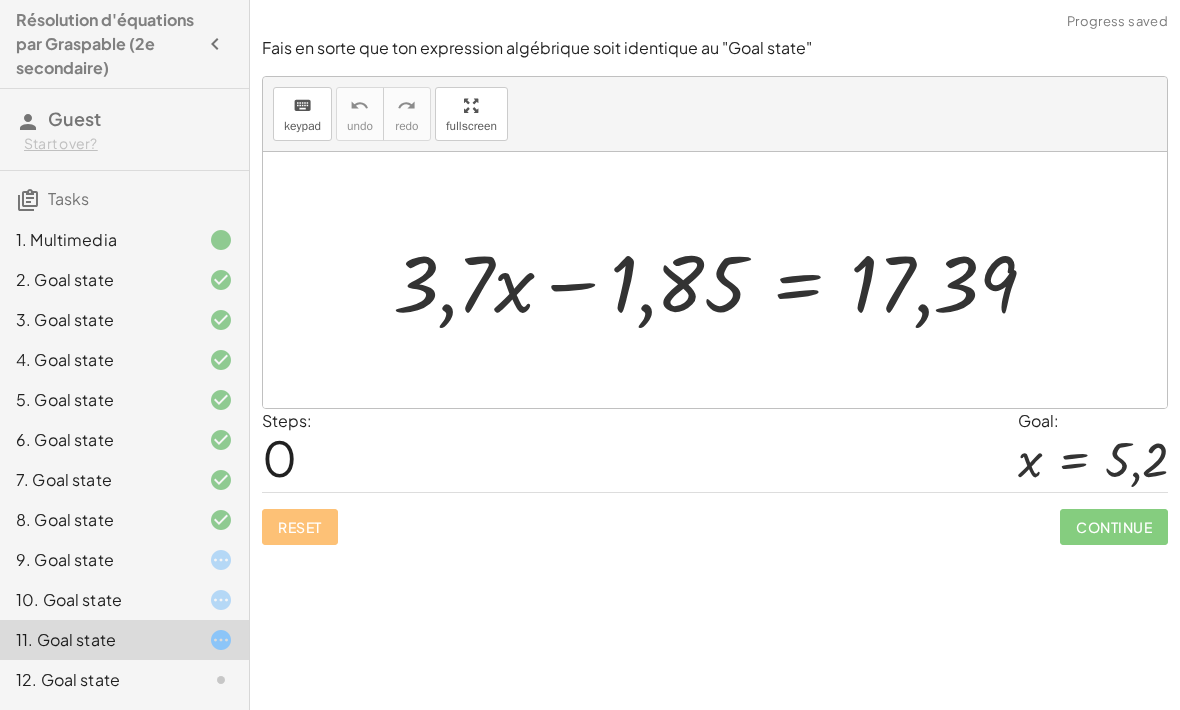 click on "Clique et tiens le signe "="  dans l'équation pour effectuer une opération des deux côtés de l'égalité. Ce que tu ajoutes (+), enlève (-) multiplie (x) ou divise à "E" sera effectué des deux côtés de l'égalité. Regarde cette vidéo pour apprendre comment faire.  Continue Fais en sorte que ton expression algébrique soit identique au "Goal state" keyboard keypad undo undo redo redo fullscreen 4 = 4 4 = 4 + + 1 + + 1 × Steps:  1 Goal: + 4 + 1 = + 4 + 1 Reset   Continue  Fais en sorte que ton expression algébrique soit identique au "Goal state" keyboard keypad undo undo redo redo fullscreen + x + 10 = 22 + x + 10 − 10 = + 22 − 10 + x + 0 = + 22 − 10 x = + 22 − 10 x = 12 × Steps:  3 Goal: x = 12 Reset   Continue  Fais en sorte que ton expression algébrique soit identique au "Goal state" keyboard keypad undo undo redo redo fullscreen 14 = + x − 18 + 14 + 18 = + x − 18 + 18 + 14 + 18 = + x + 0 + 14 + 18 = x = x 32 × Steps:  3 Goal: 32 = x Reset   Continue  keyboard keypad undo undo" 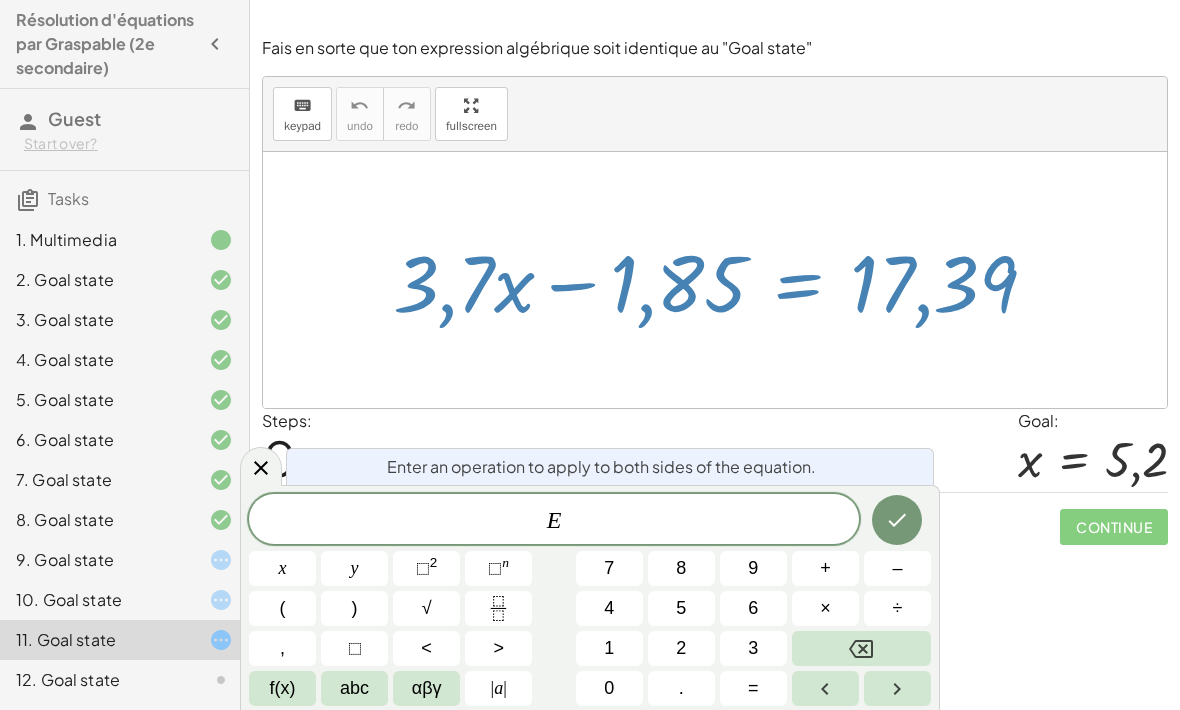 click on "+" at bounding box center [825, 568] 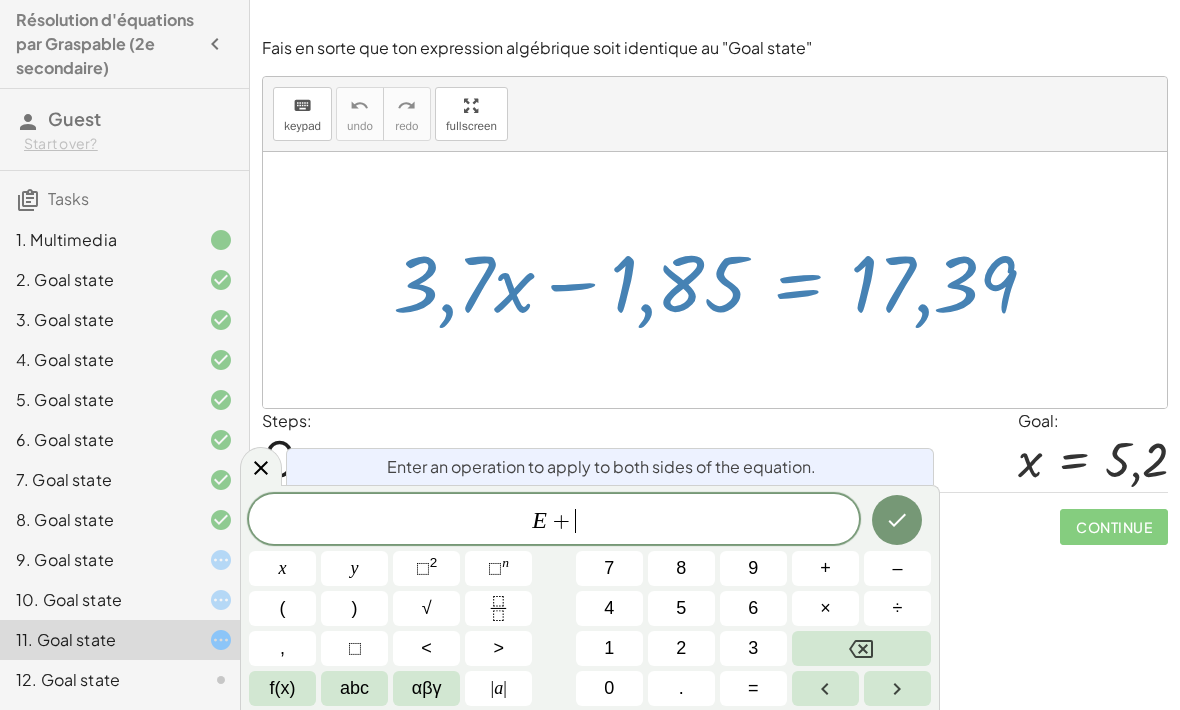 click on "1" at bounding box center [609, 648] 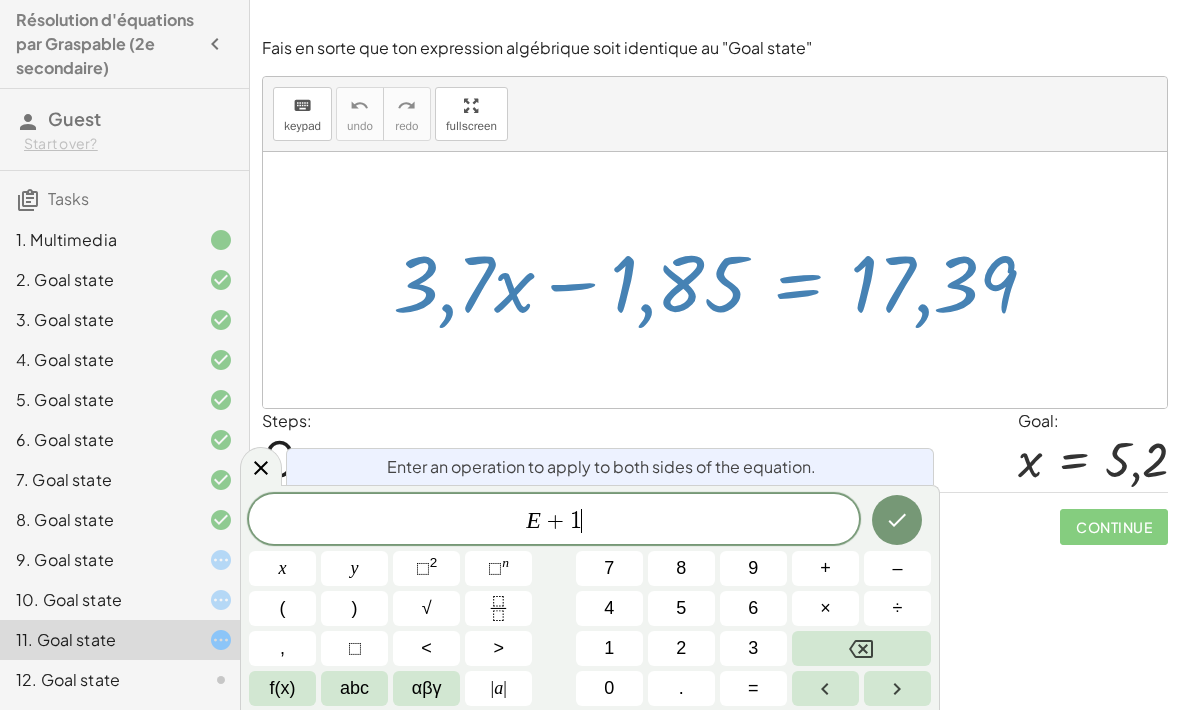 click on "." at bounding box center (681, 688) 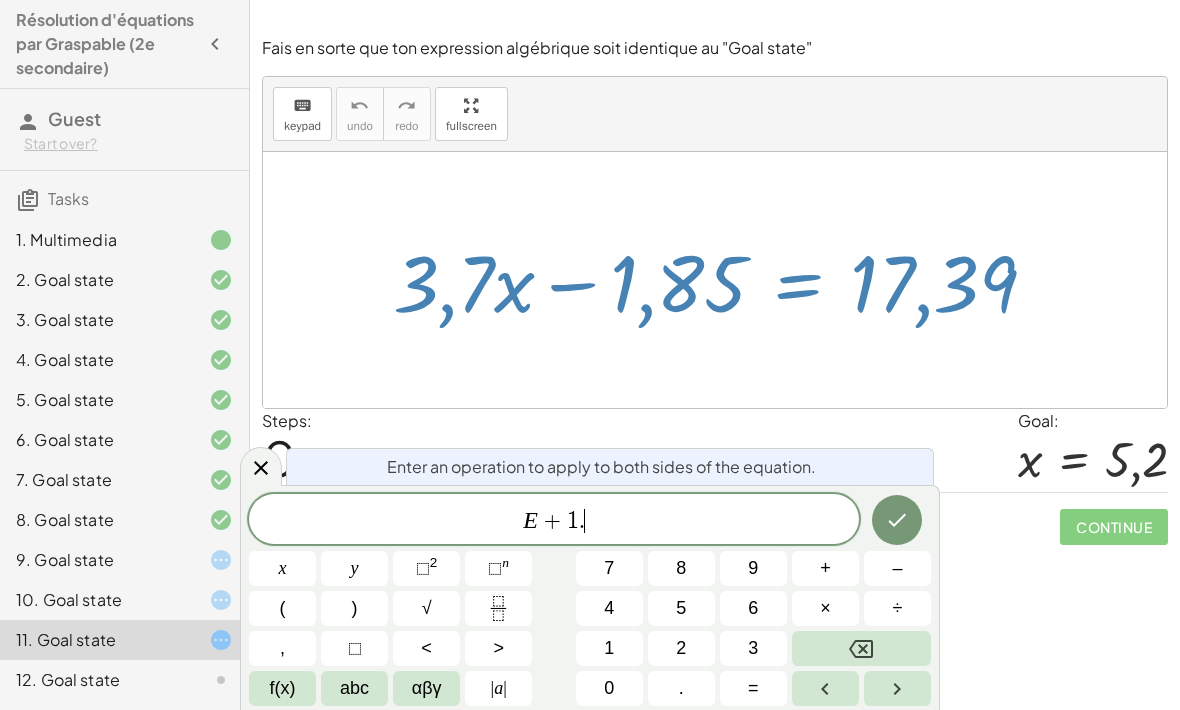 click on "8" at bounding box center [681, 568] 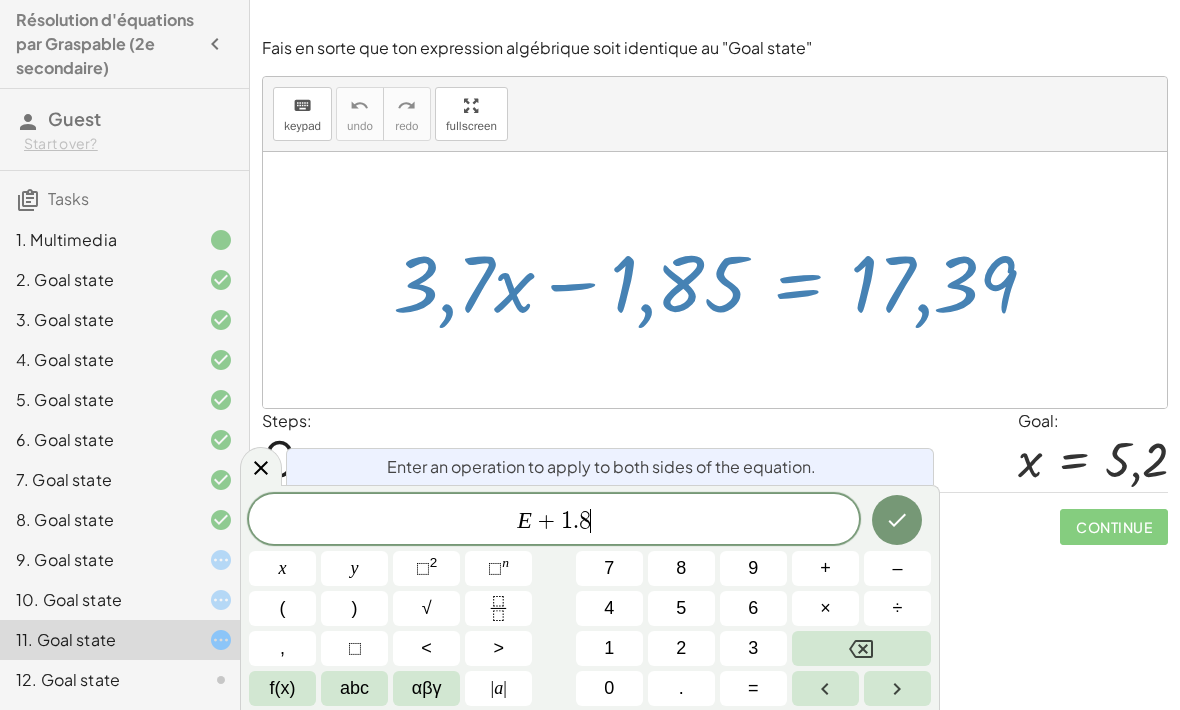 click on "8" at bounding box center (681, 568) 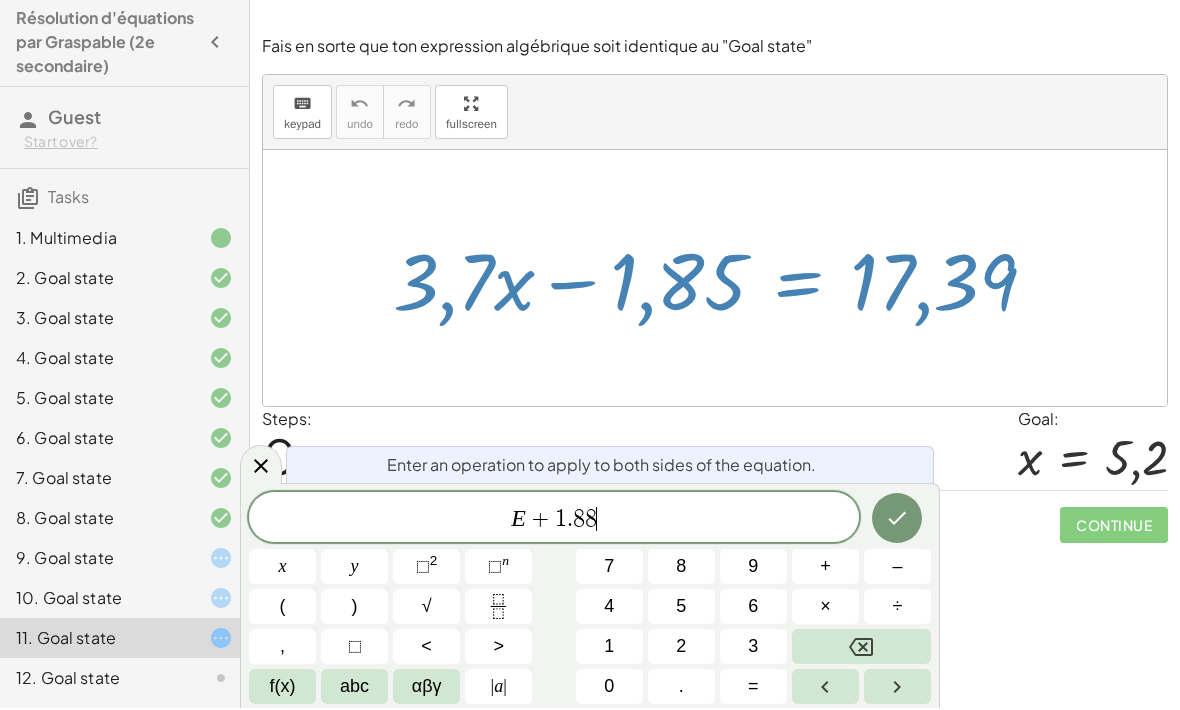 click at bounding box center [861, 648] 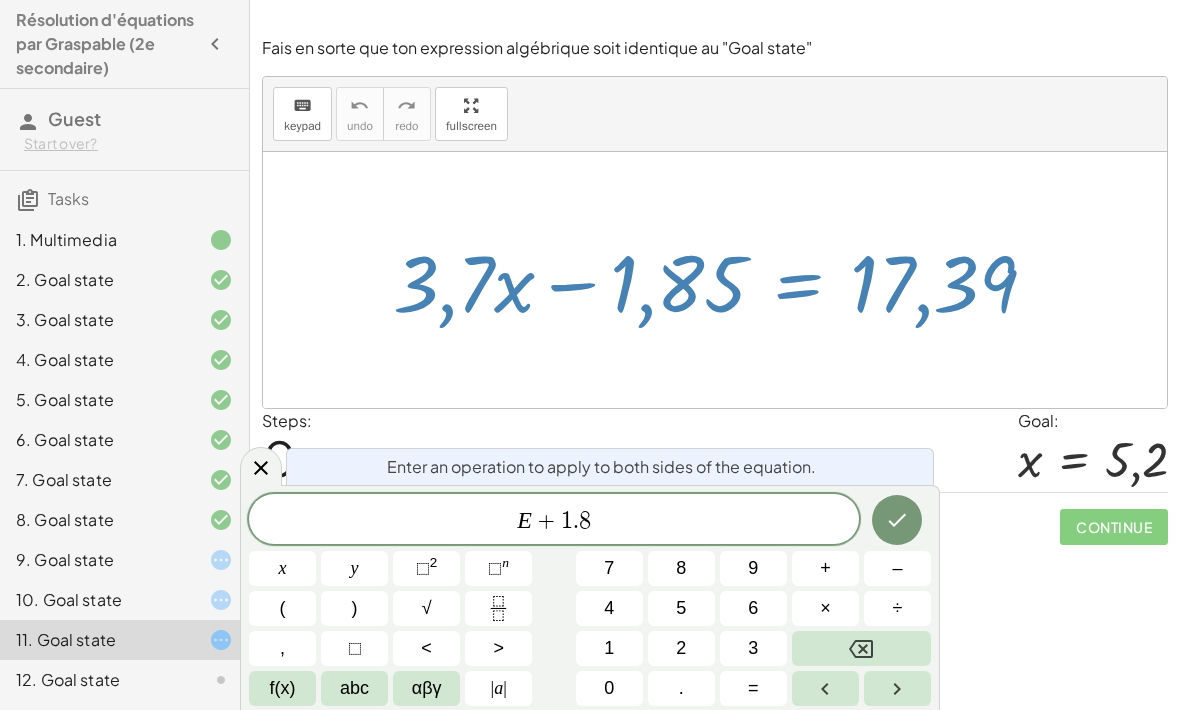 click on "5" at bounding box center [681, 608] 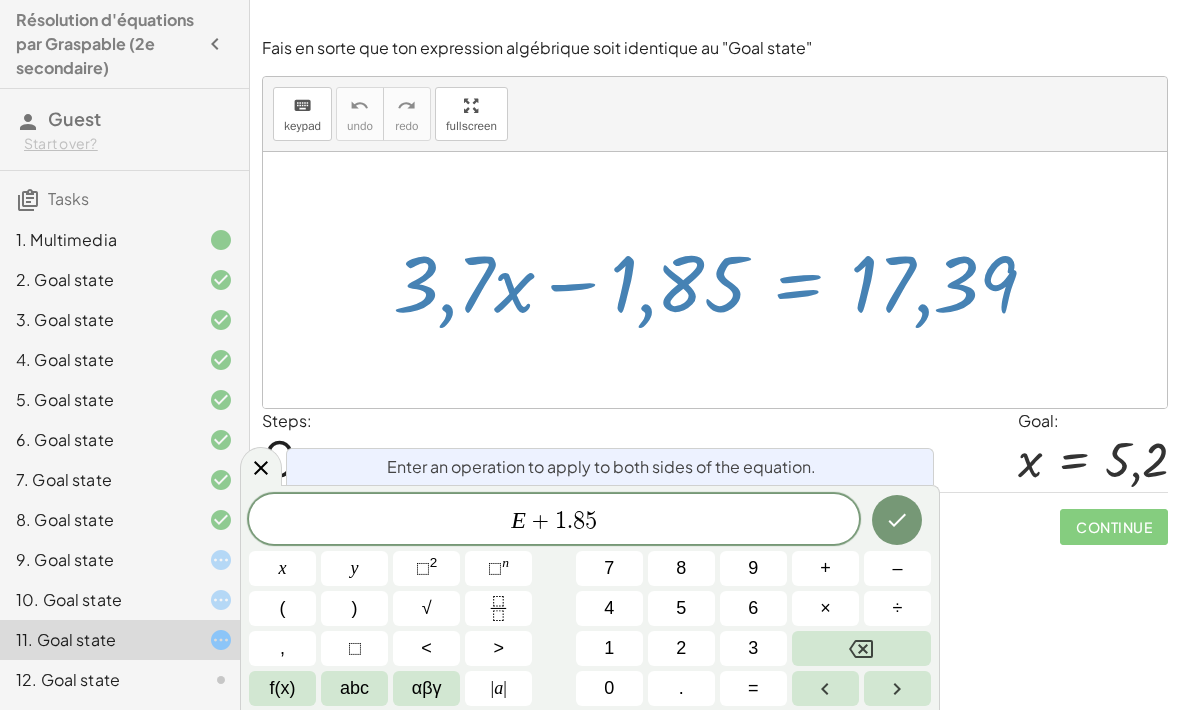 click 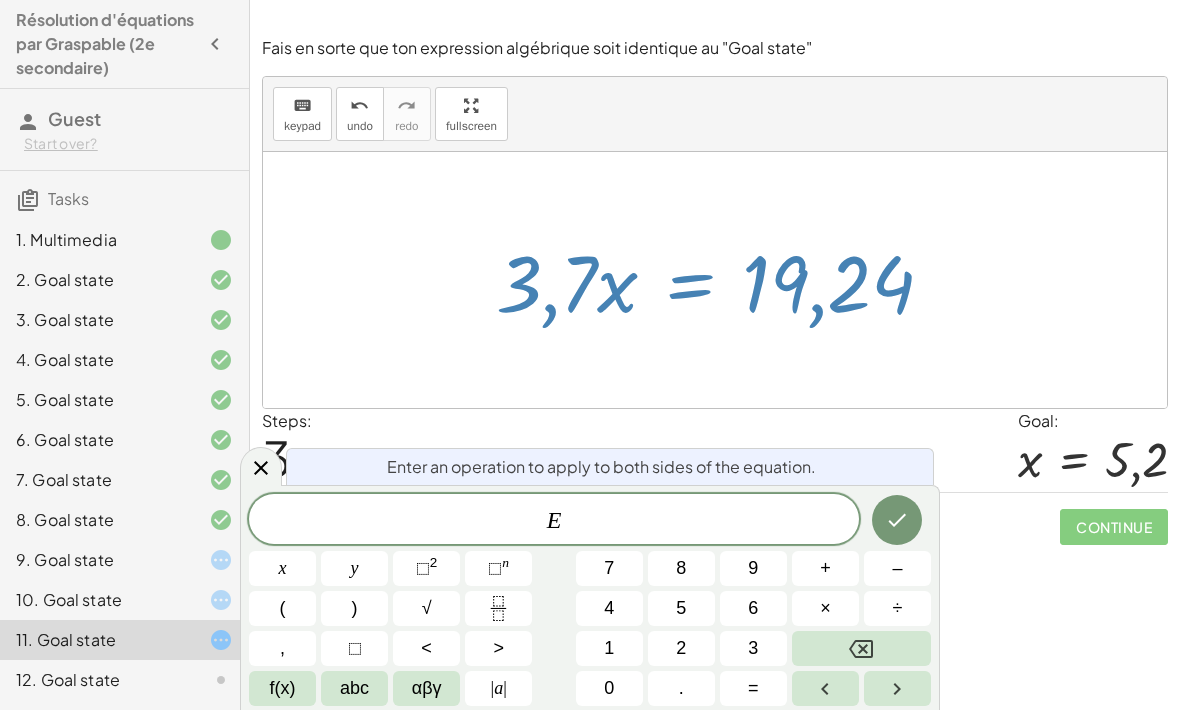 click on "×" at bounding box center [825, 608] 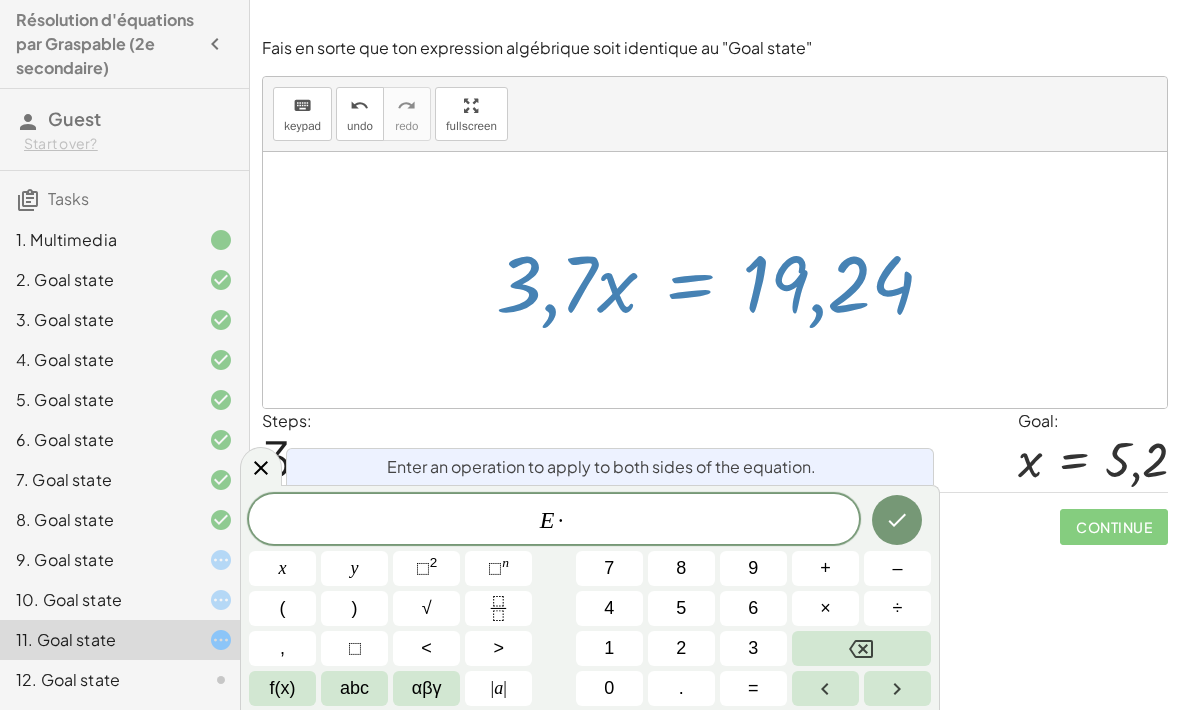 click on "3" at bounding box center [753, 648] 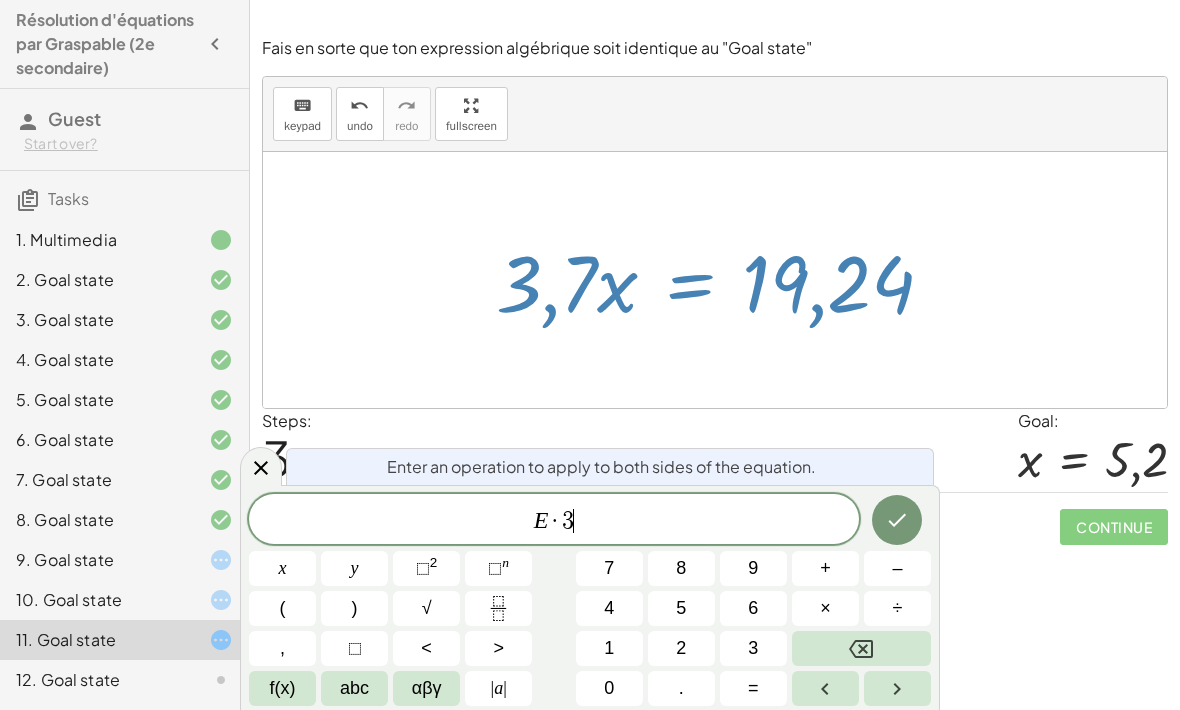 click on "." at bounding box center (681, 688) 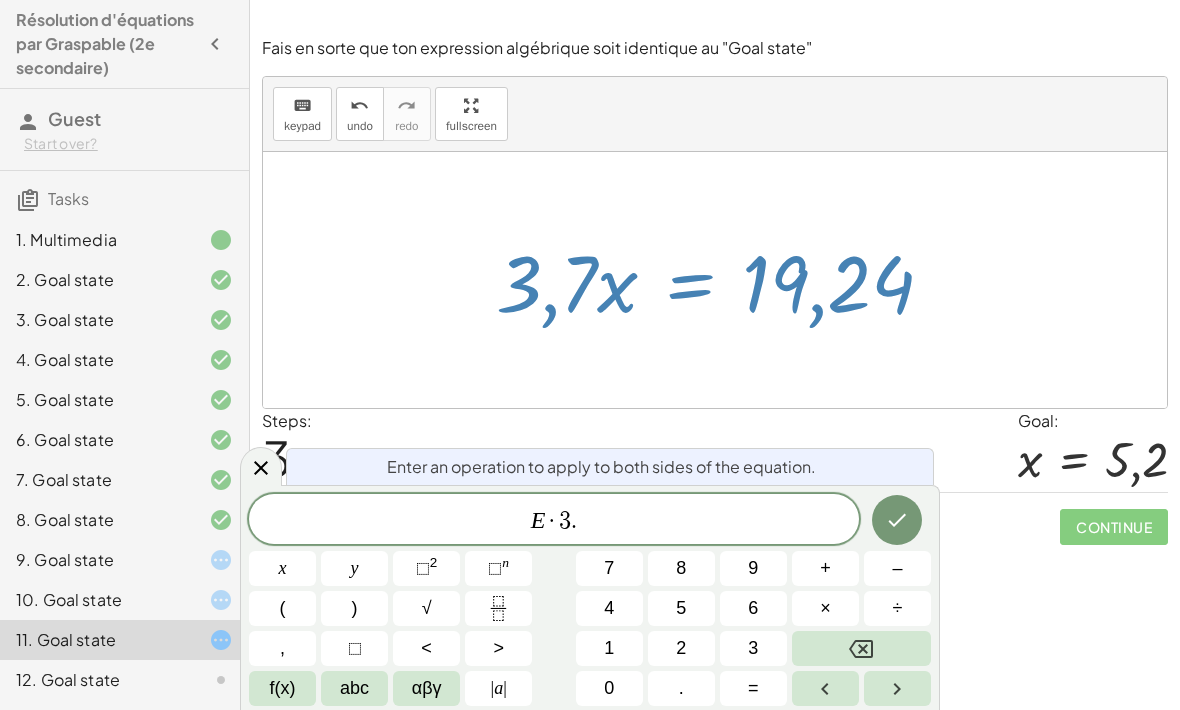 click on "7" at bounding box center (609, 568) 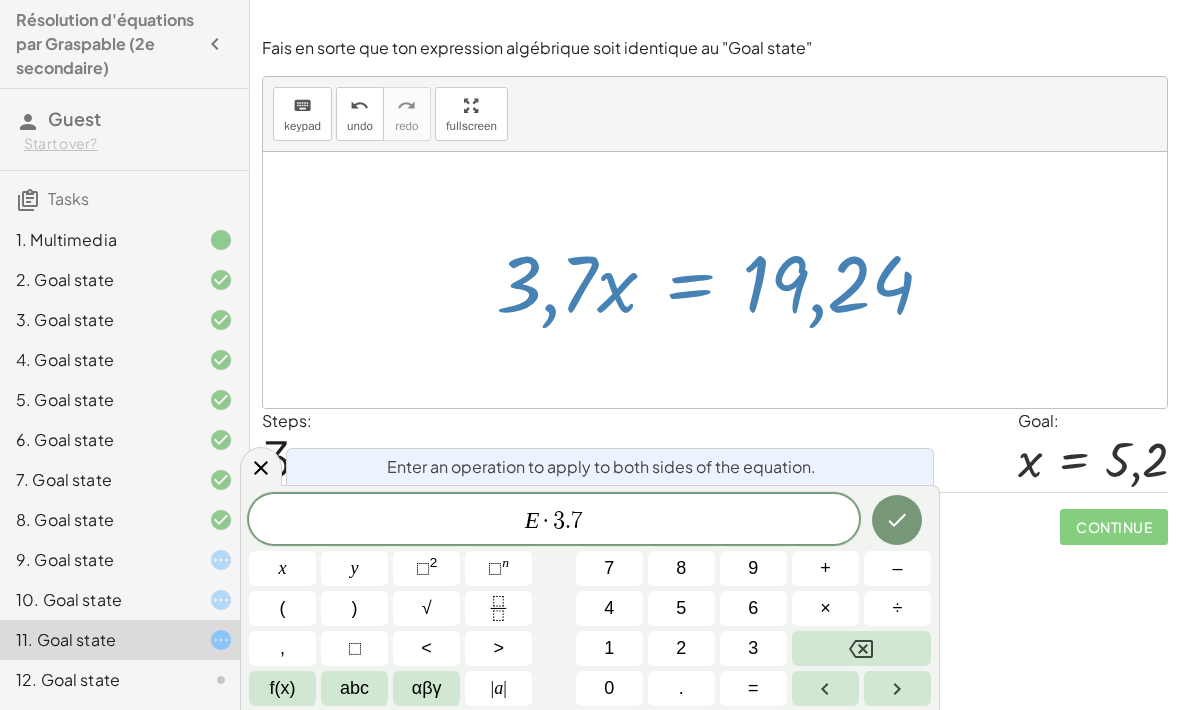 click on "÷" at bounding box center [897, 608] 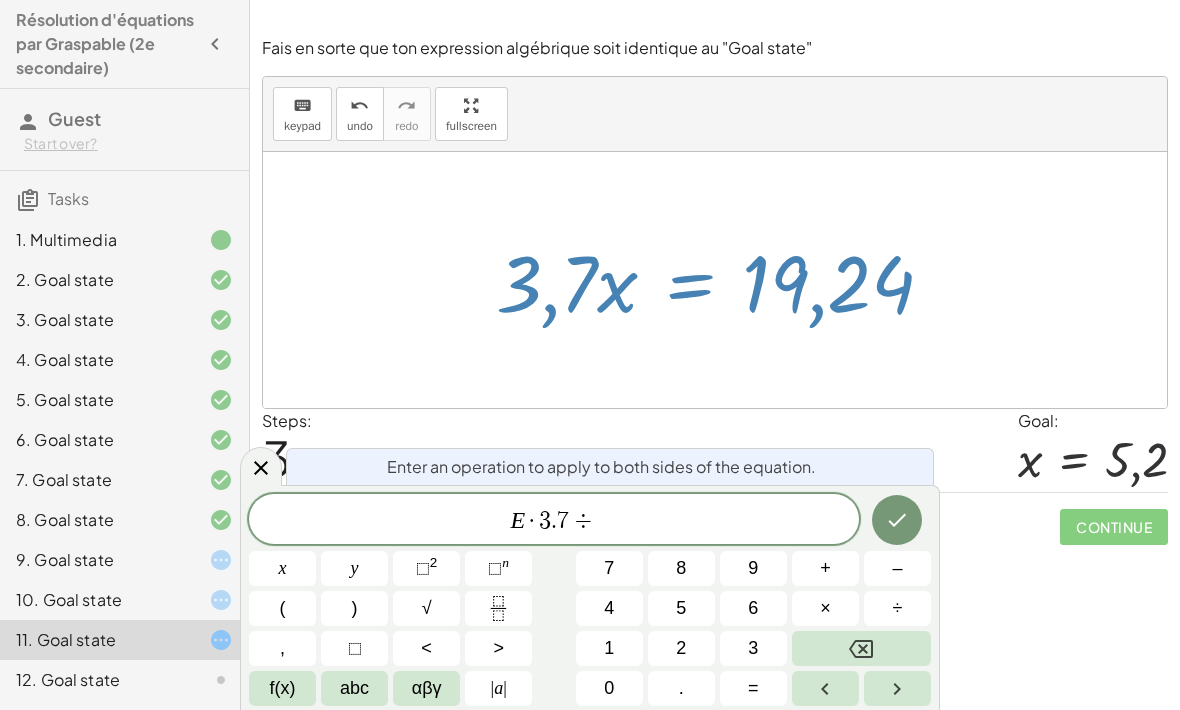 click on "3" at bounding box center (753, 648) 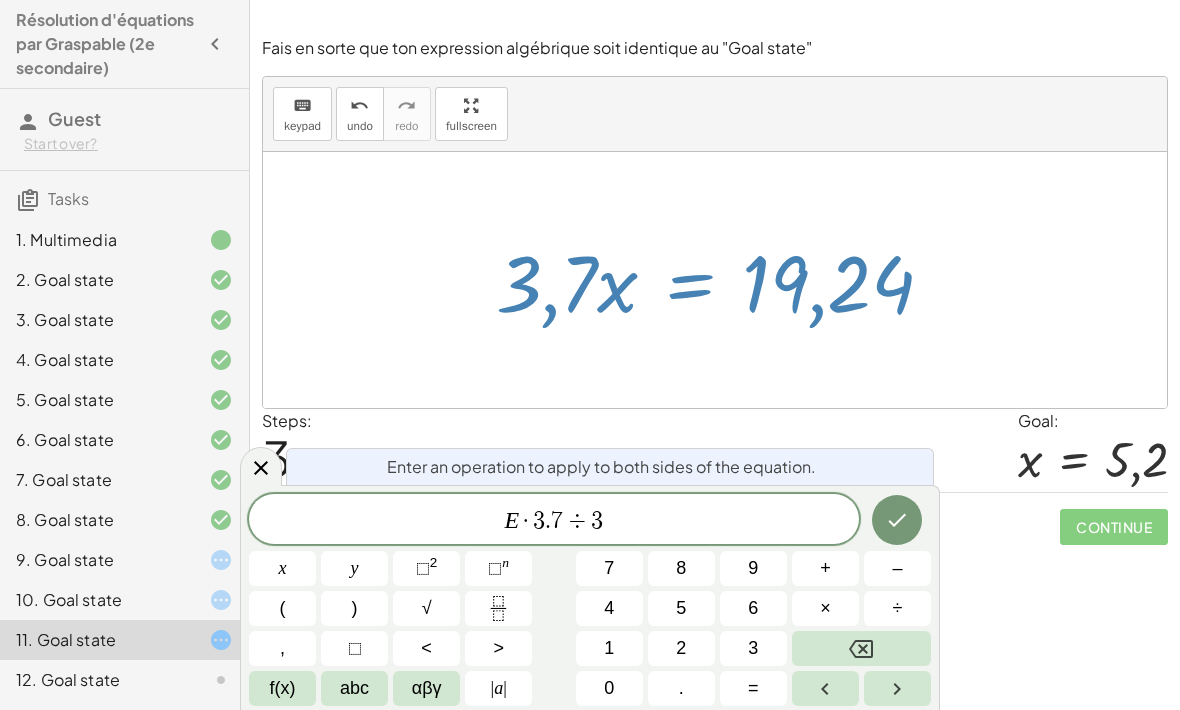click on "." at bounding box center (681, 688) 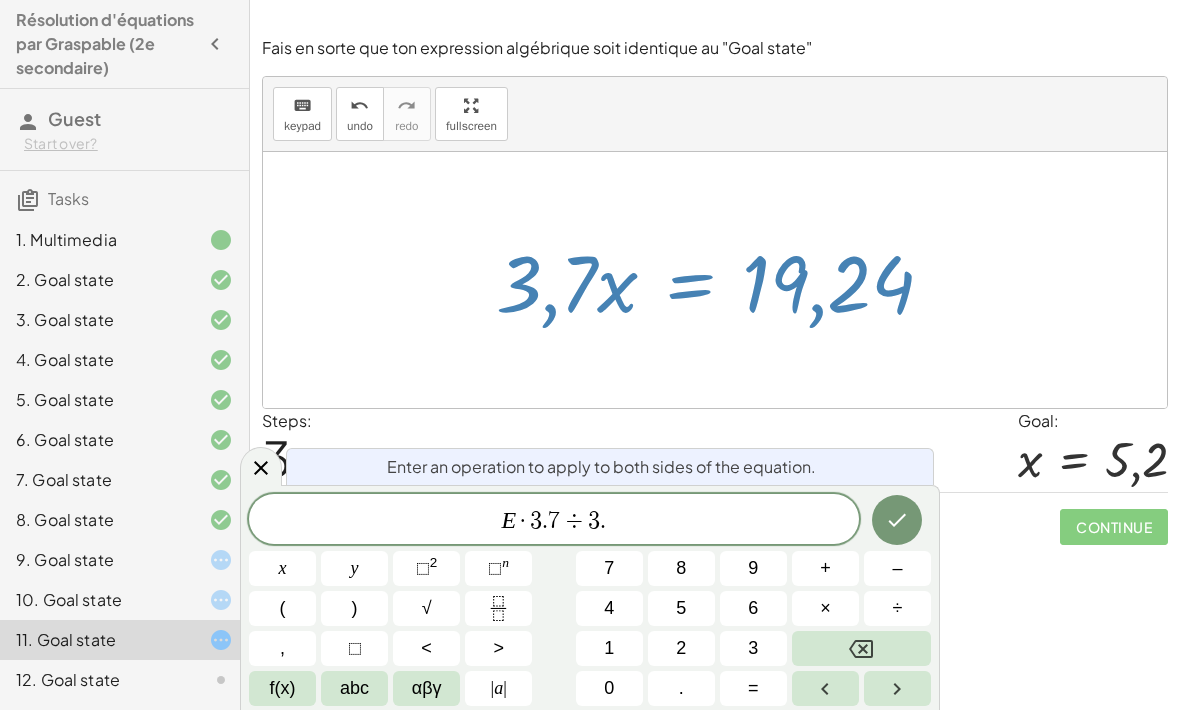 click on "7" at bounding box center [609, 568] 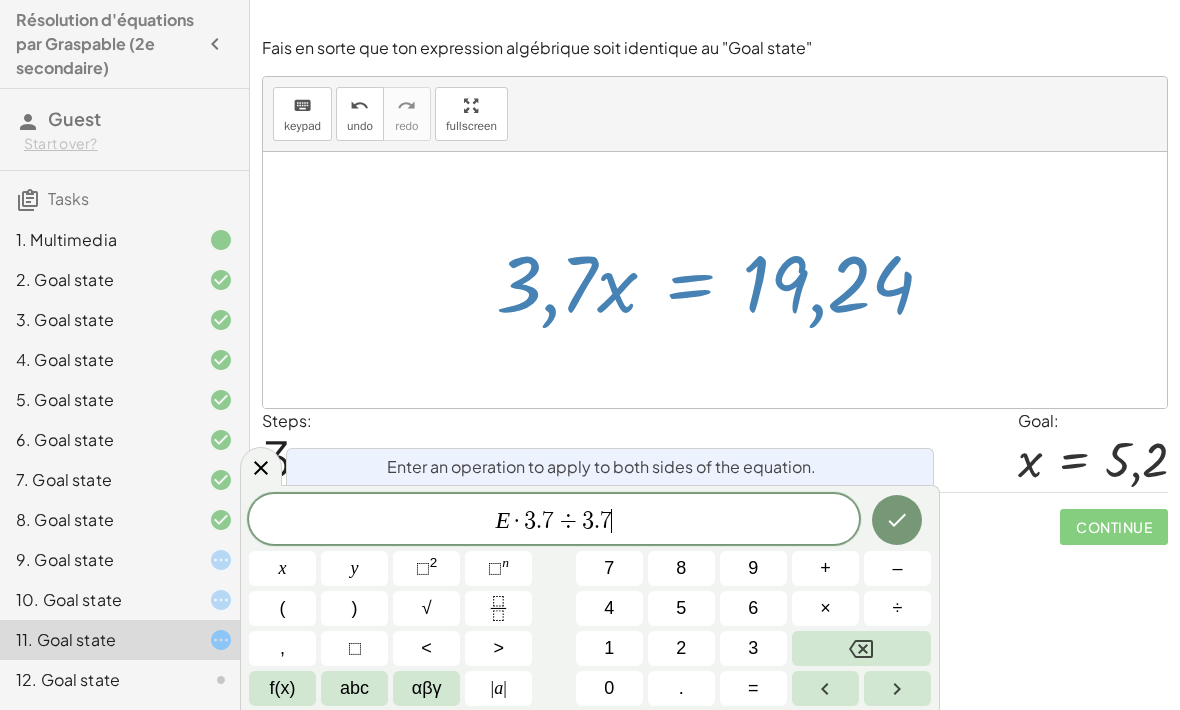 click 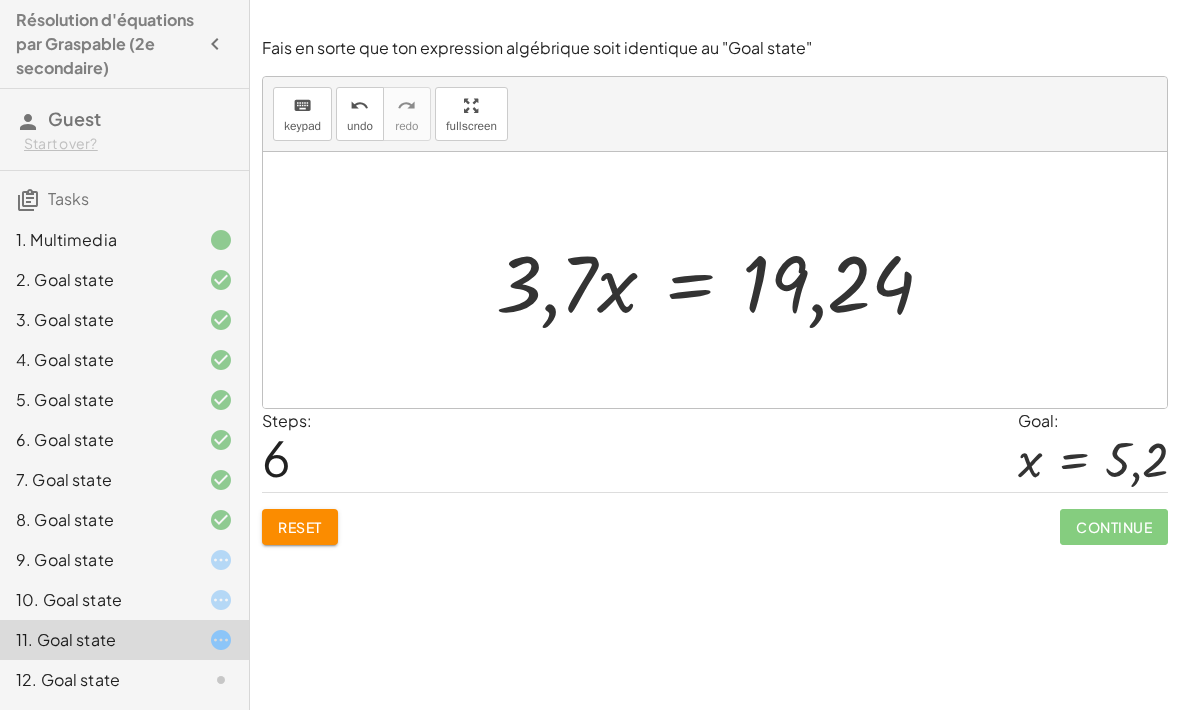 scroll, scrollTop: 66, scrollLeft: 0, axis: vertical 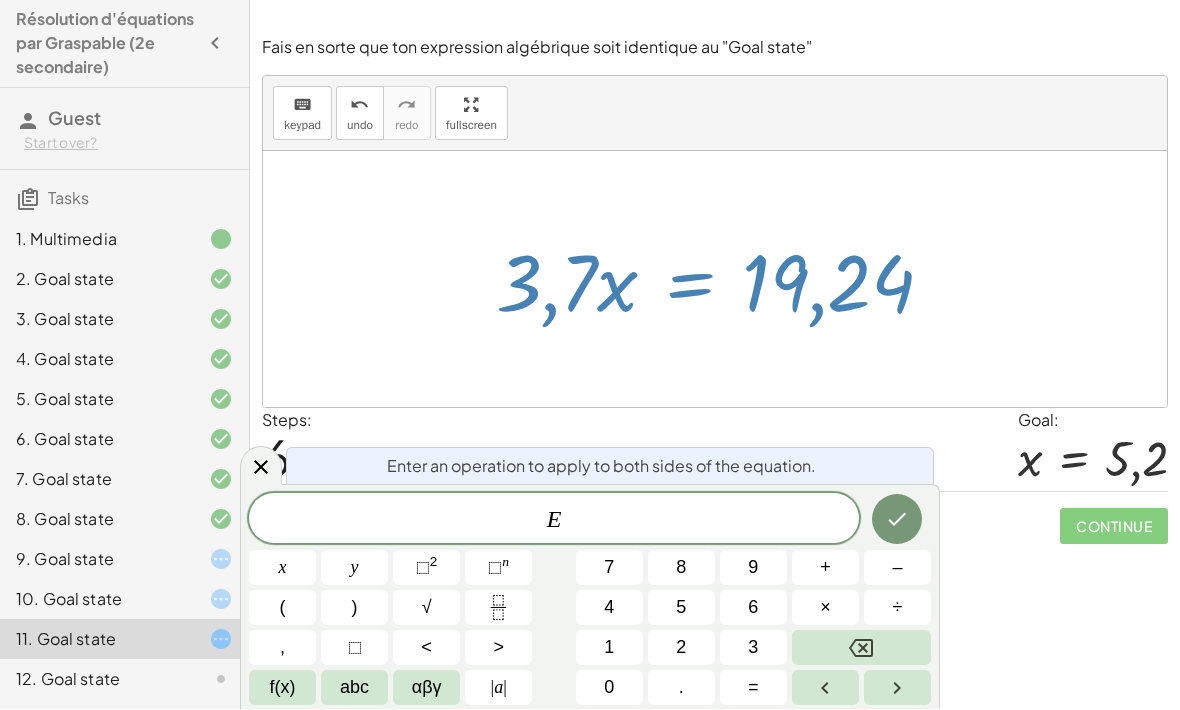 click on "÷" at bounding box center (898, 608) 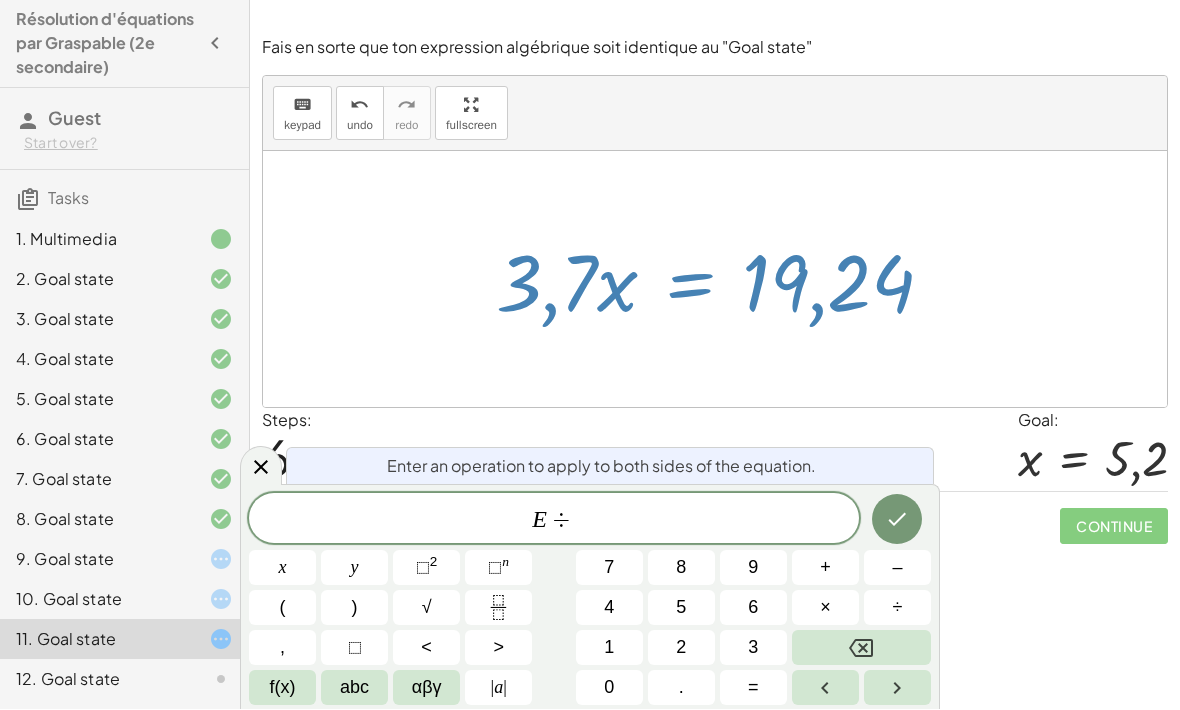 click on "3" at bounding box center [753, 648] 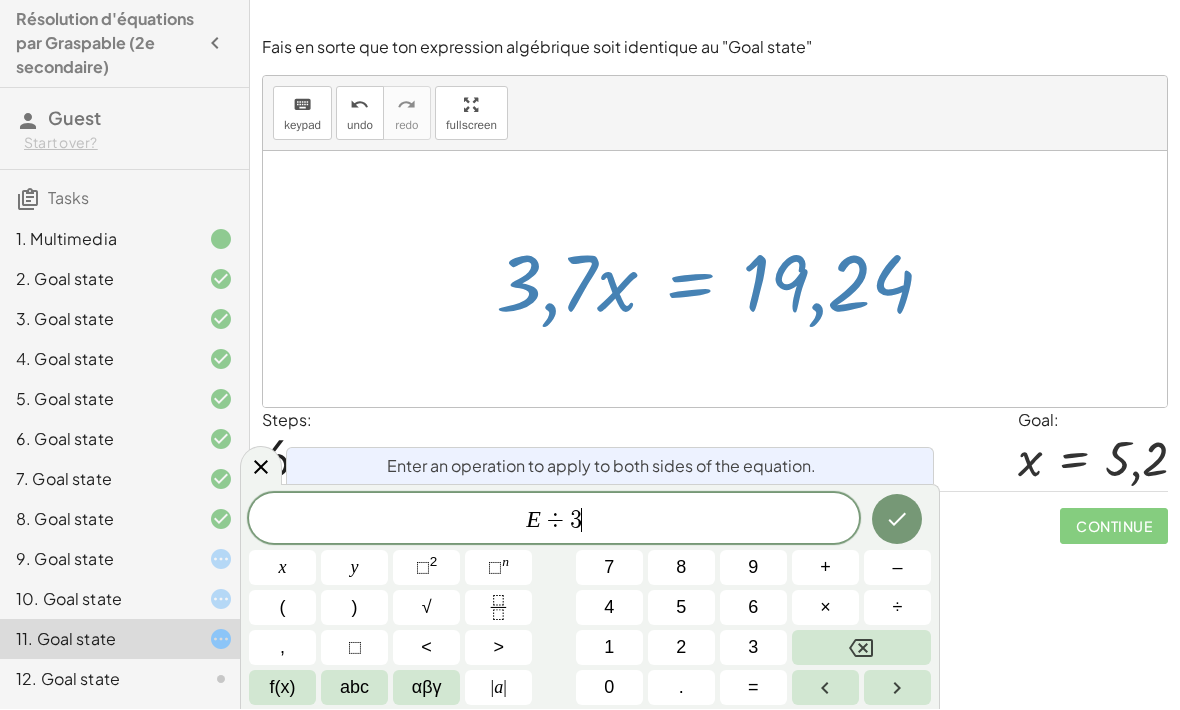 click on "." at bounding box center [681, 688] 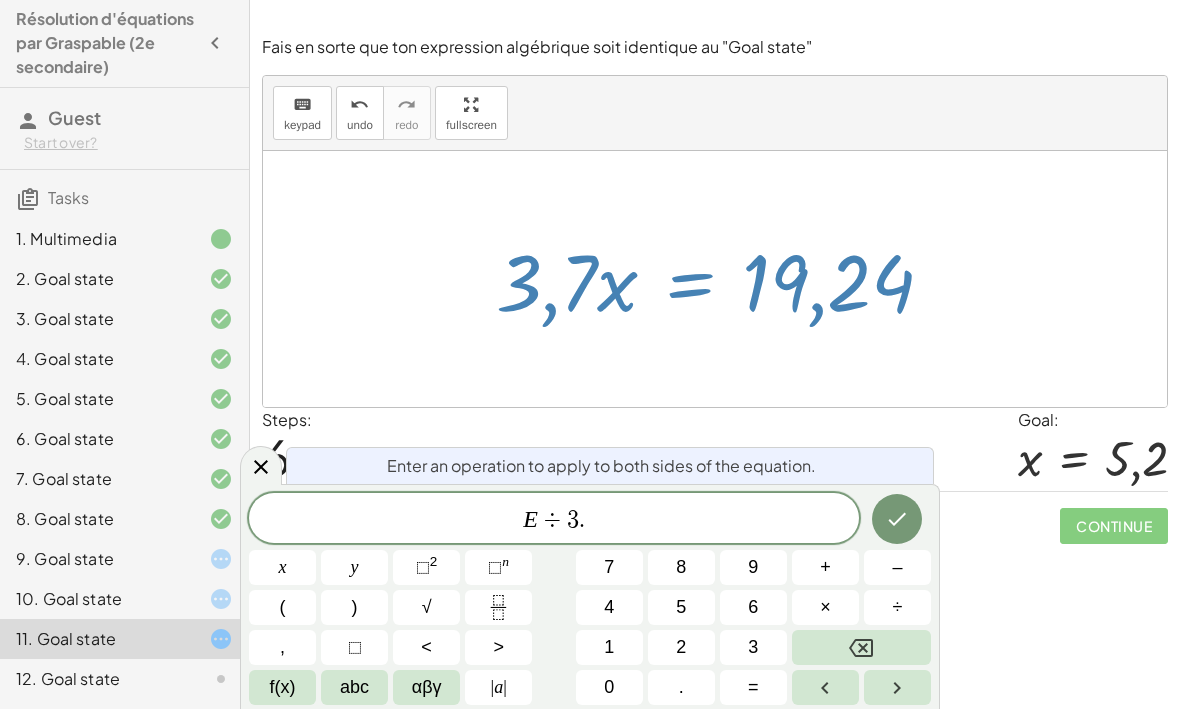 click on "7" at bounding box center (609, 568) 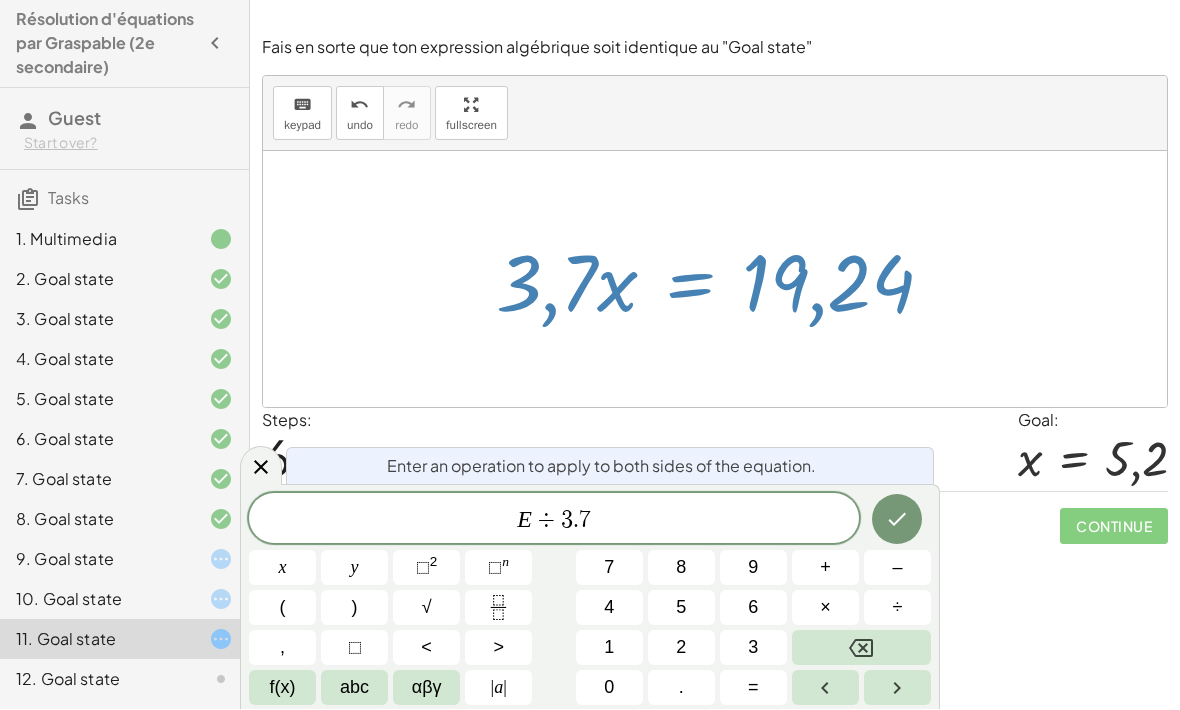 click 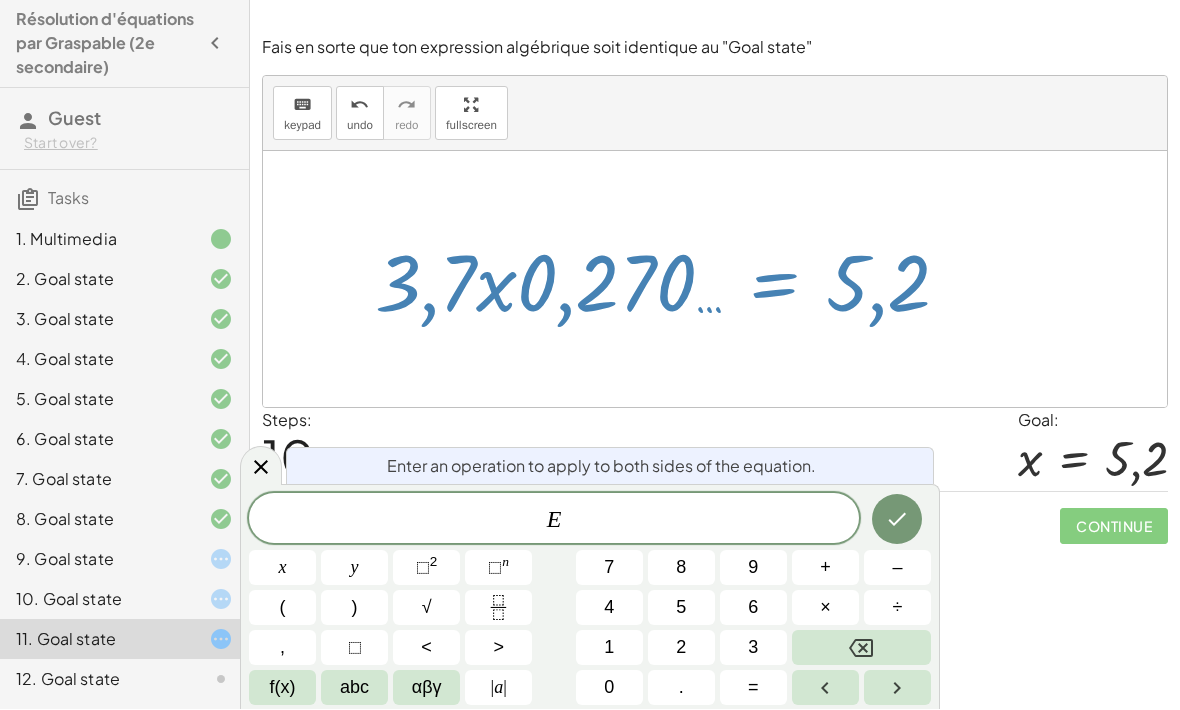 click on "Steps:  10 Goal: x = 5,2" at bounding box center [715, 450] 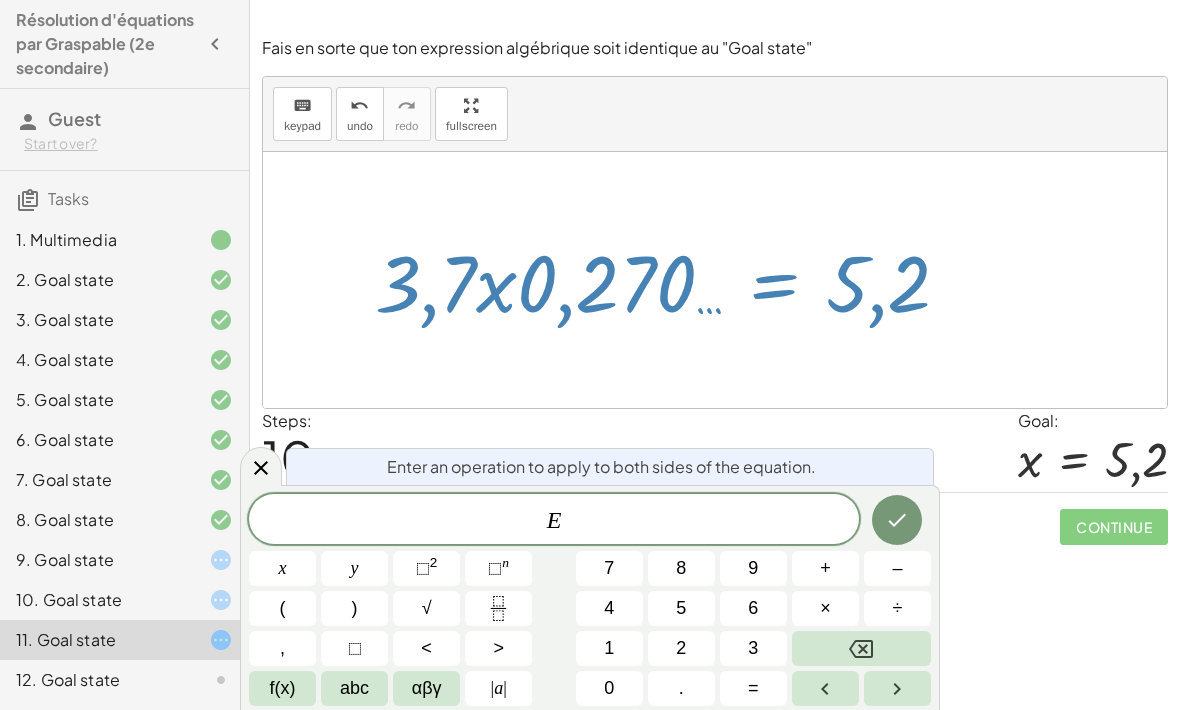 click 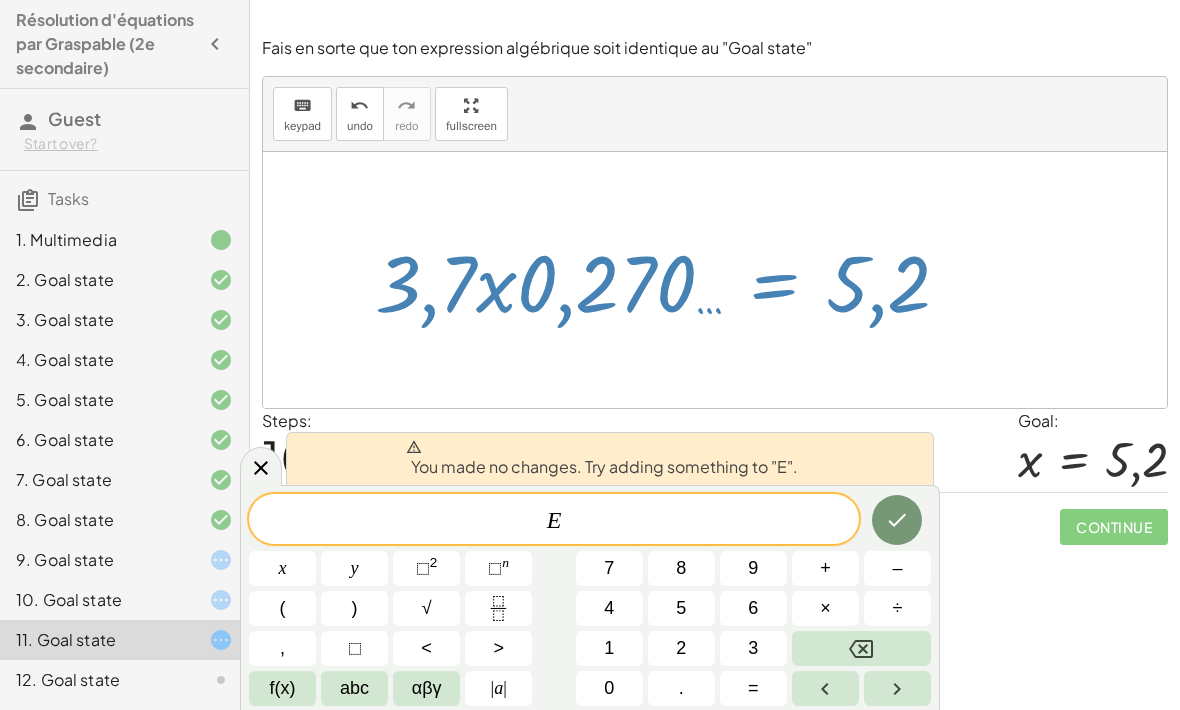 click at bounding box center (897, 520) 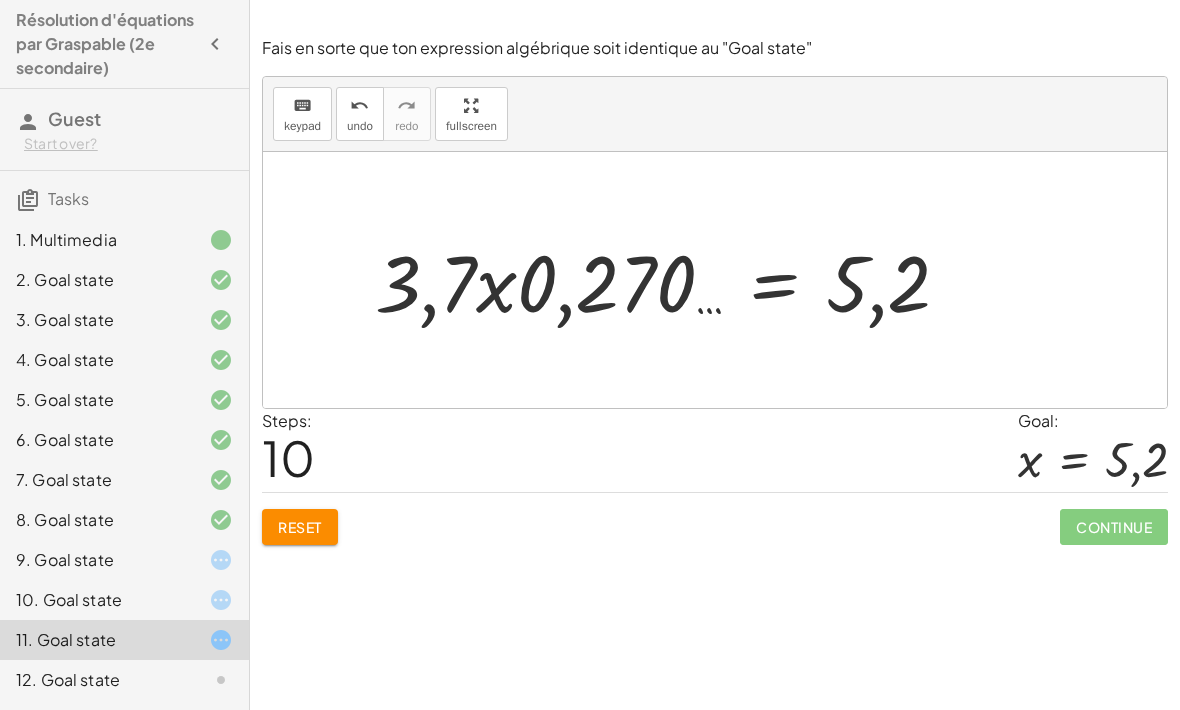 click on "Reset" at bounding box center (300, 527) 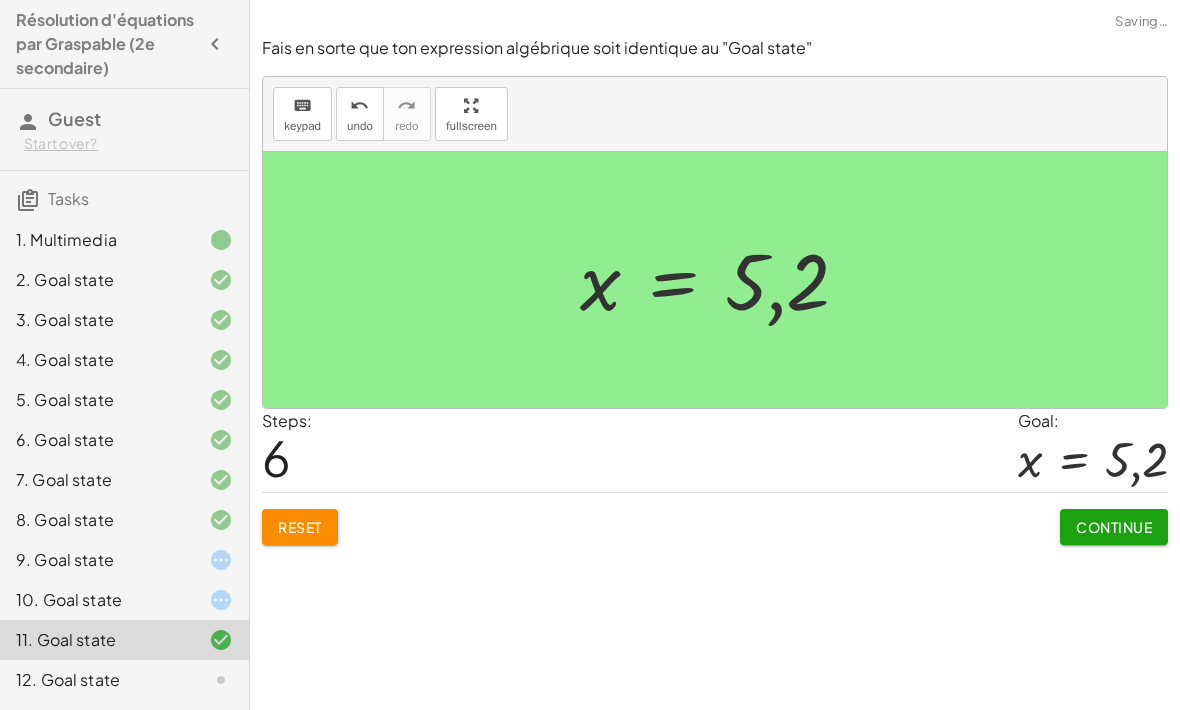 click on "Continue" 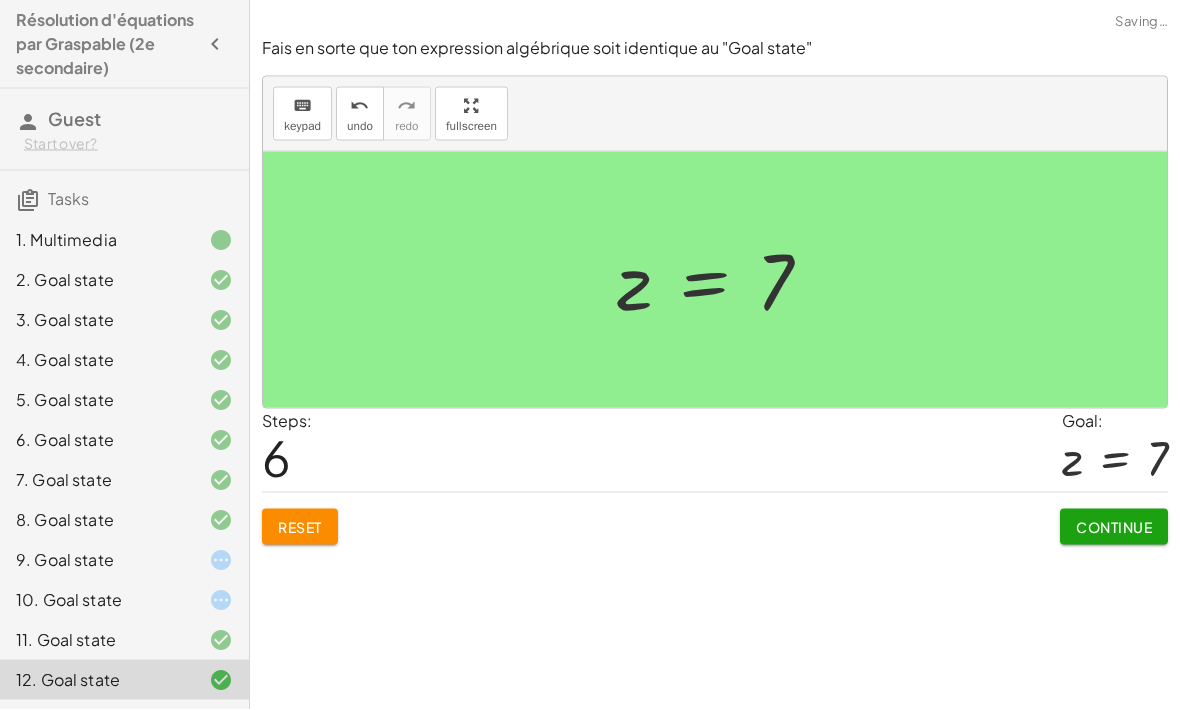 scroll, scrollTop: 59, scrollLeft: 0, axis: vertical 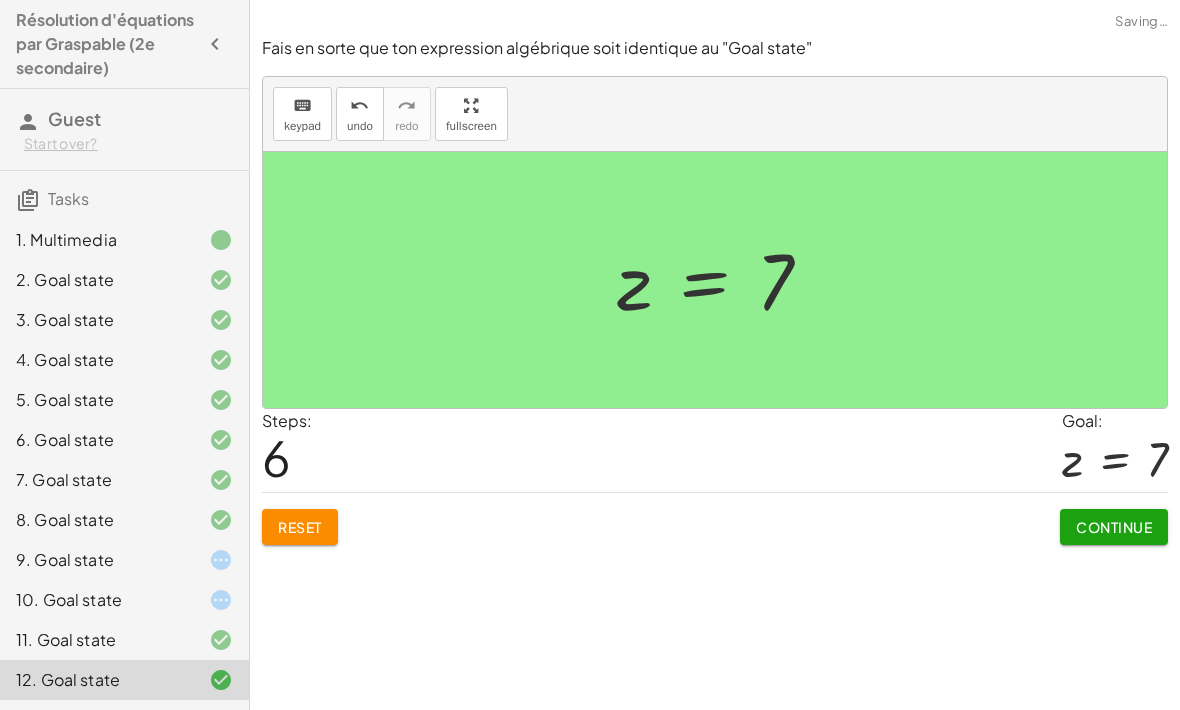 click on "Continue" 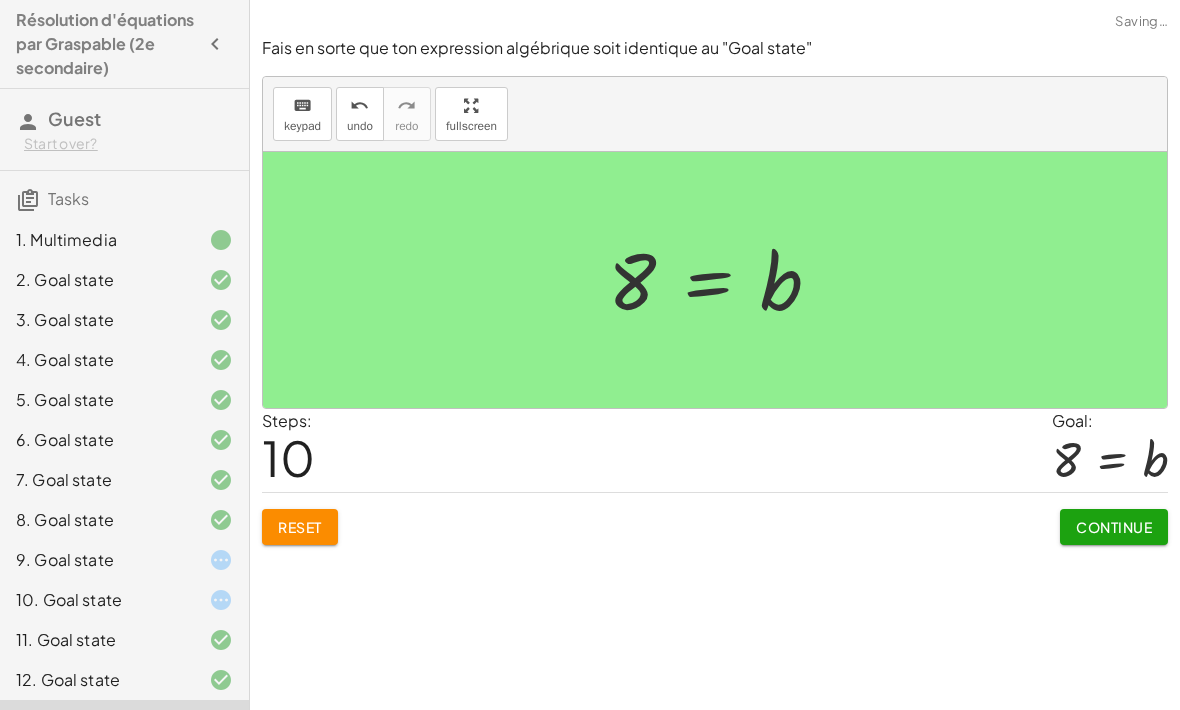 click on "Continue" 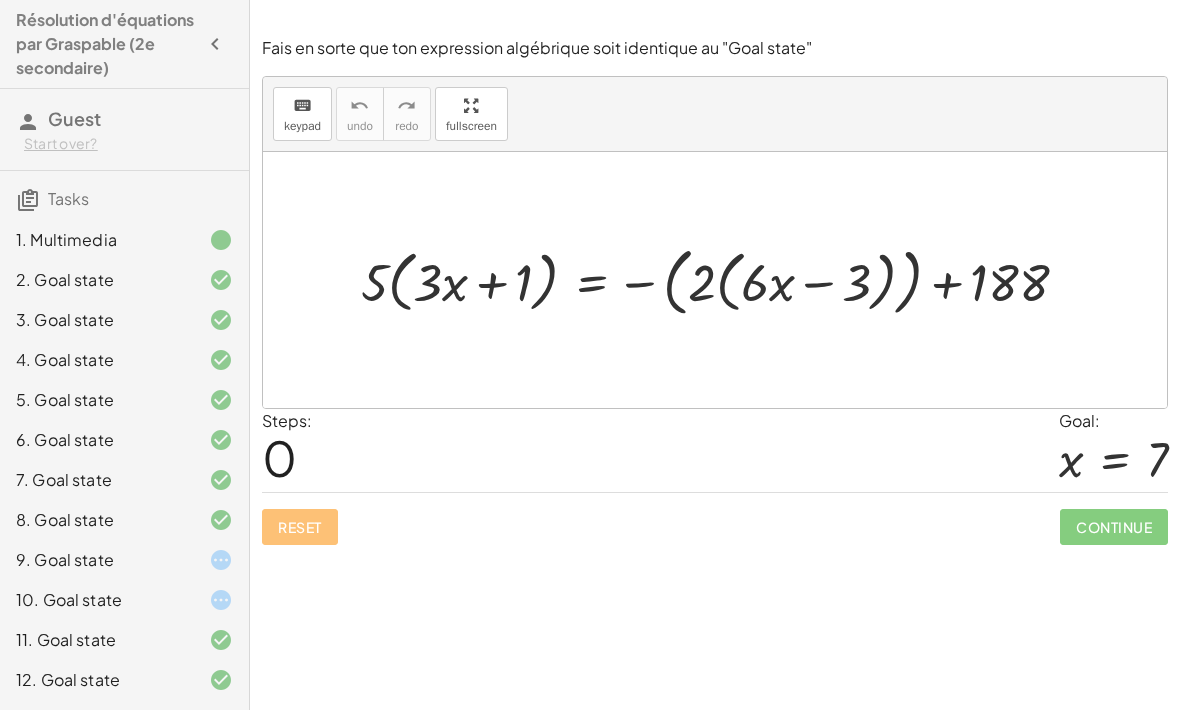 scroll, scrollTop: 66, scrollLeft: 0, axis: vertical 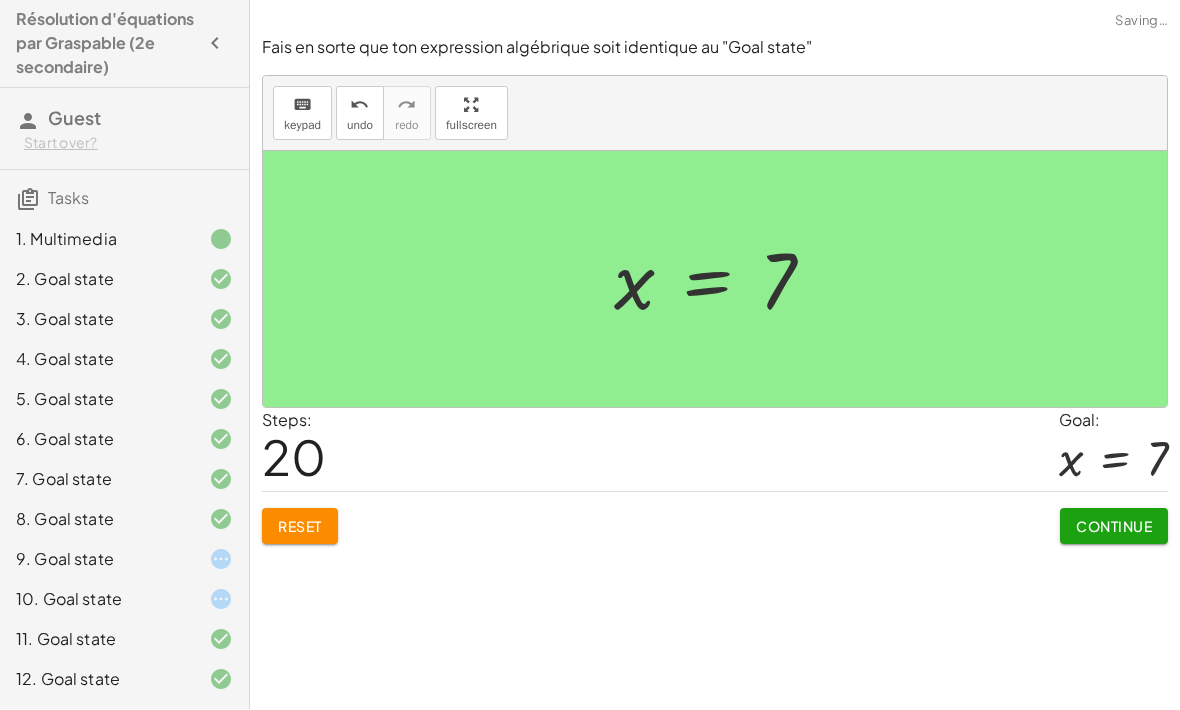 click on "Continue" 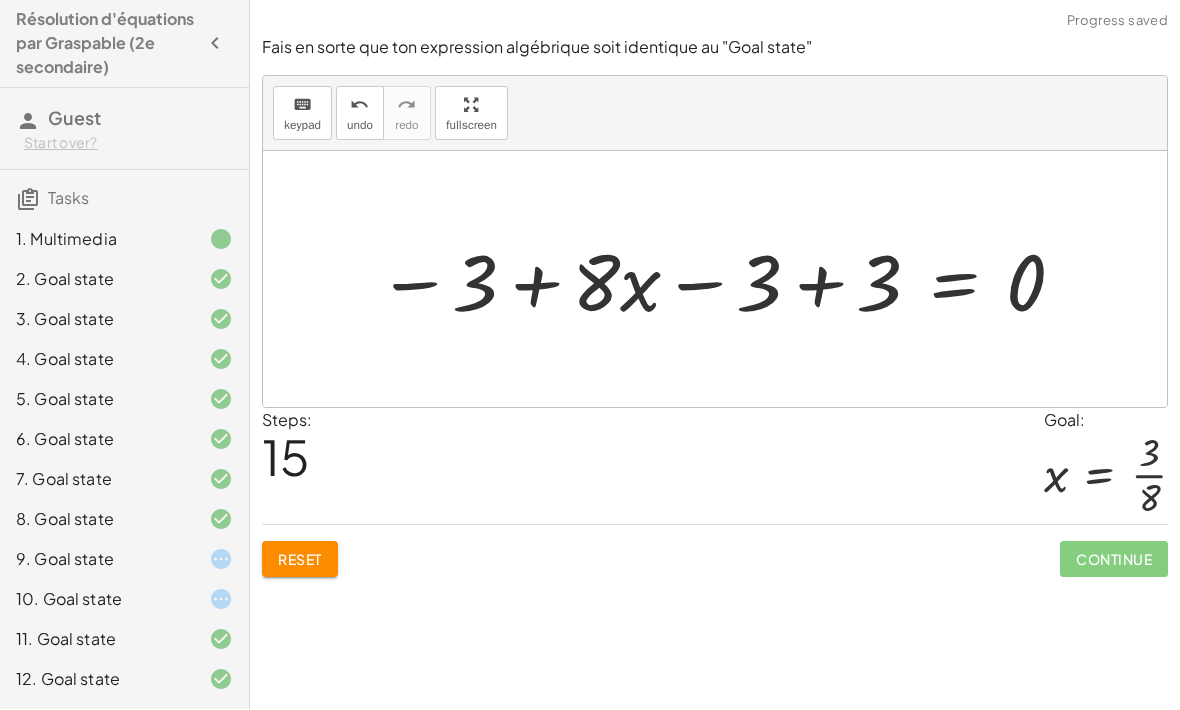 click on "Reset" at bounding box center [300, 560] 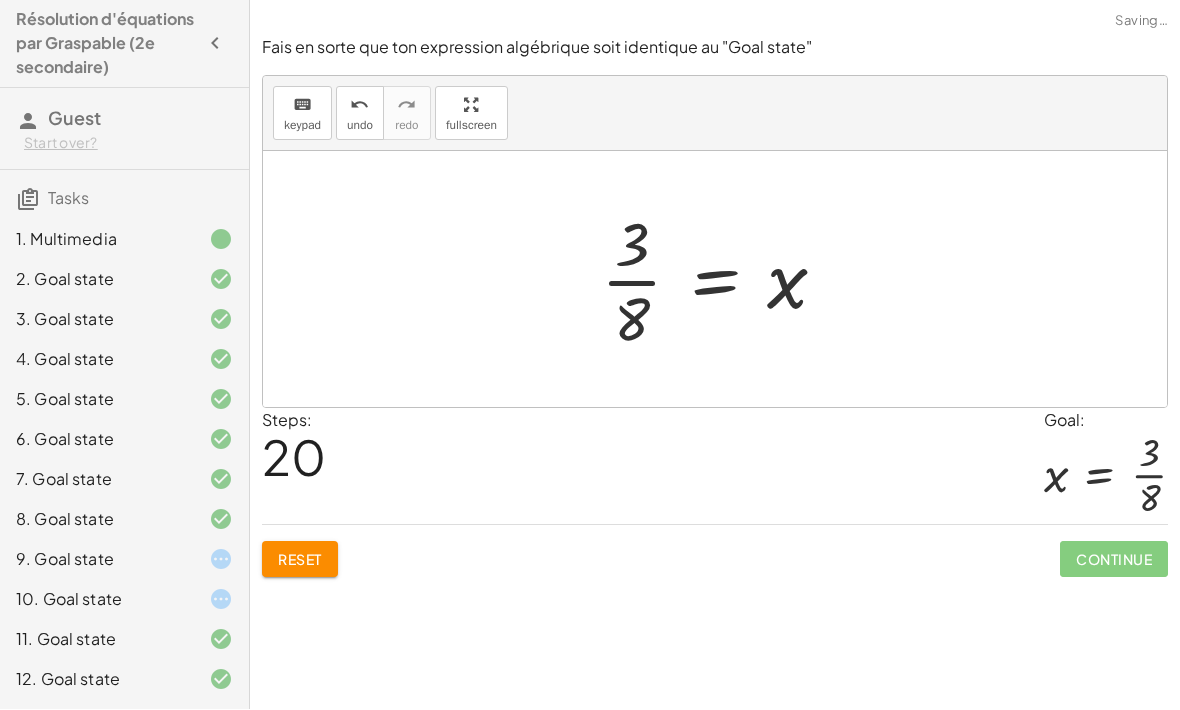 click on "Continue" 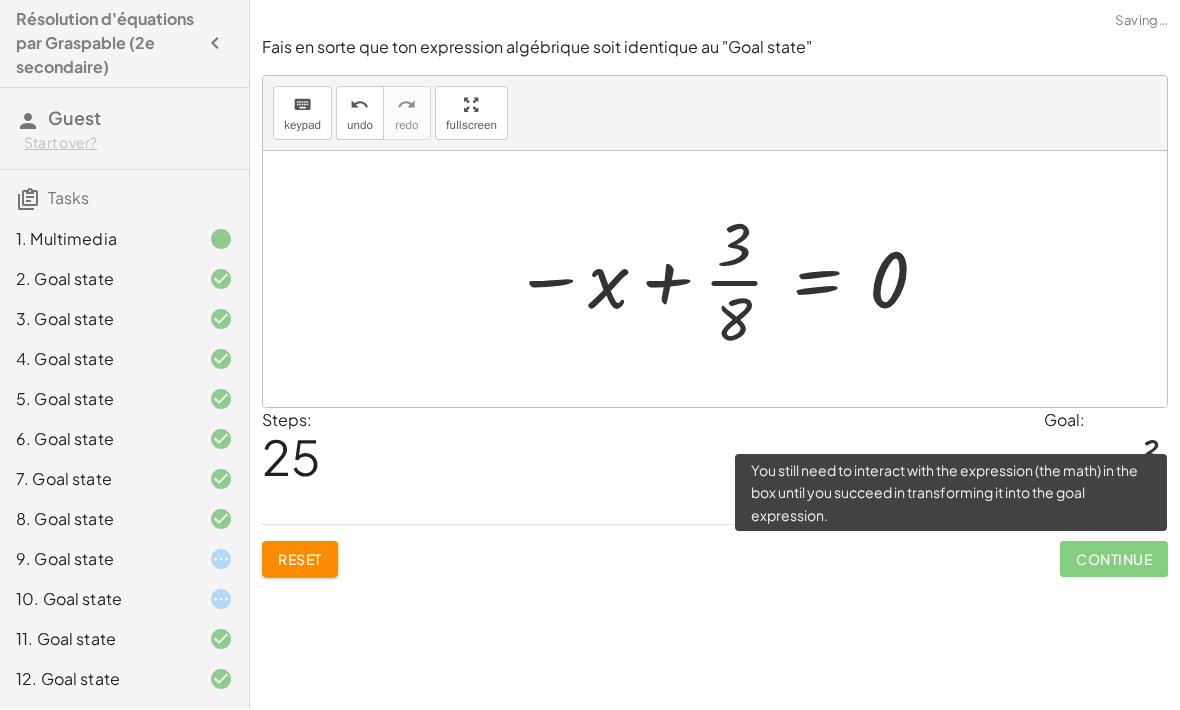 click on "Continue" 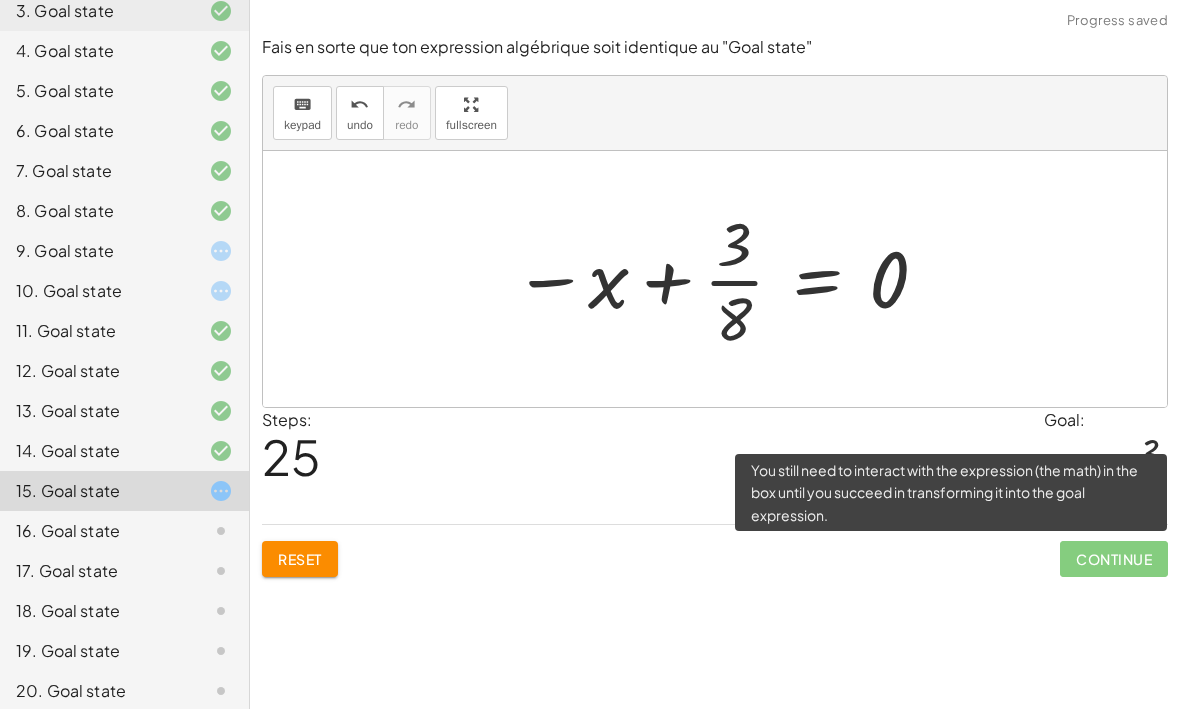 scroll, scrollTop: 305, scrollLeft: 0, axis: vertical 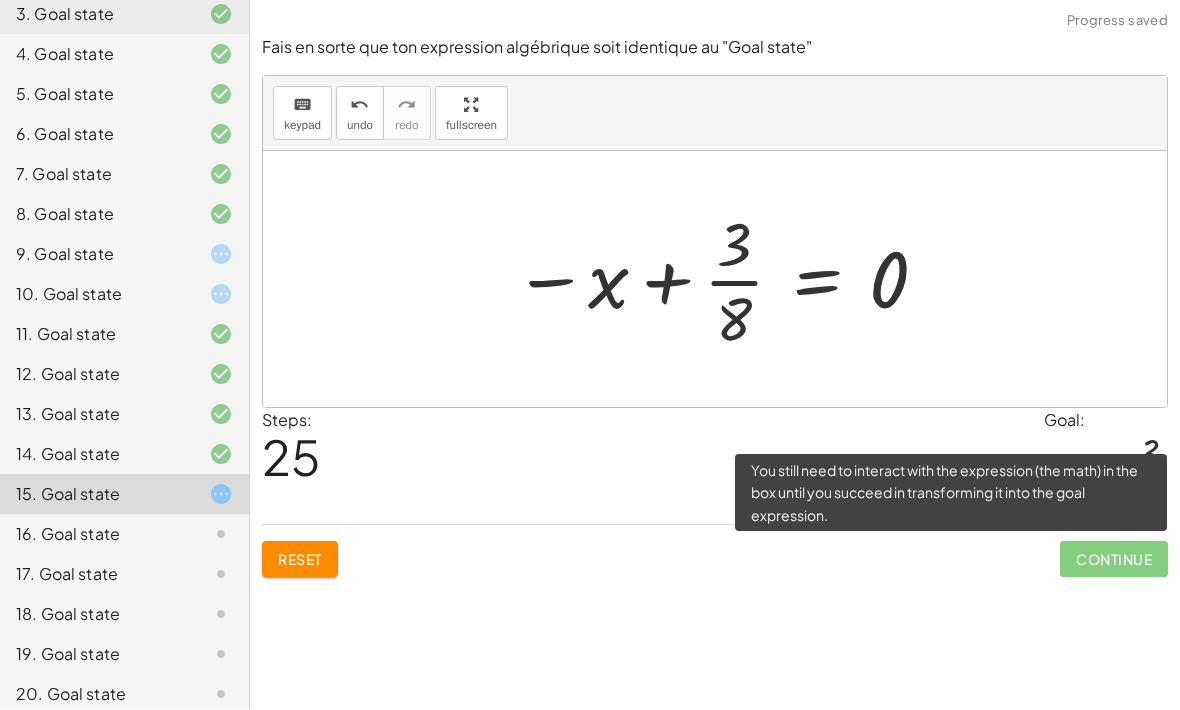 click 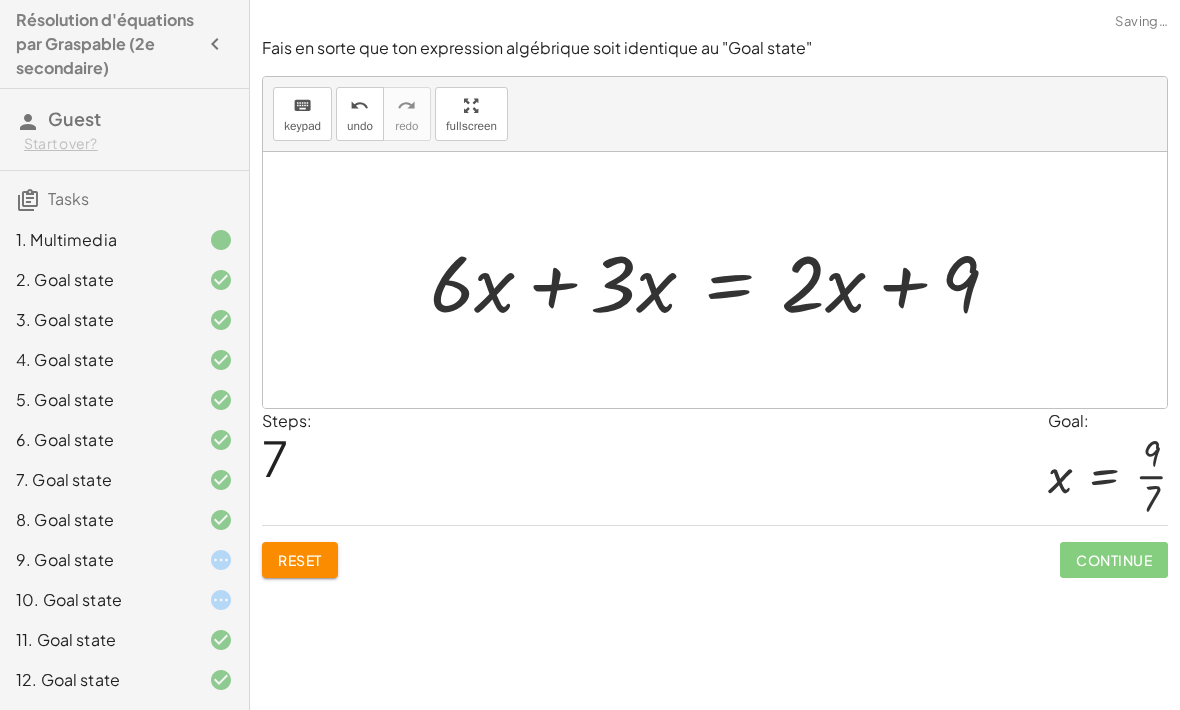 scroll, scrollTop: 67, scrollLeft: 0, axis: vertical 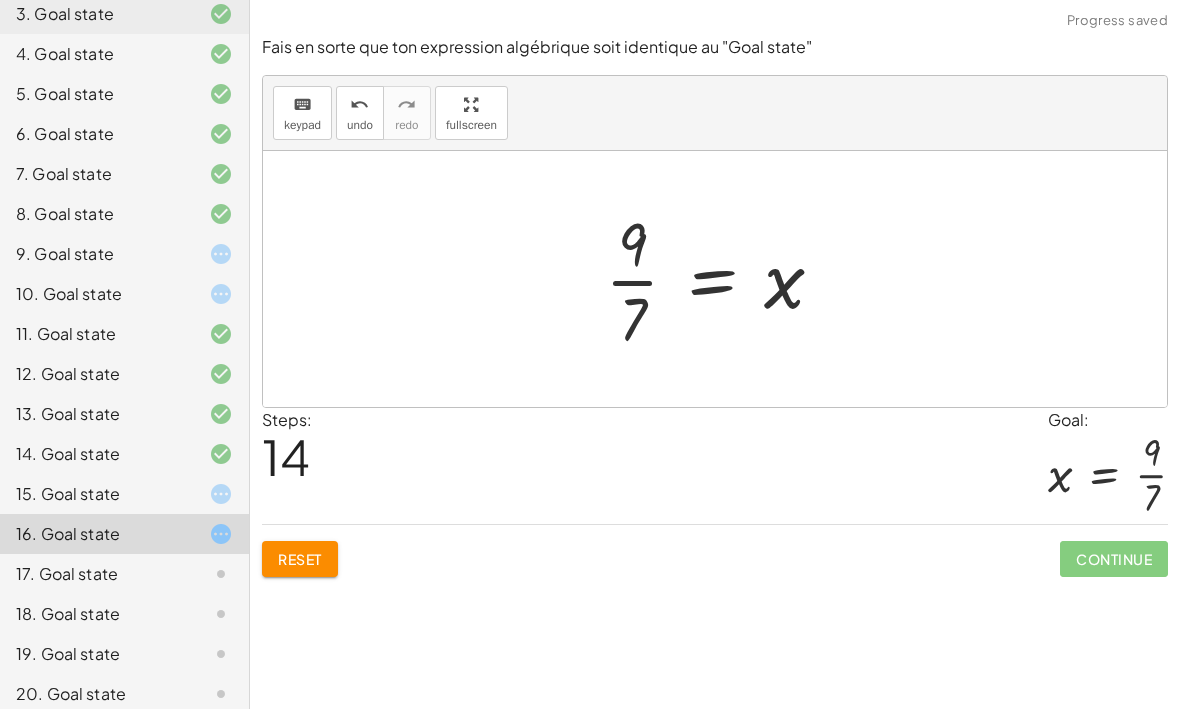 click on "Continue" 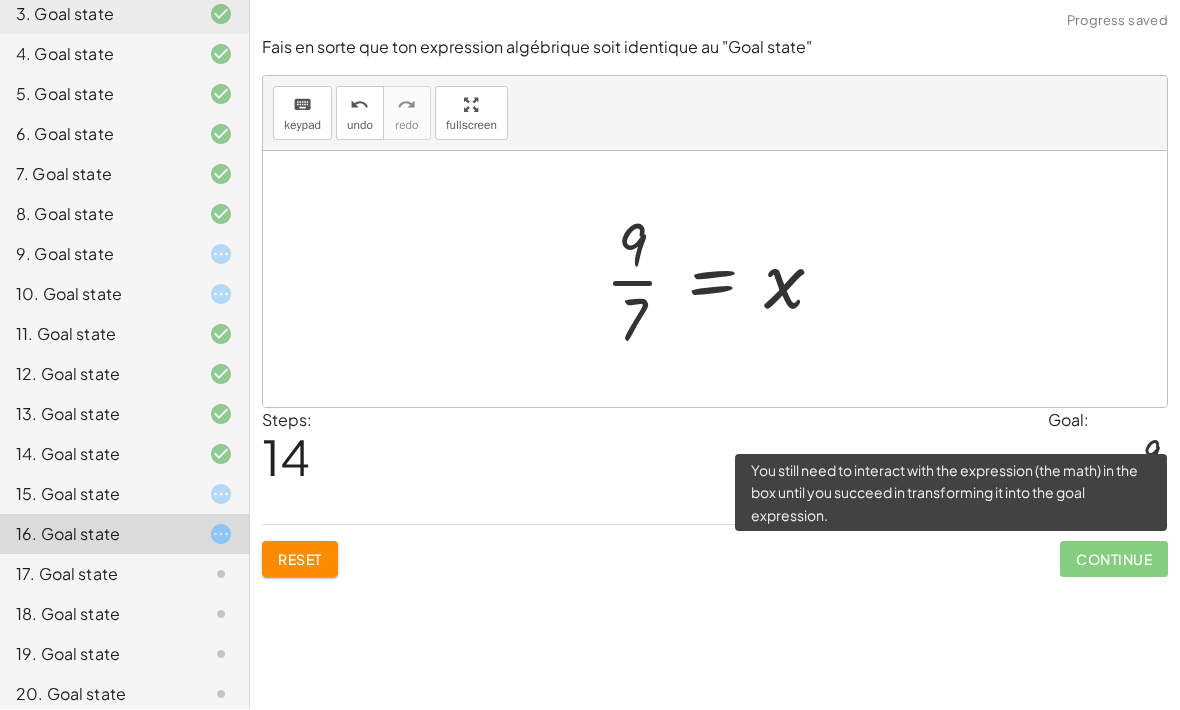 click 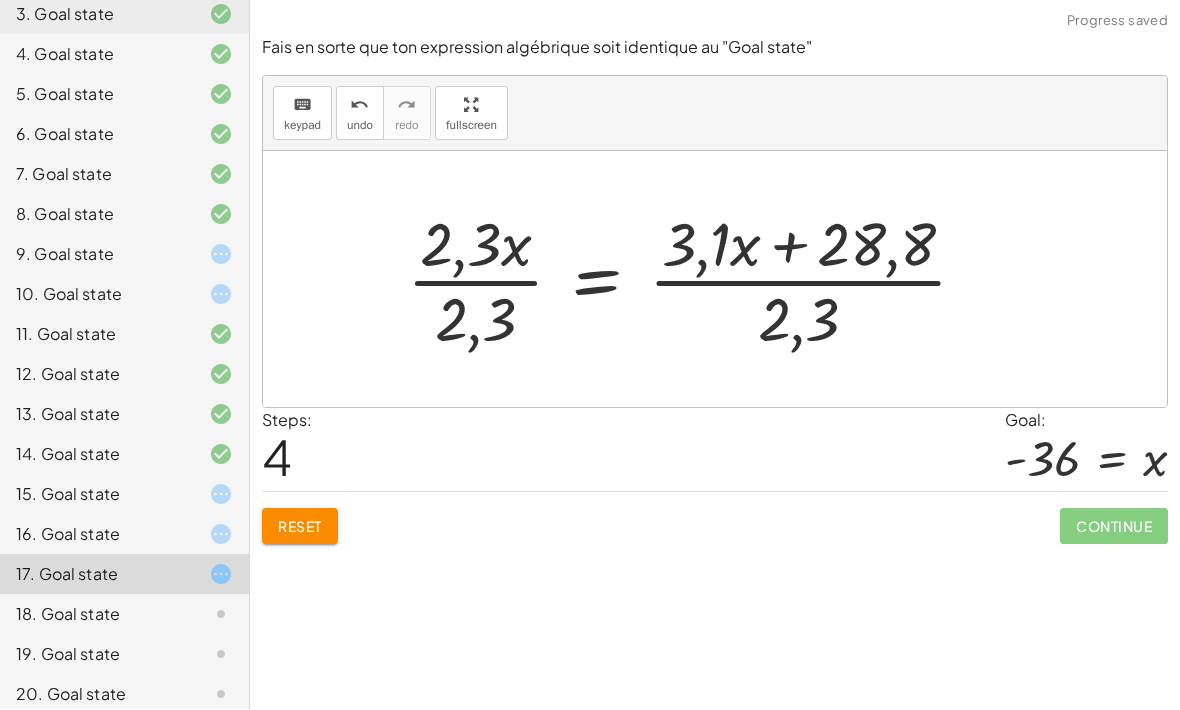 click on "Reset" at bounding box center (300, 527) 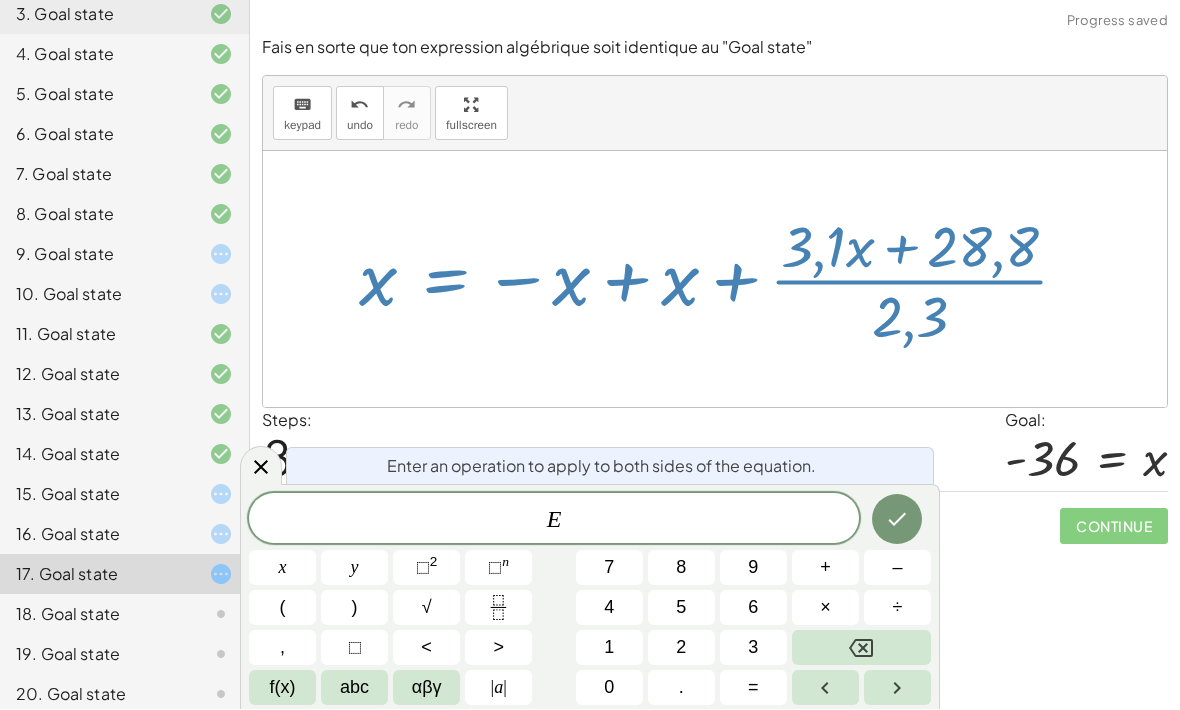 click 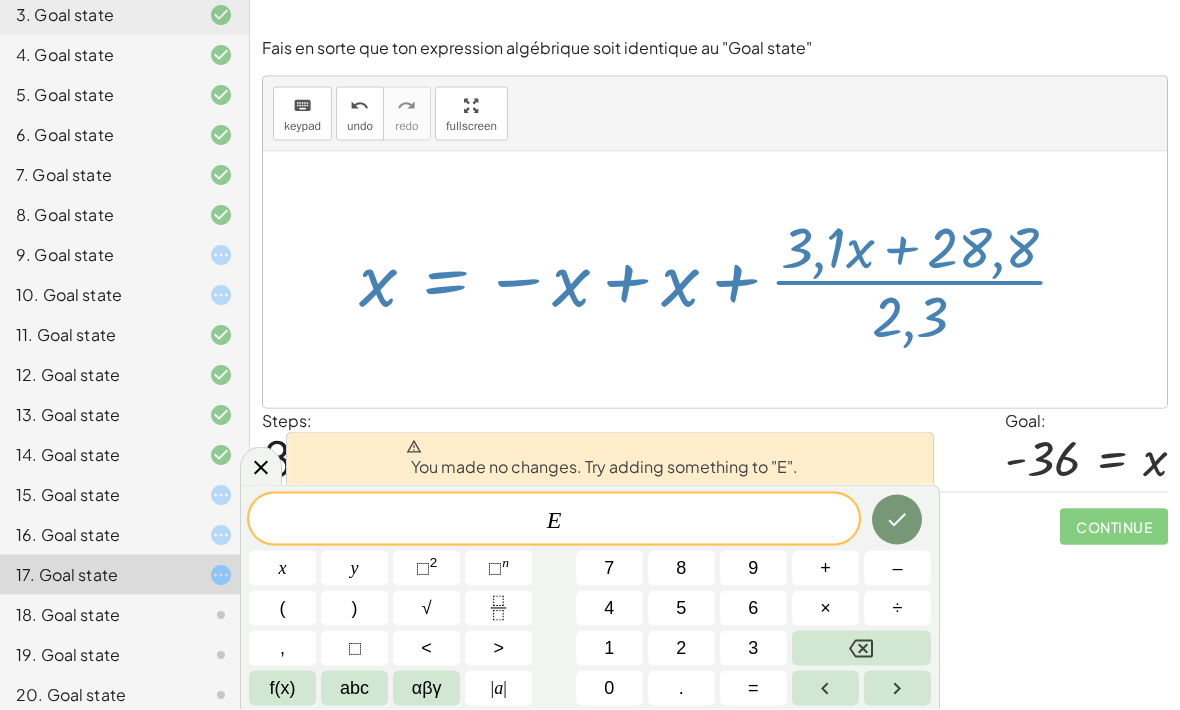 scroll, scrollTop: 54, scrollLeft: 0, axis: vertical 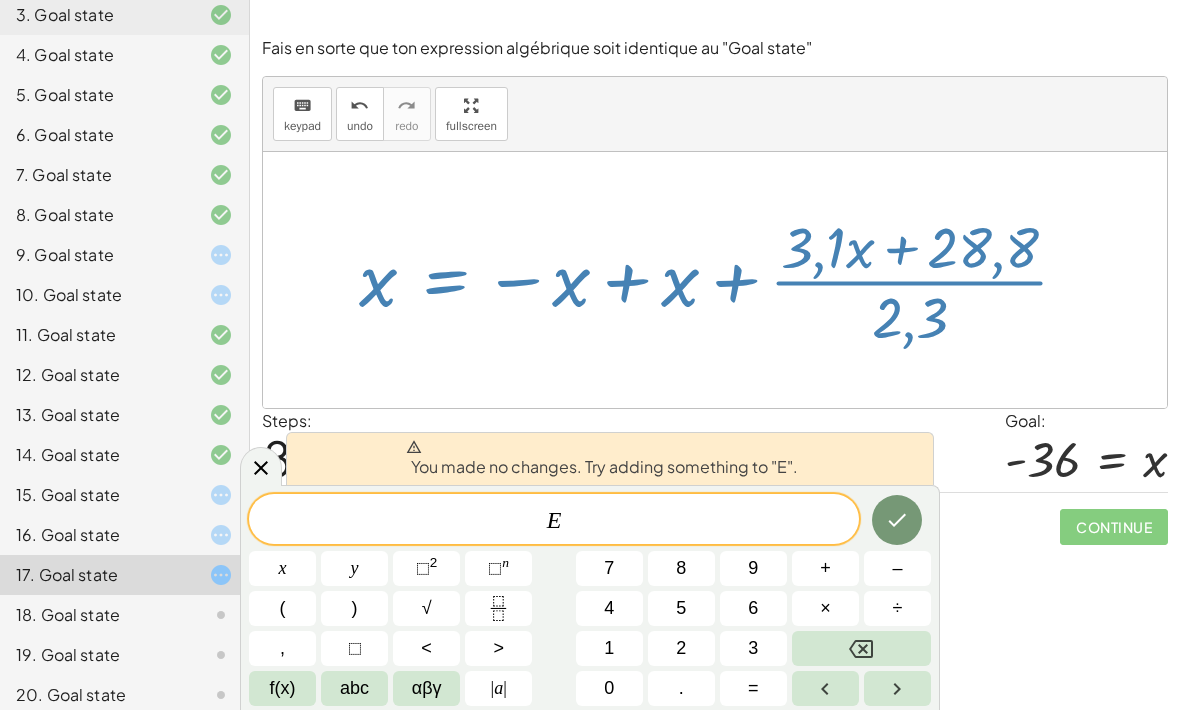 click 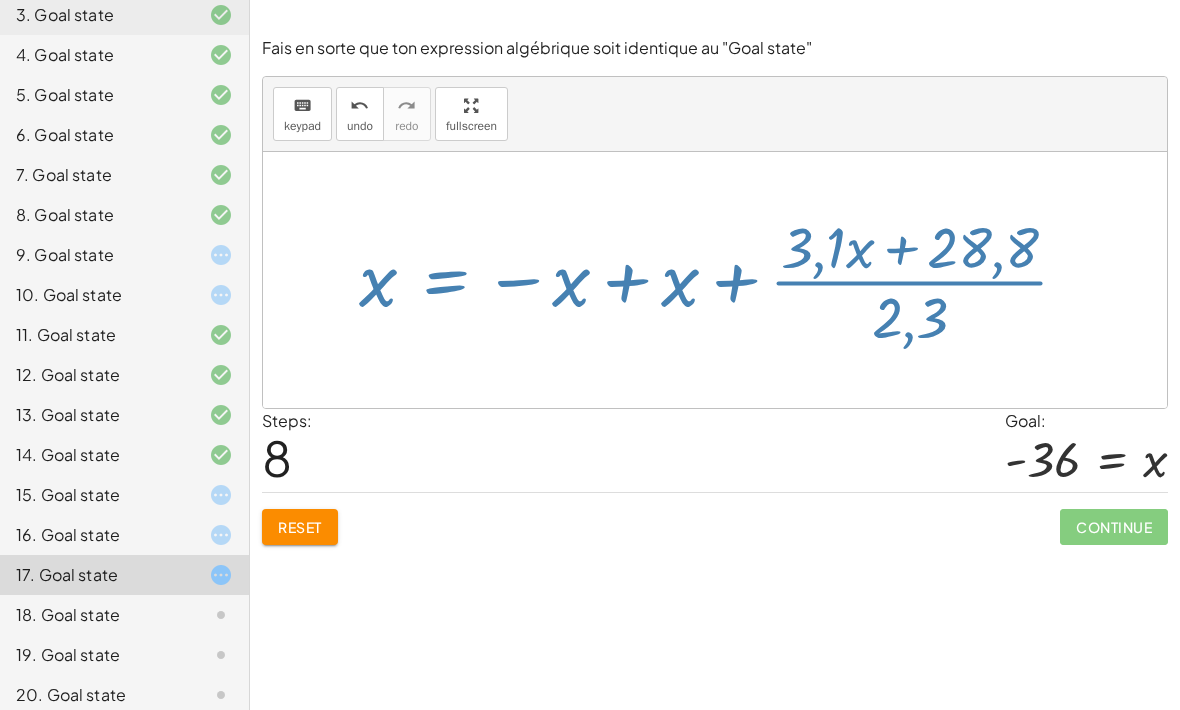 click on "8" at bounding box center (277, 457) 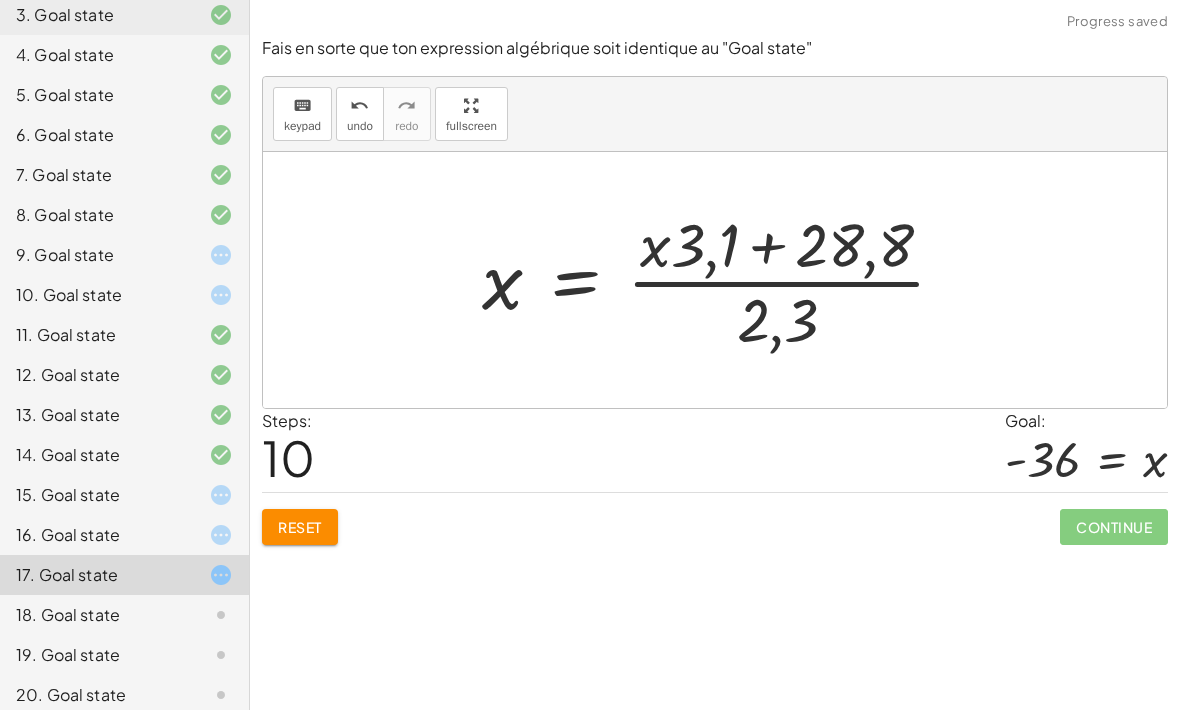click 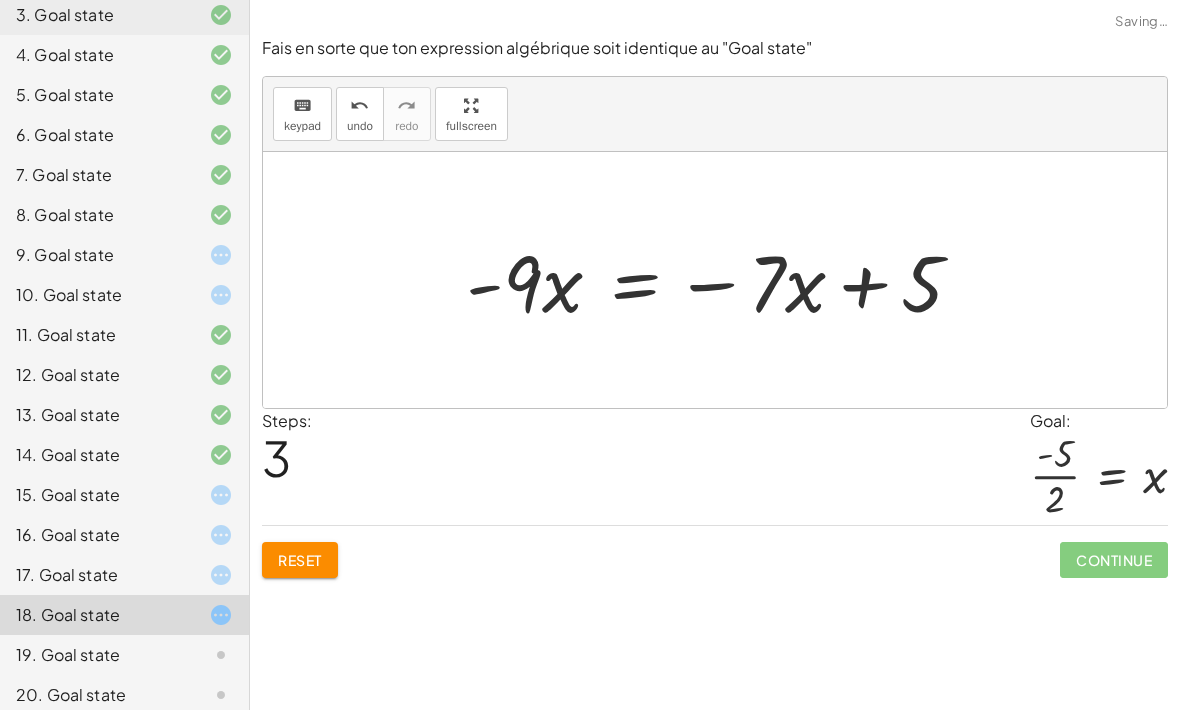 click at bounding box center [1099, 476] 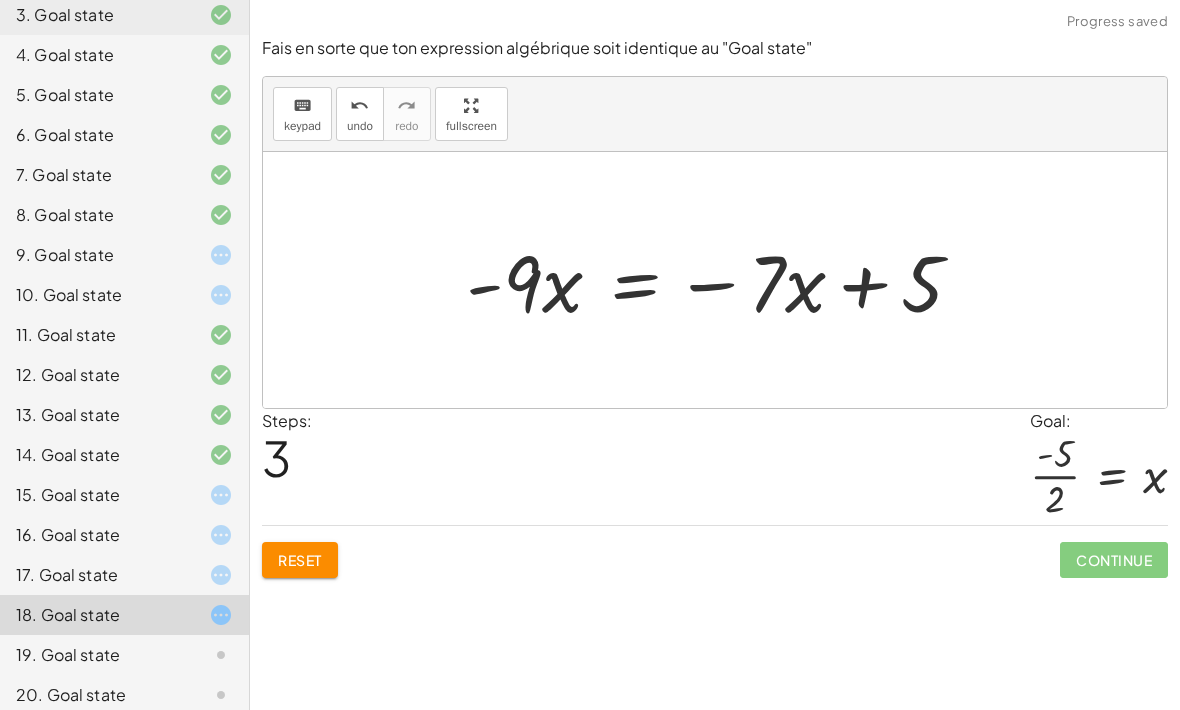 click at bounding box center (1099, 476) 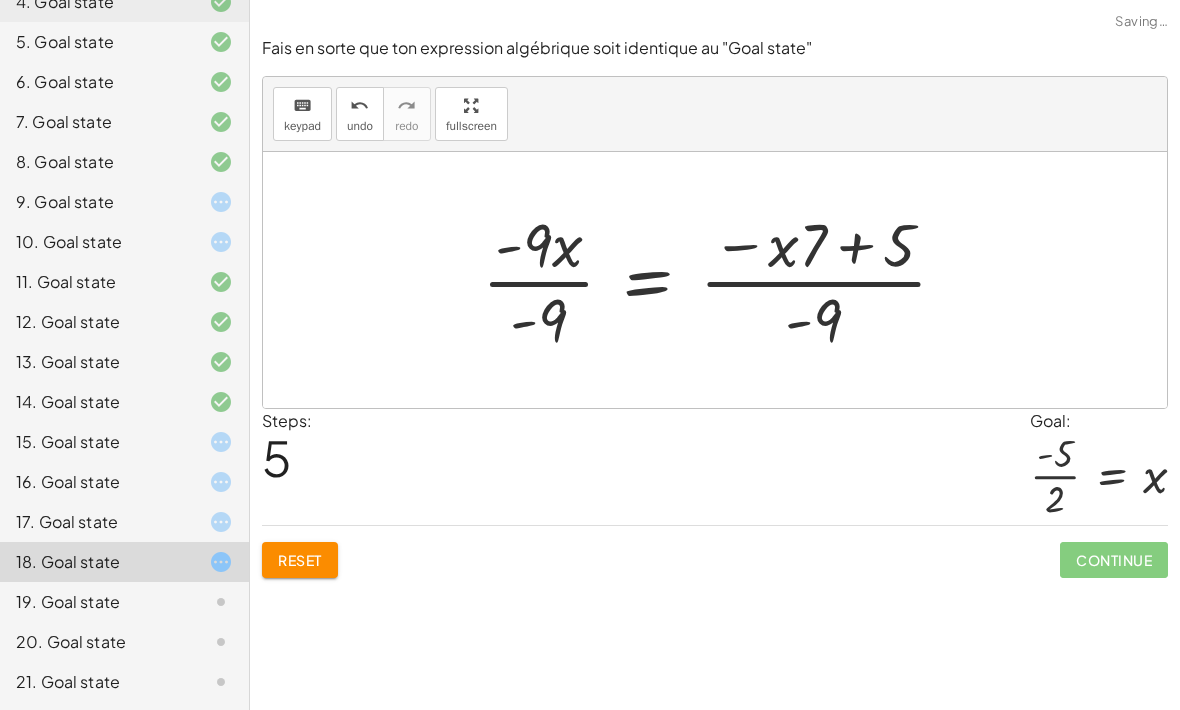 scroll, scrollTop: 357, scrollLeft: 0, axis: vertical 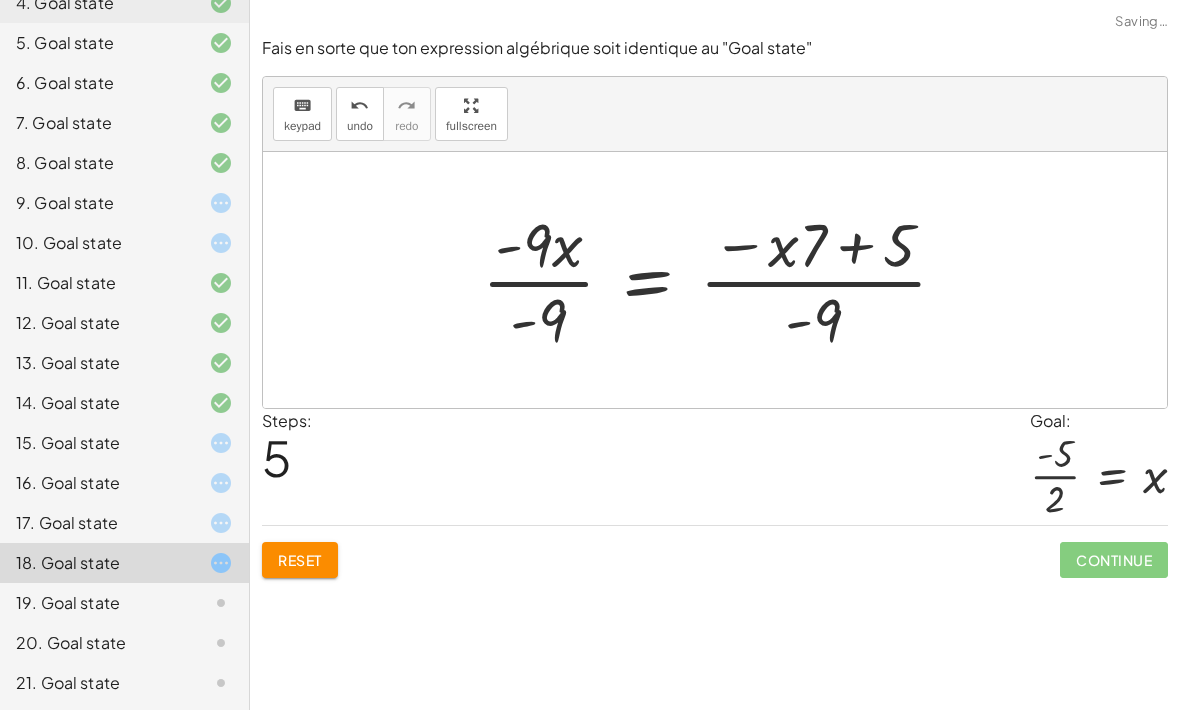 click 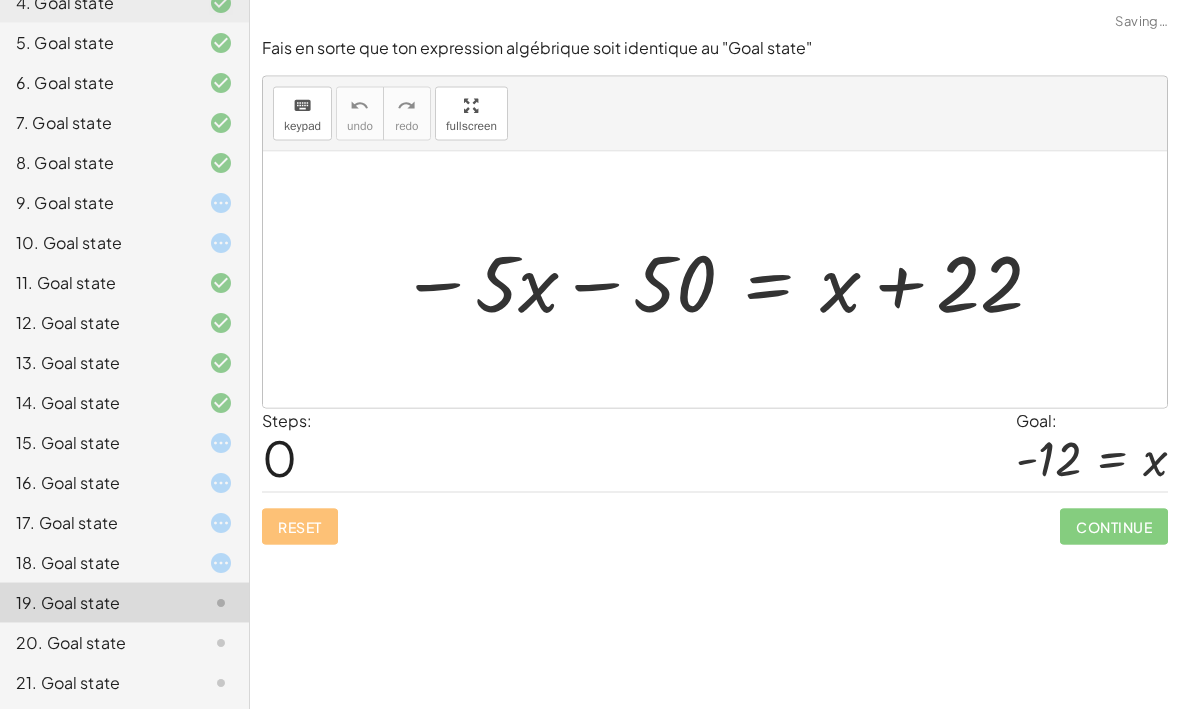 scroll, scrollTop: 56, scrollLeft: 0, axis: vertical 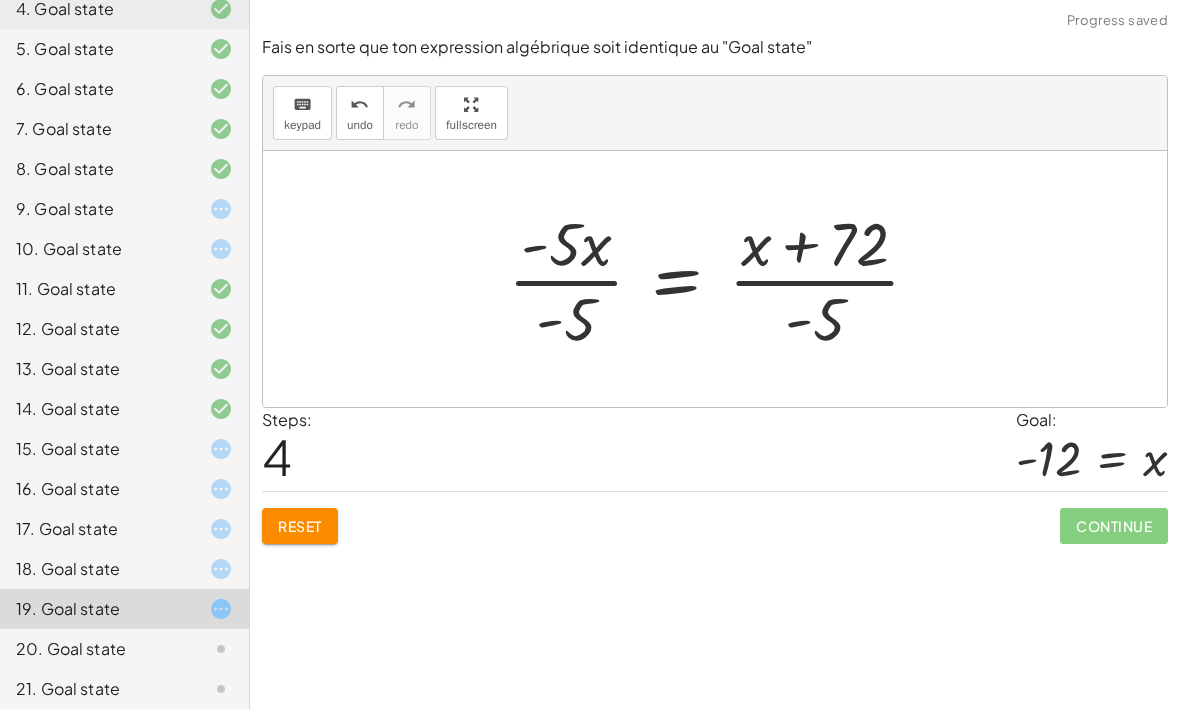 click at bounding box center (722, 280) 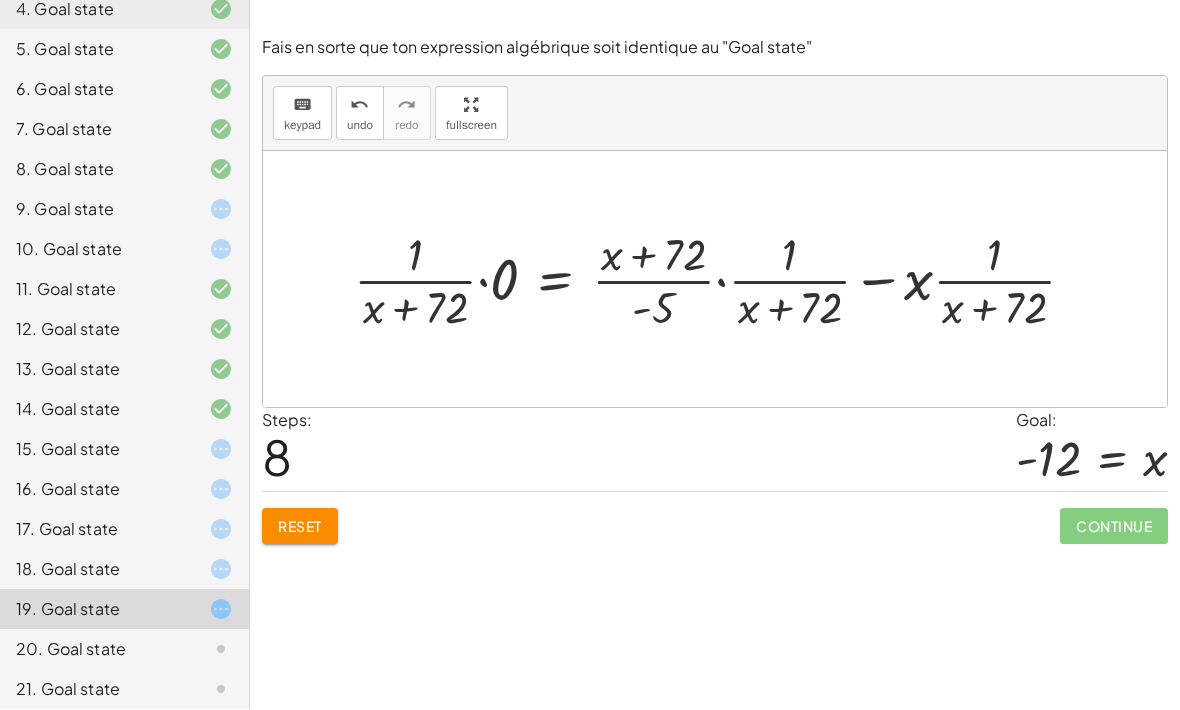 click on "Reset" 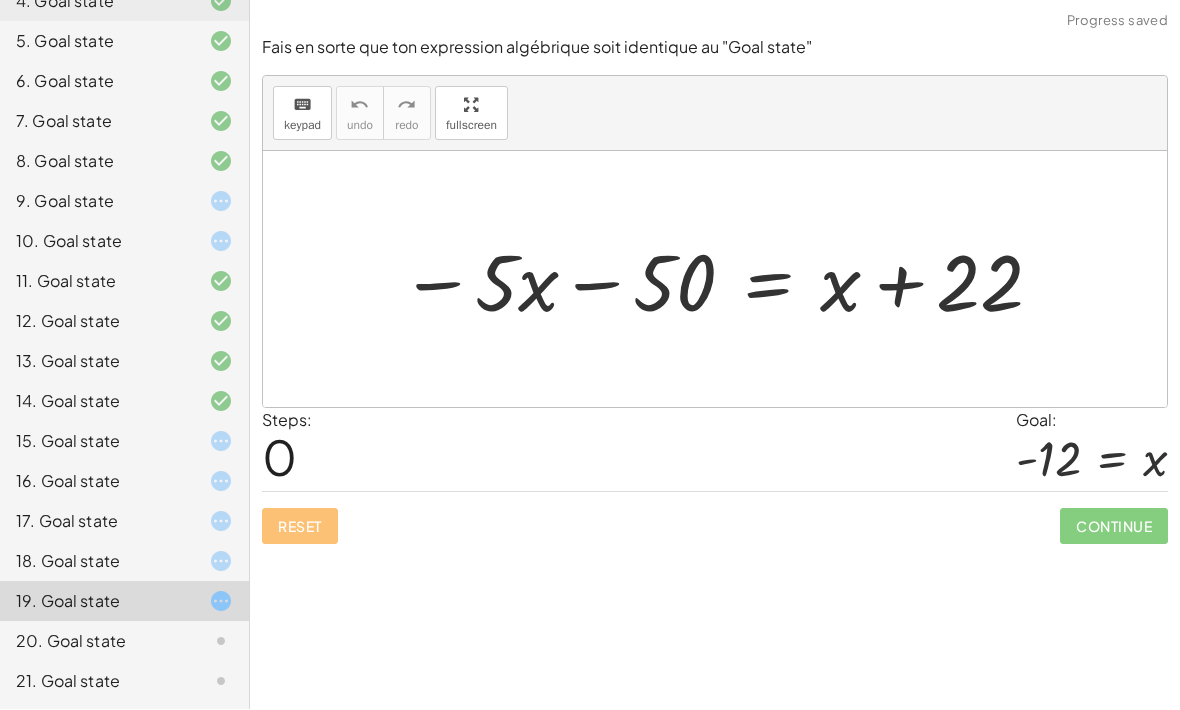 scroll, scrollTop: 357, scrollLeft: 0, axis: vertical 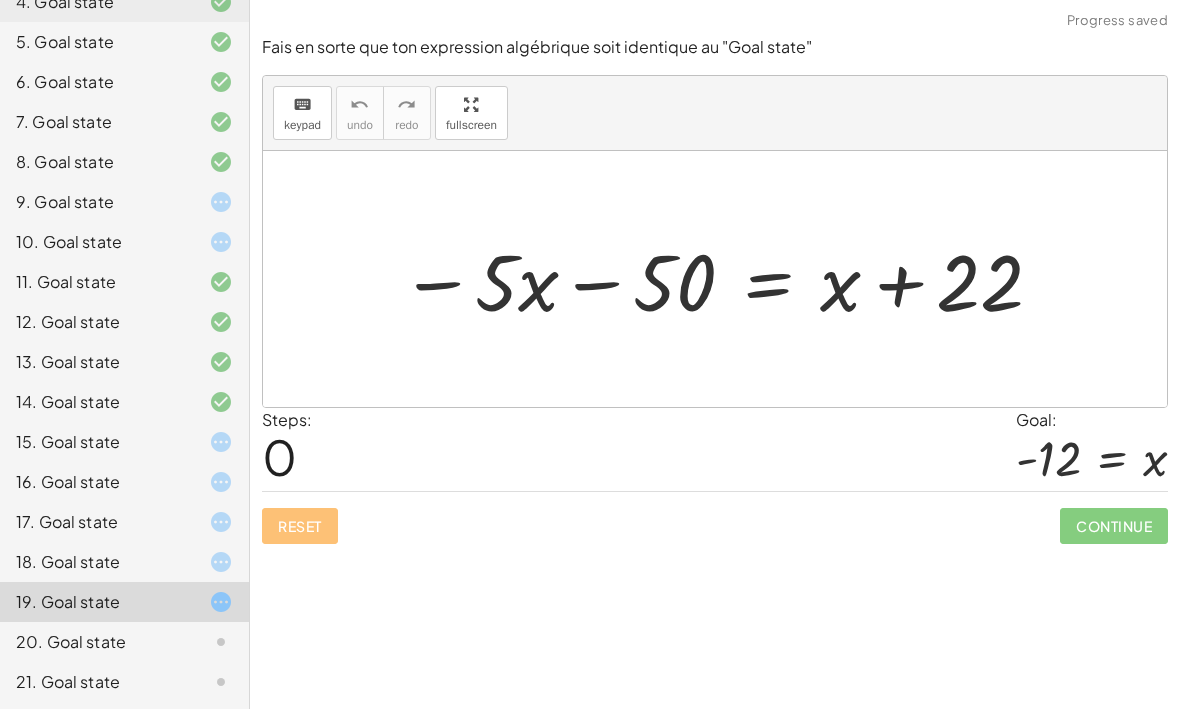 click 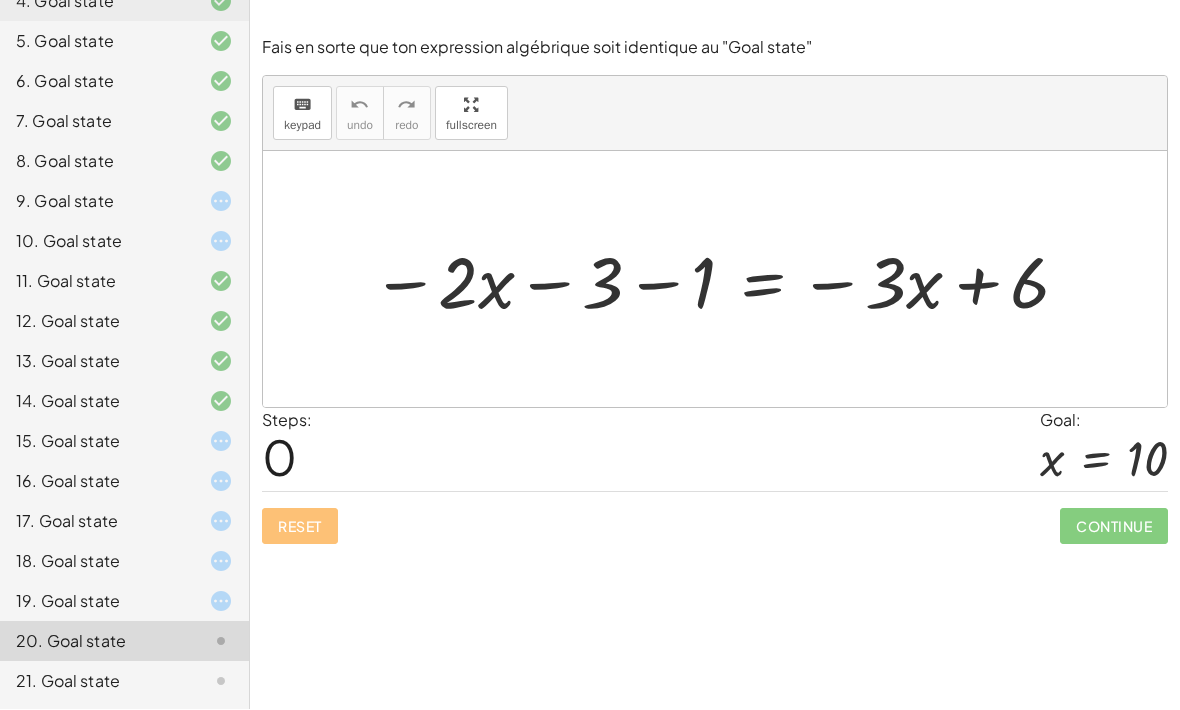 scroll, scrollTop: 357, scrollLeft: 0, axis: vertical 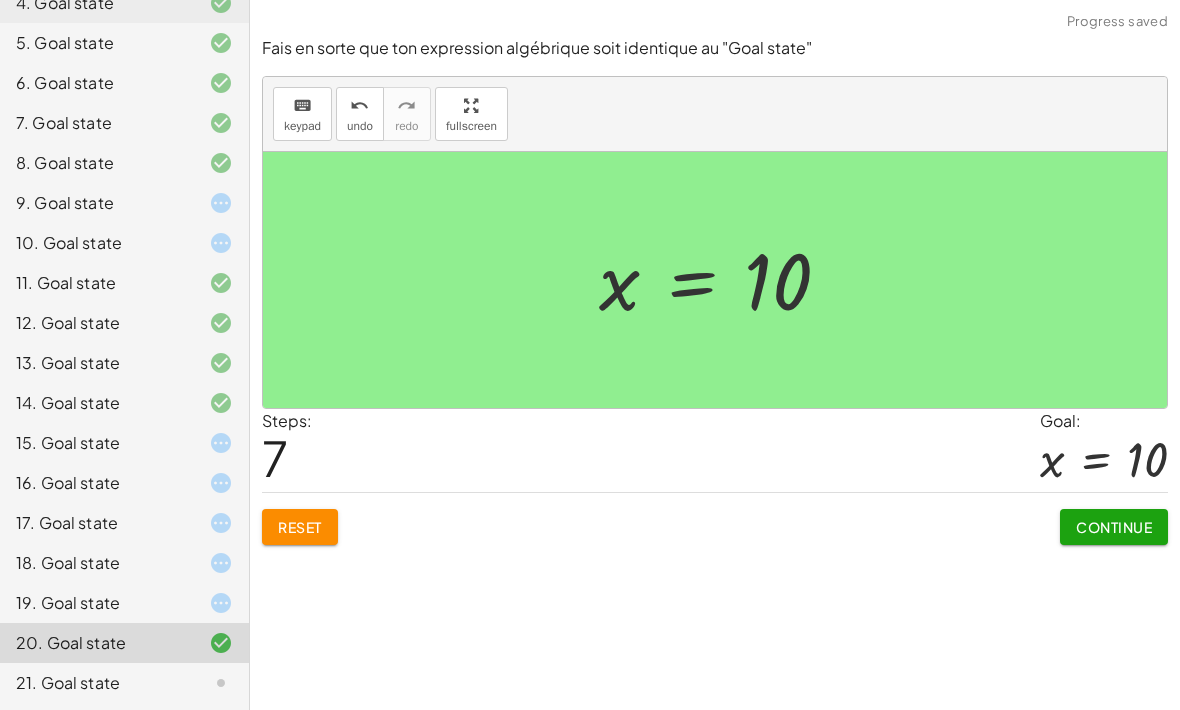 click on "Continue" 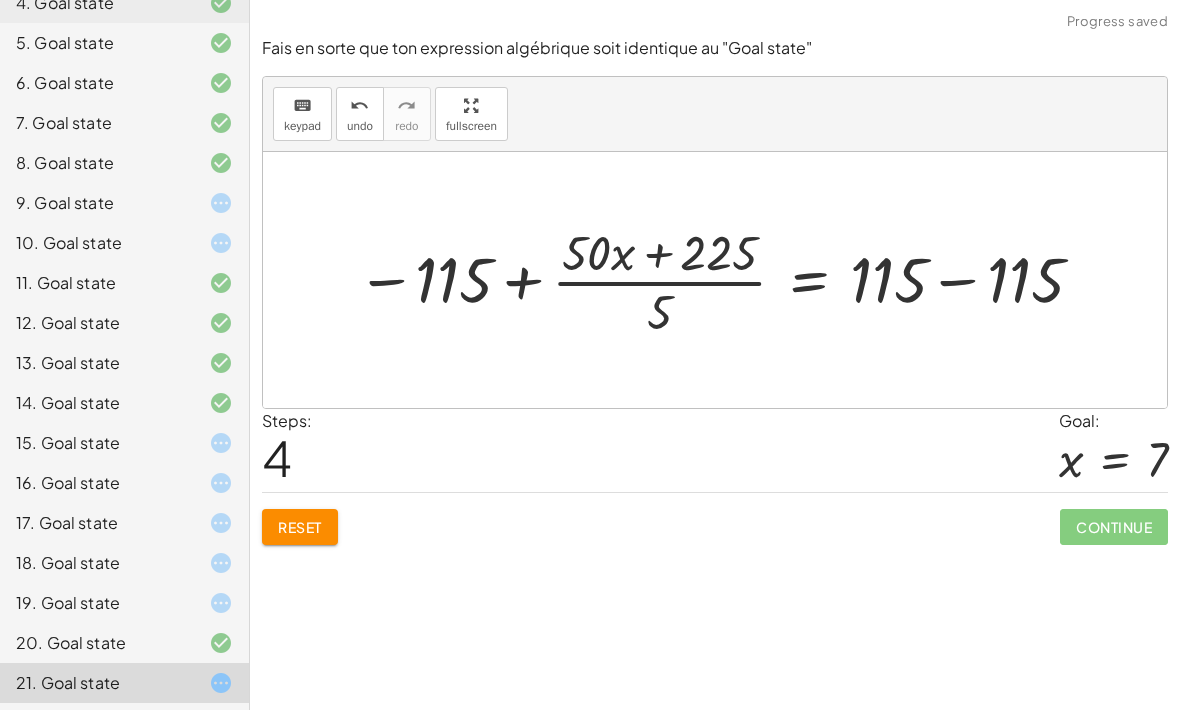 scroll, scrollTop: 66, scrollLeft: 0, axis: vertical 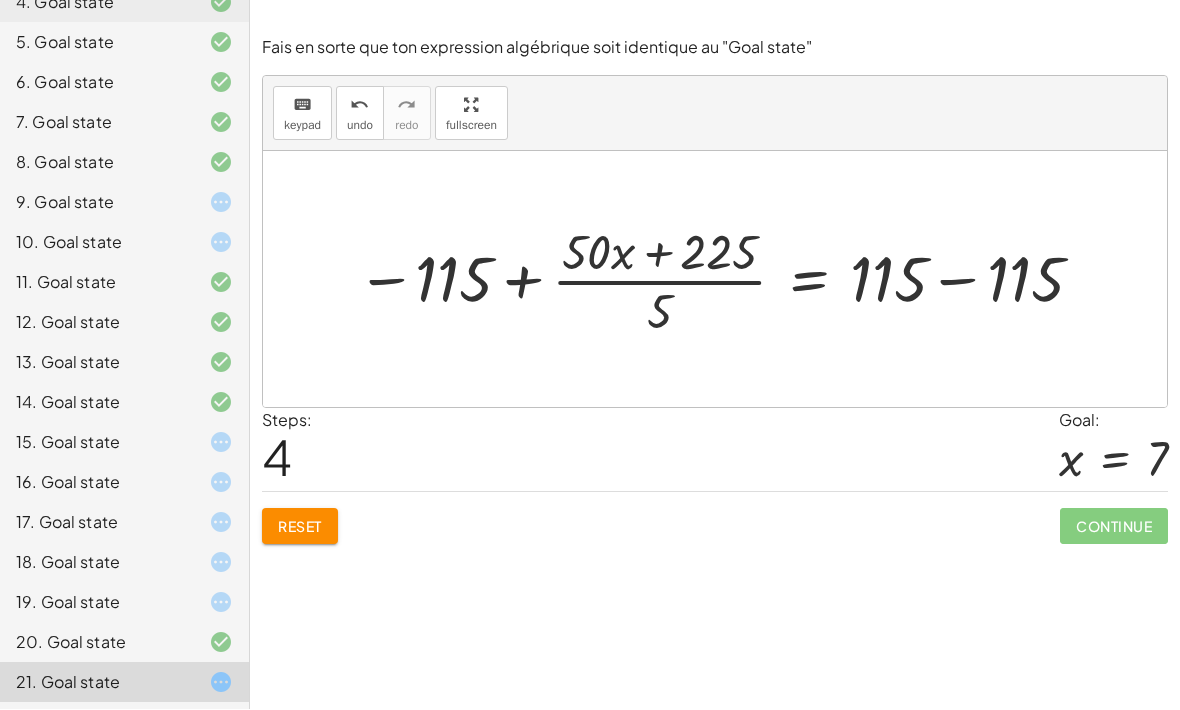 click on "Reset" at bounding box center (300, 527) 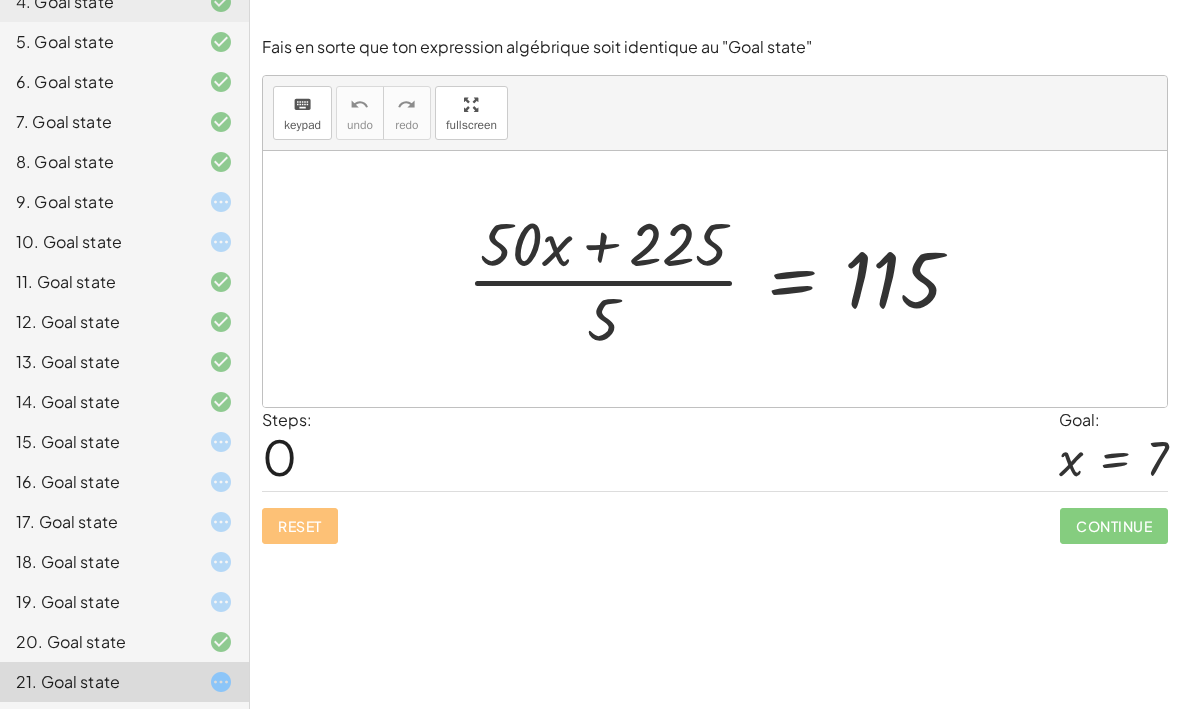 click 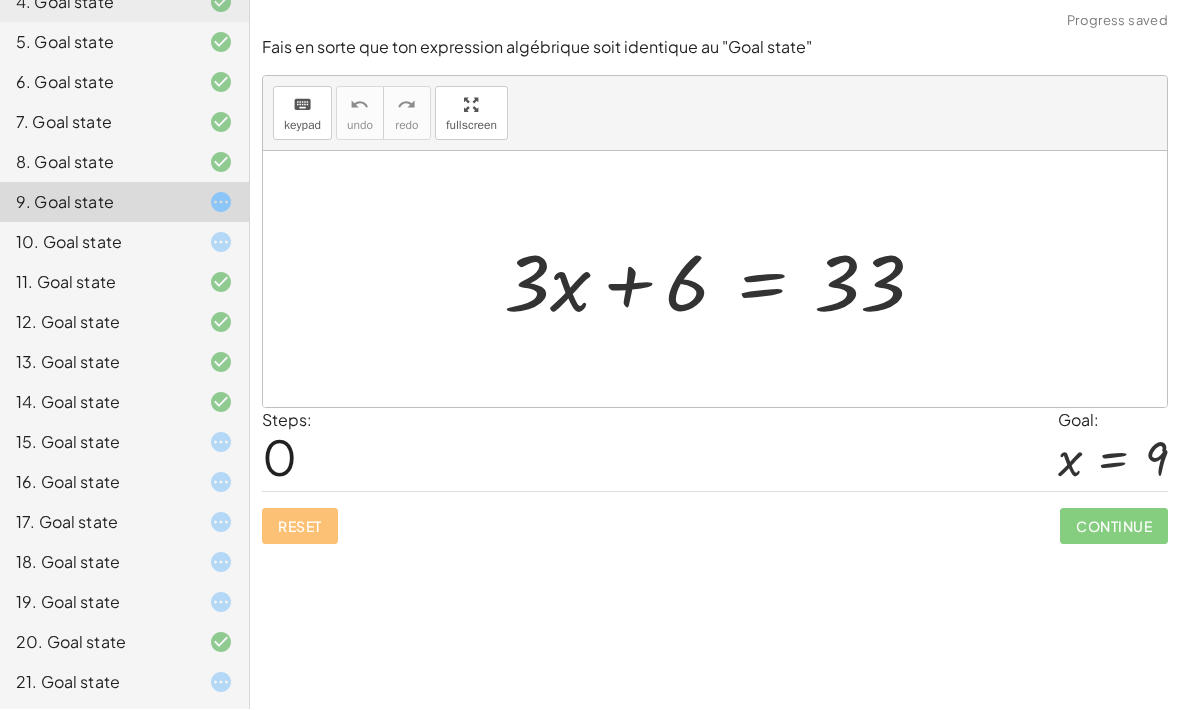 click on "Reset   Continue" at bounding box center (715, 518) 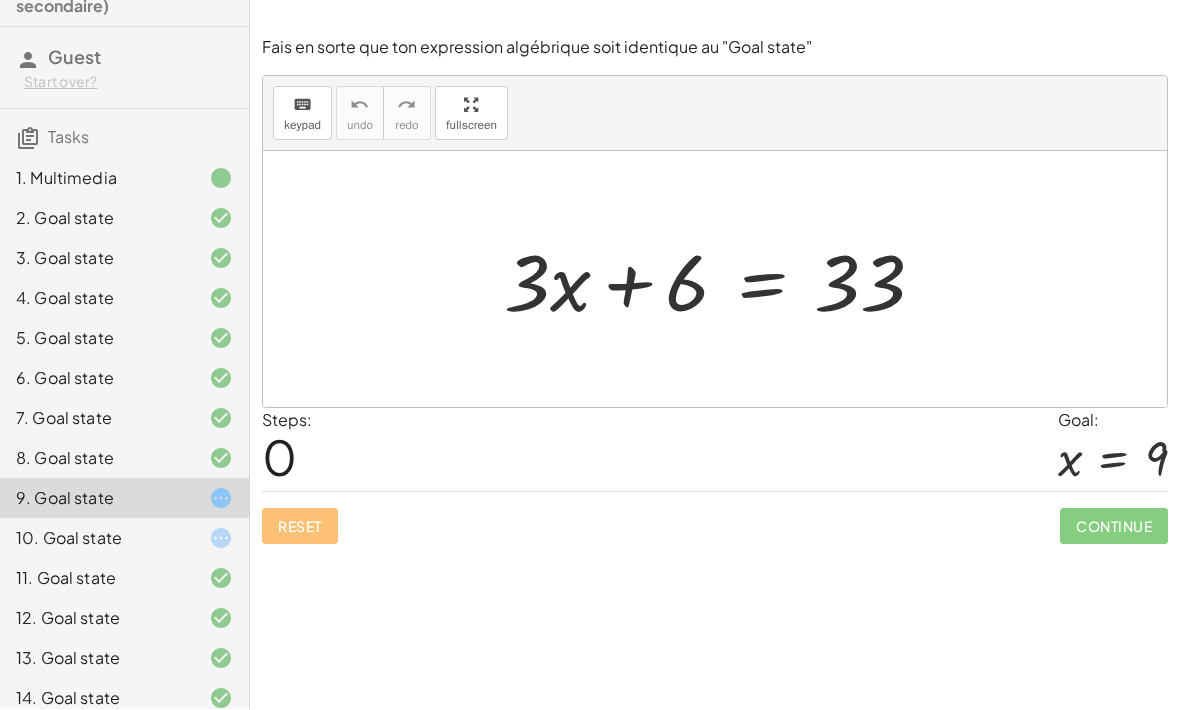 scroll, scrollTop: 25, scrollLeft: 0, axis: vertical 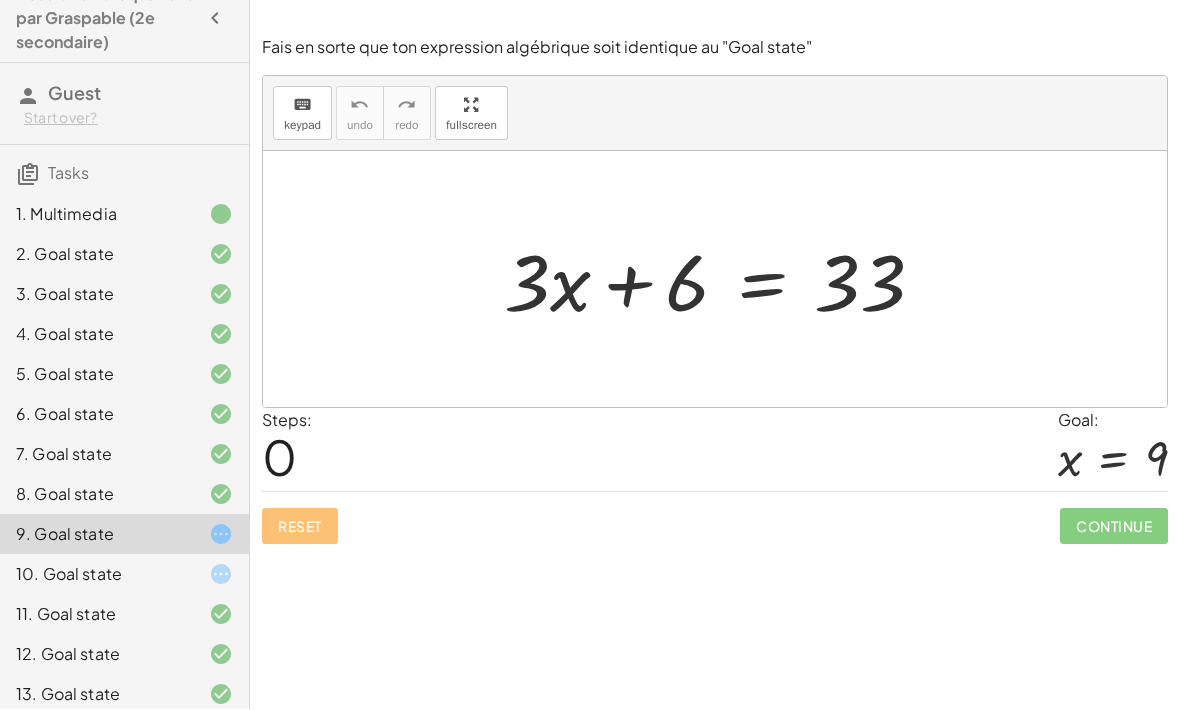 click 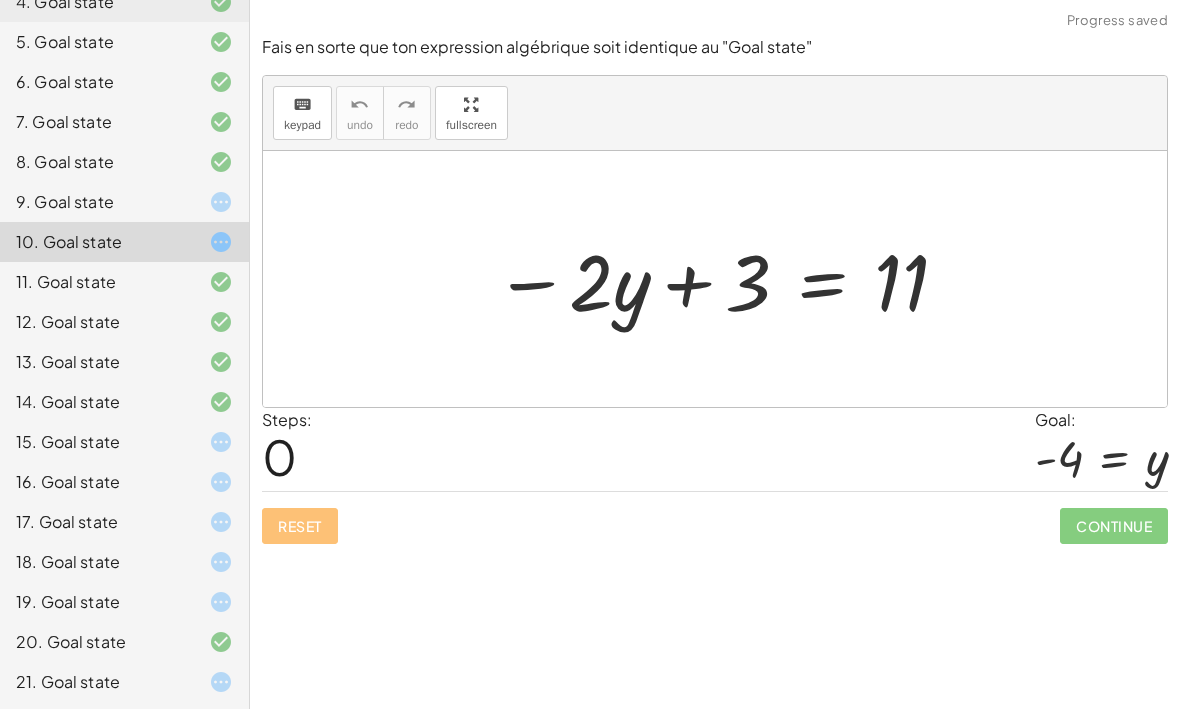 scroll, scrollTop: 357, scrollLeft: 0, axis: vertical 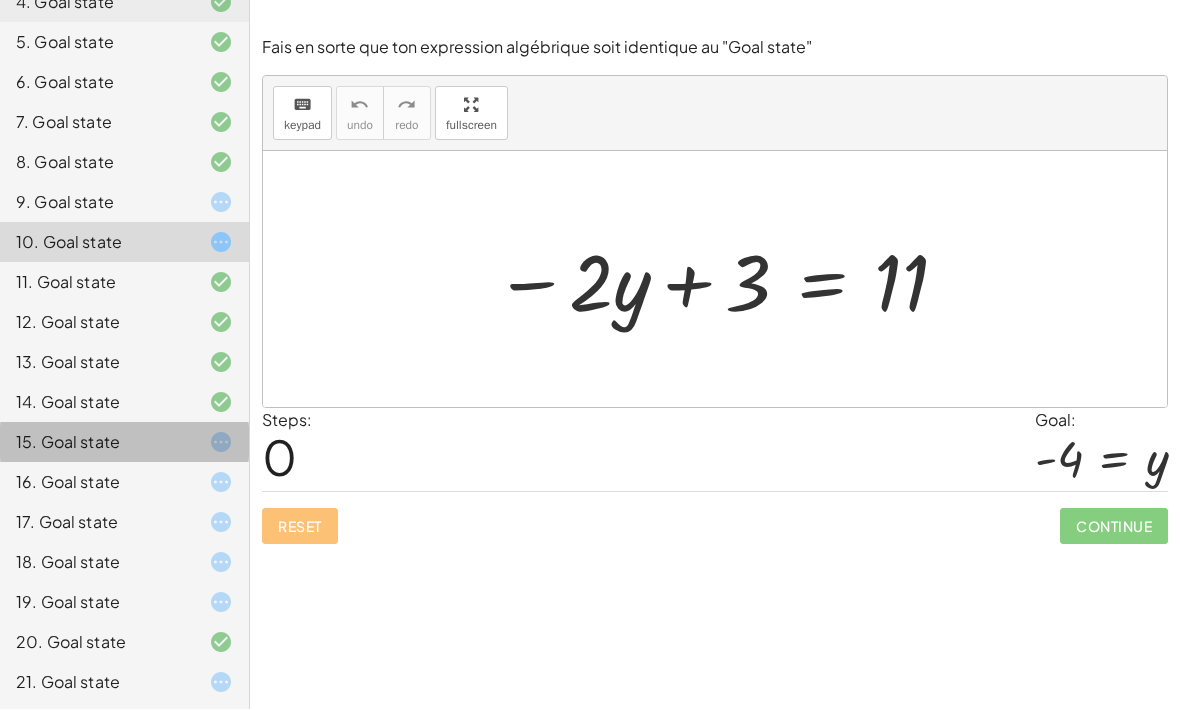 click 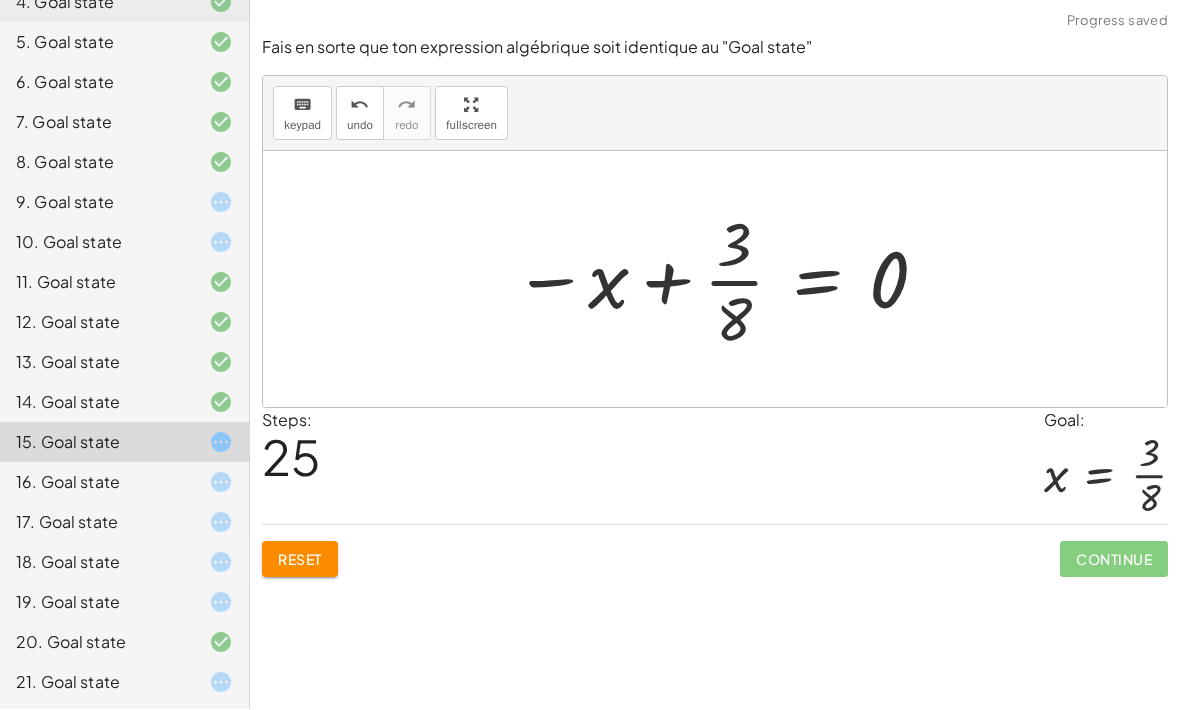 click on "Reset" 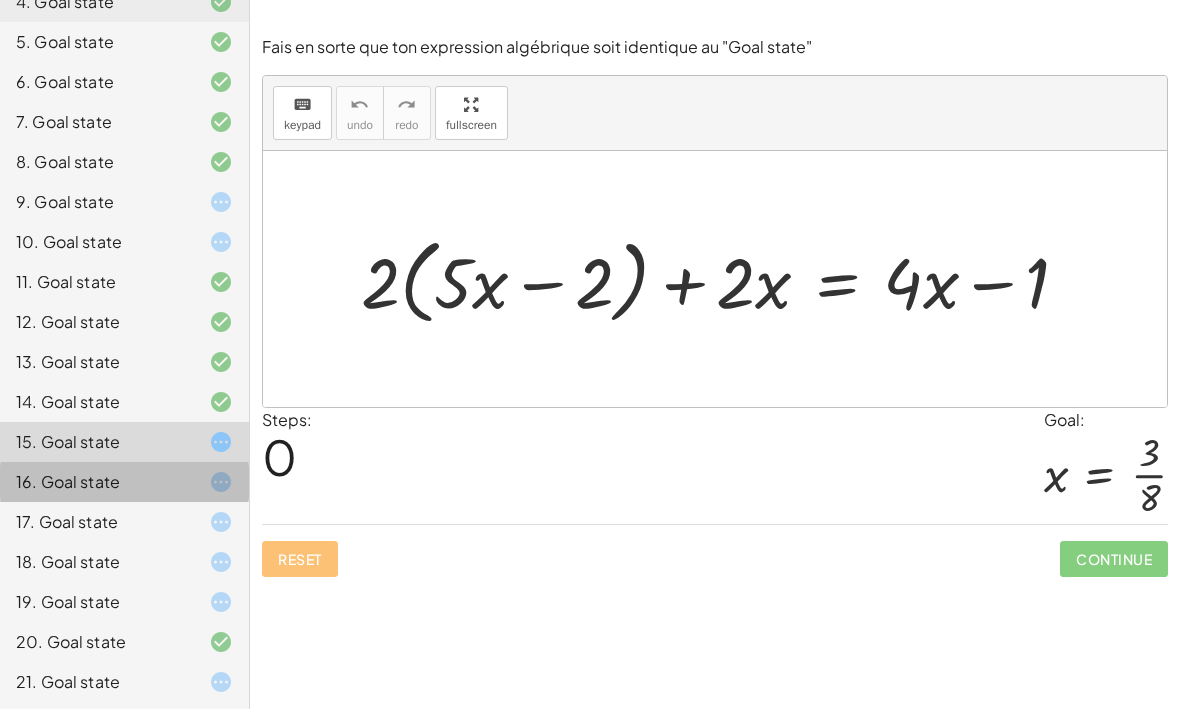 click on "16. Goal state" 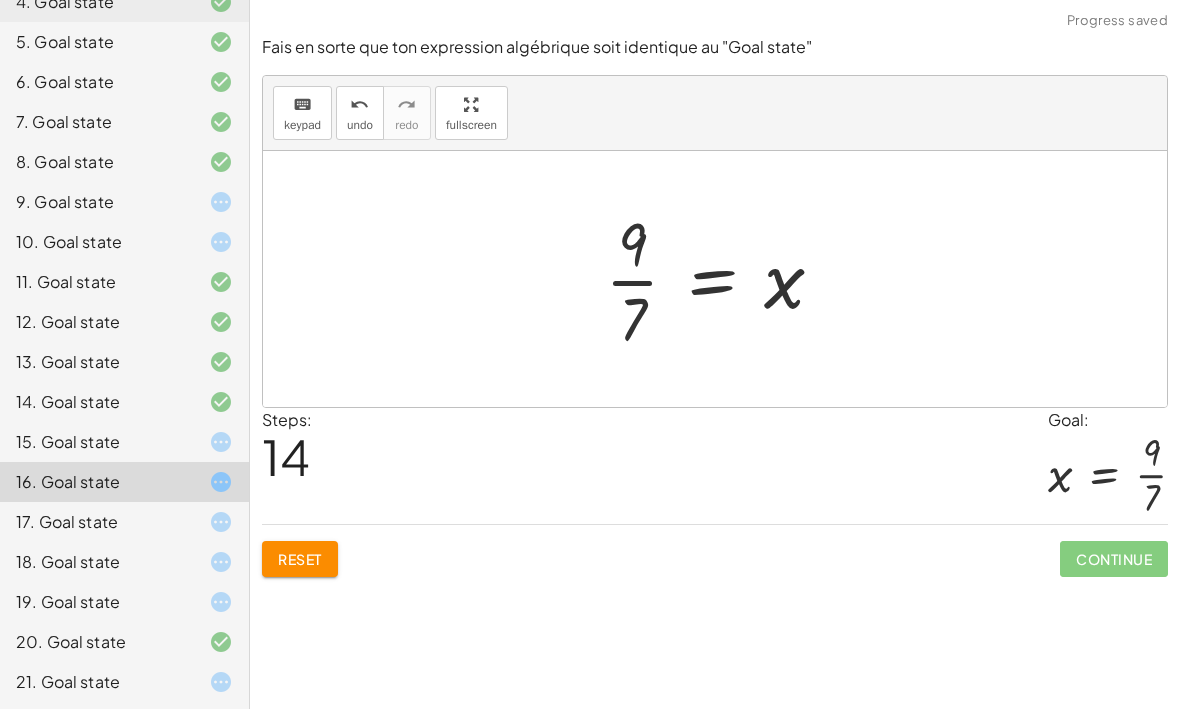 click on "Reset" at bounding box center (300, 560) 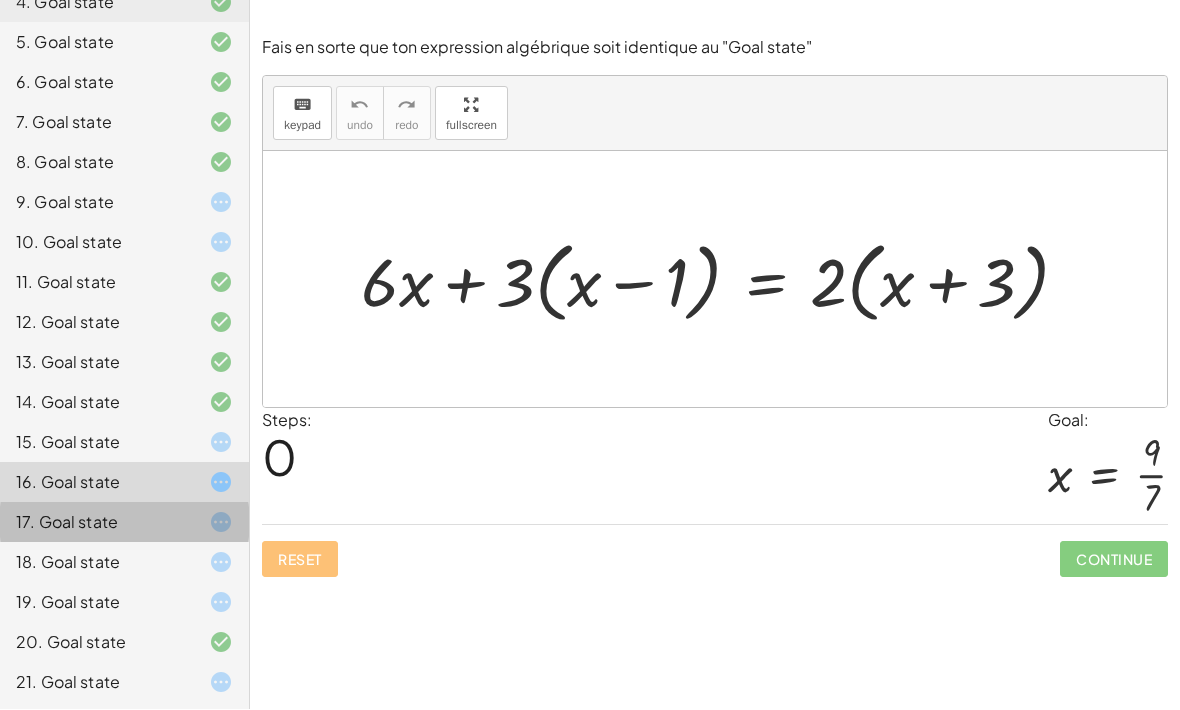 click on "17. Goal state" 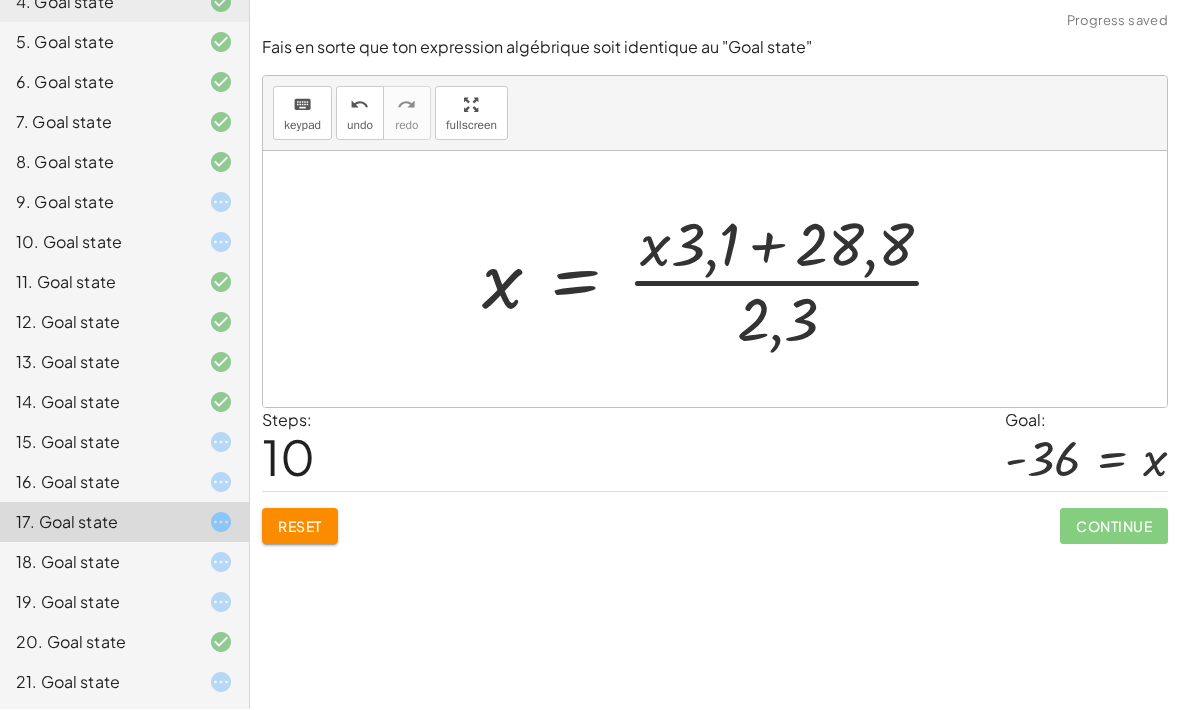 click on "Reset" at bounding box center [300, 527] 